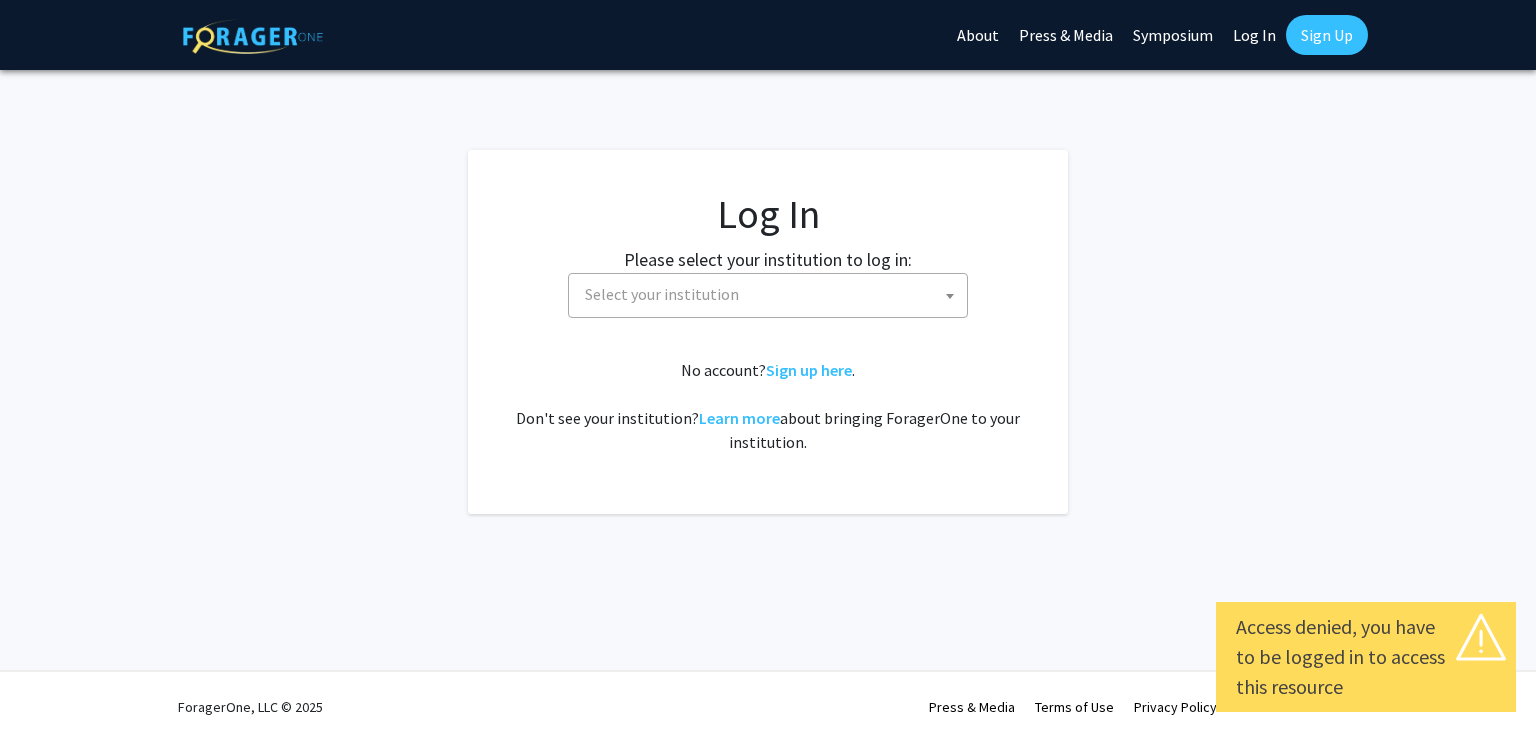 select 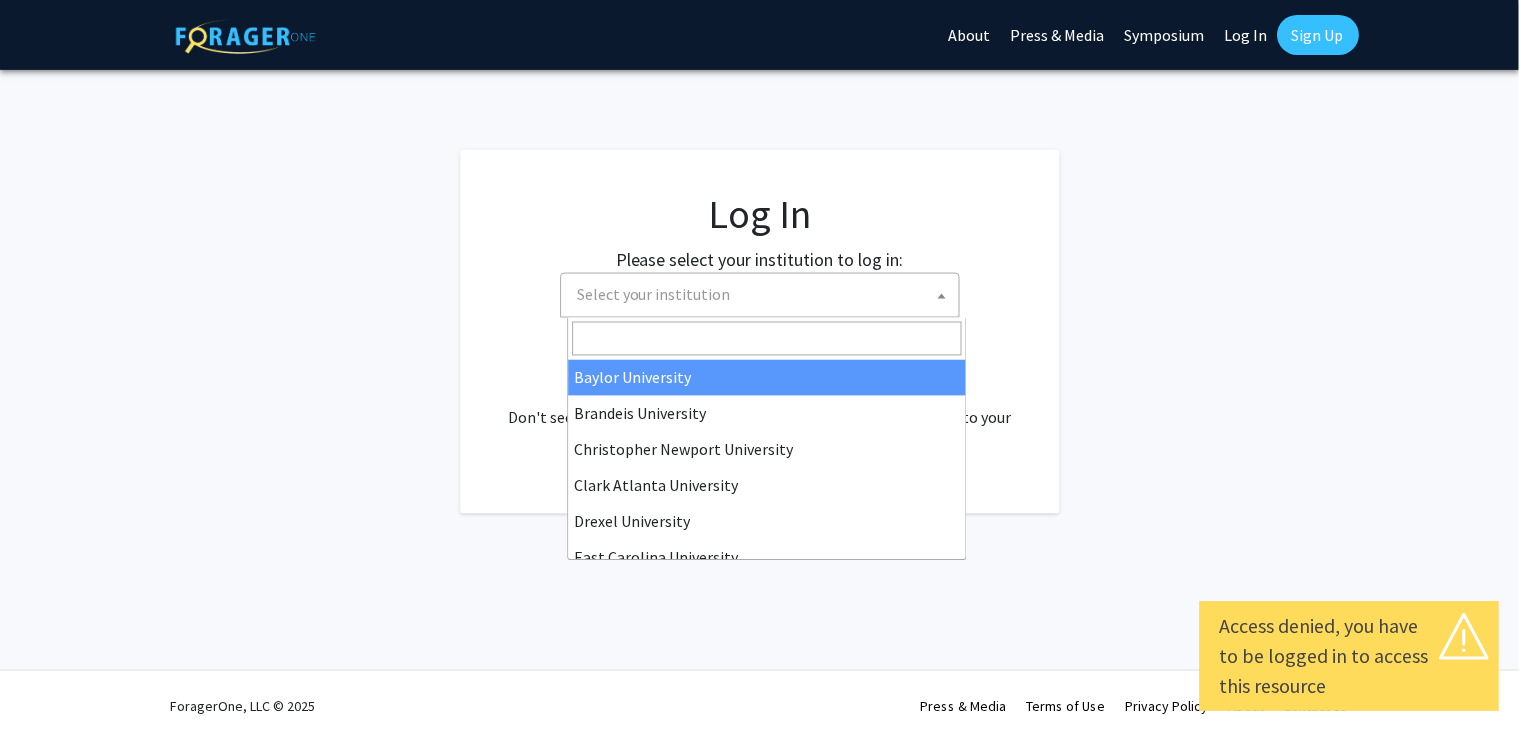click on "Select your institution" at bounding box center (765, 294) 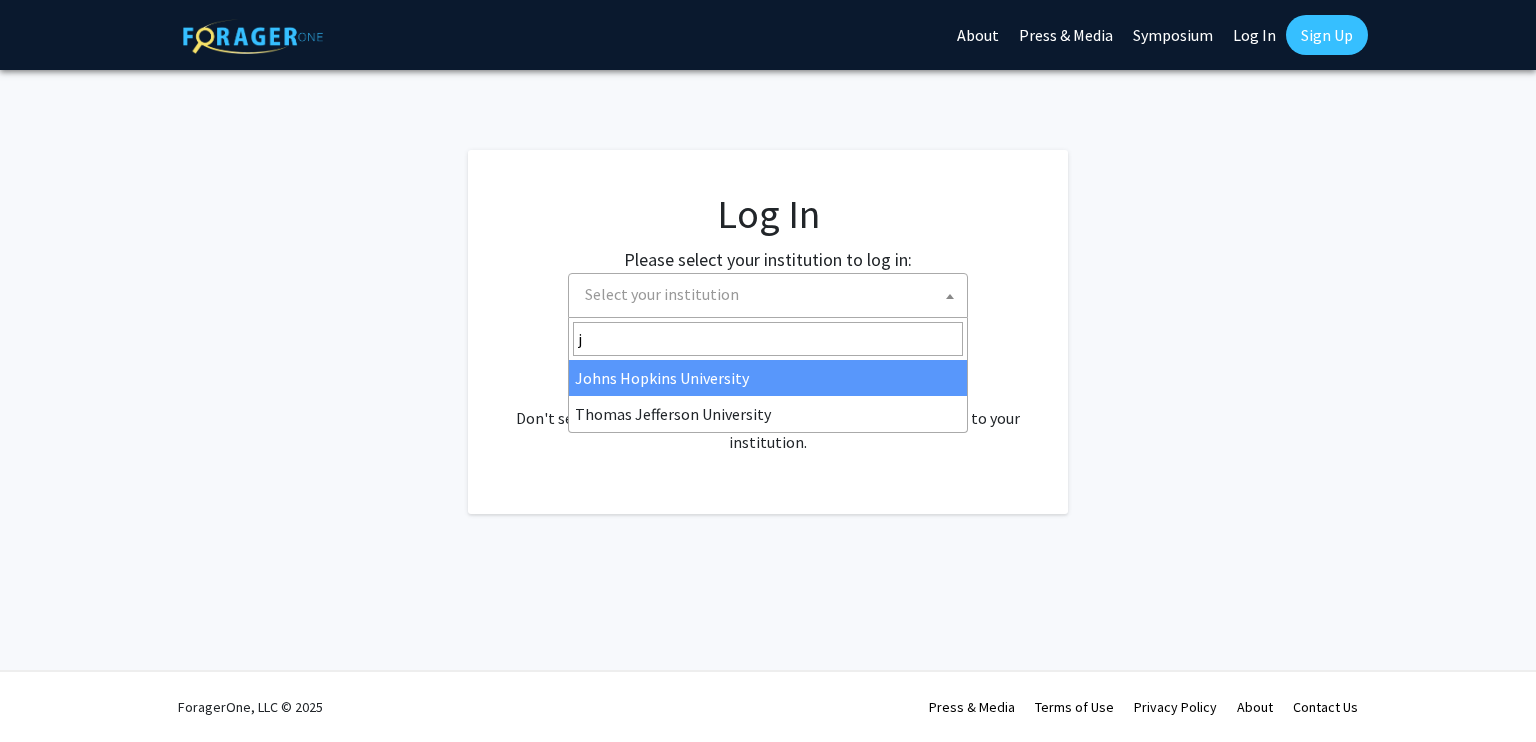 type on "j" 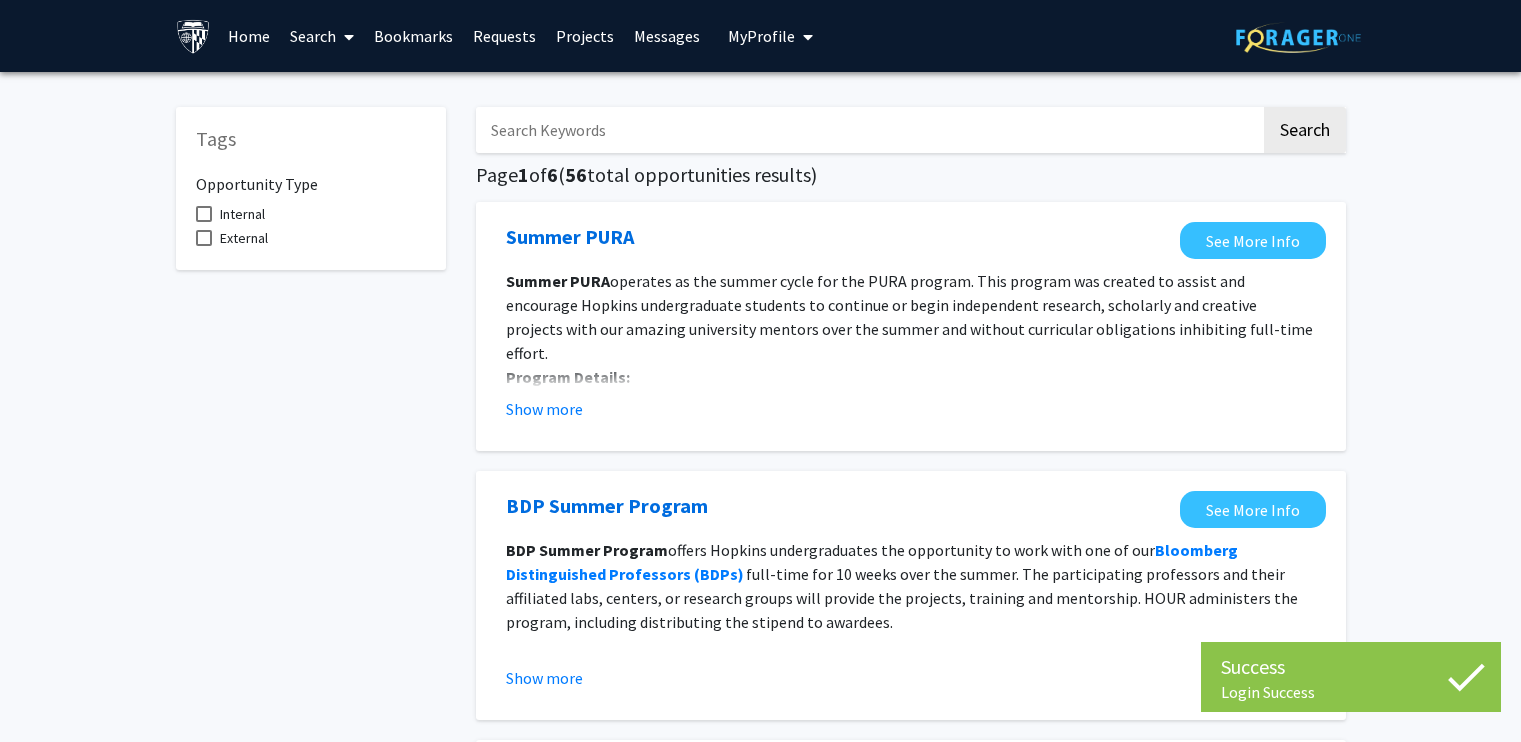 scroll, scrollTop: 0, scrollLeft: 0, axis: both 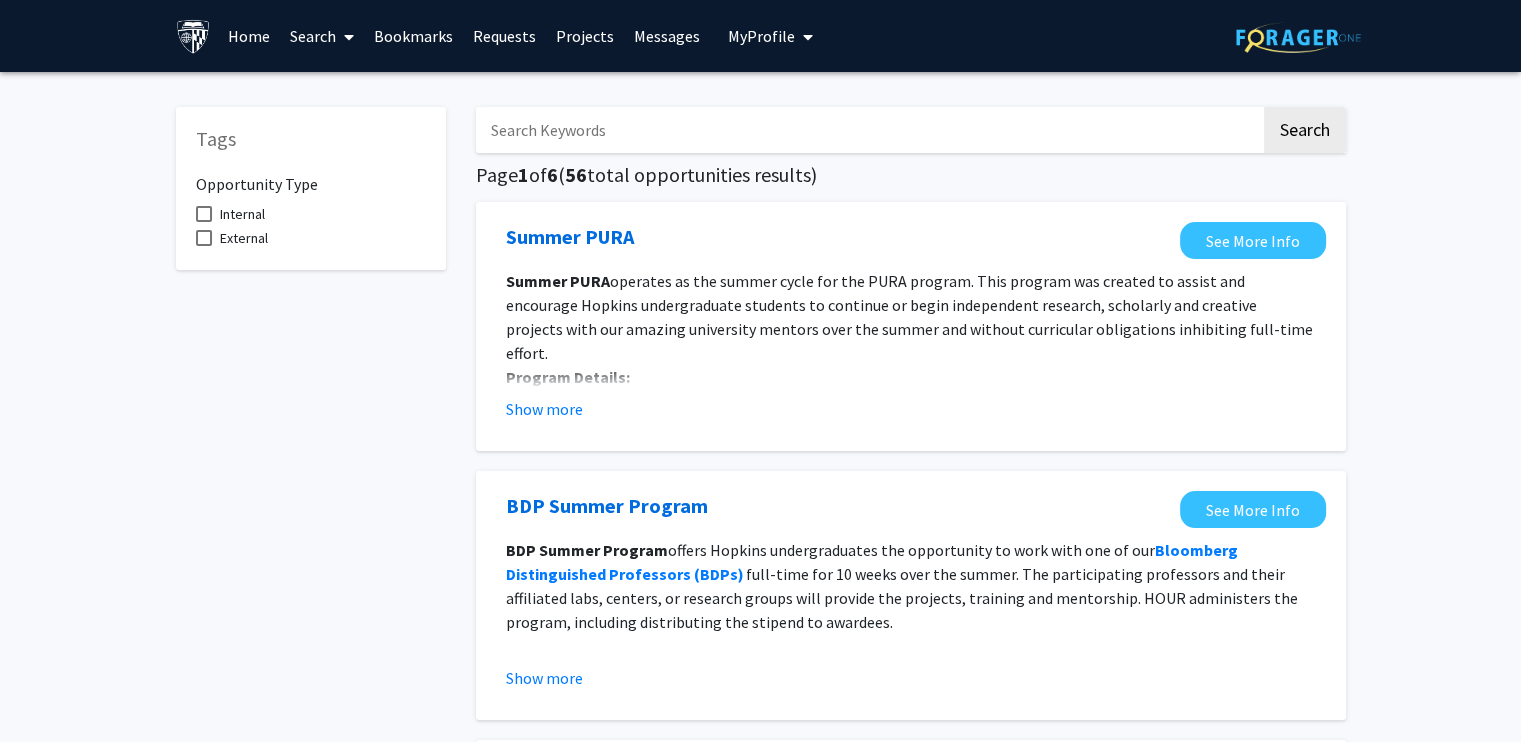 click on "My   Profile" at bounding box center (761, 36) 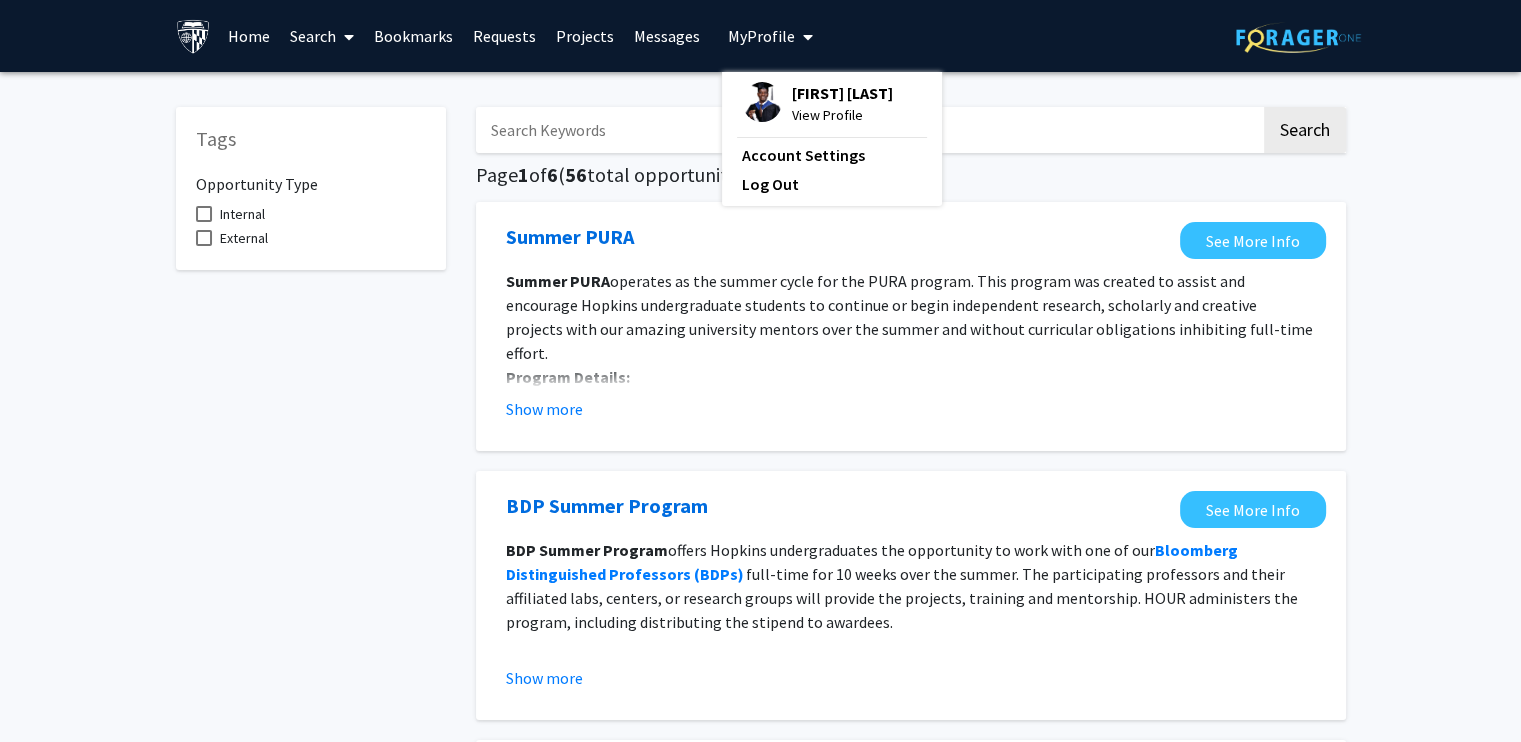 click on "View Profile" at bounding box center [842, 115] 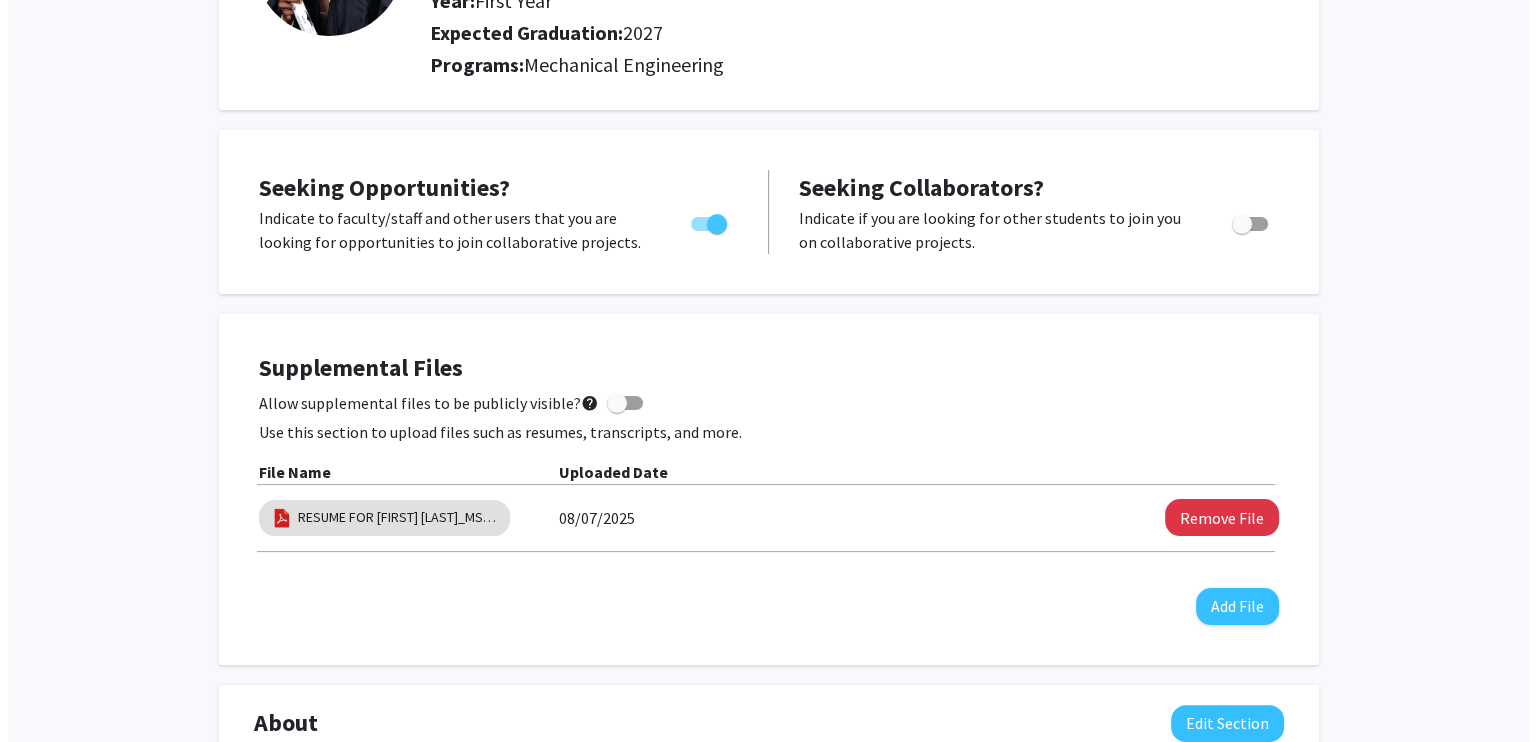 scroll, scrollTop: 261, scrollLeft: 0, axis: vertical 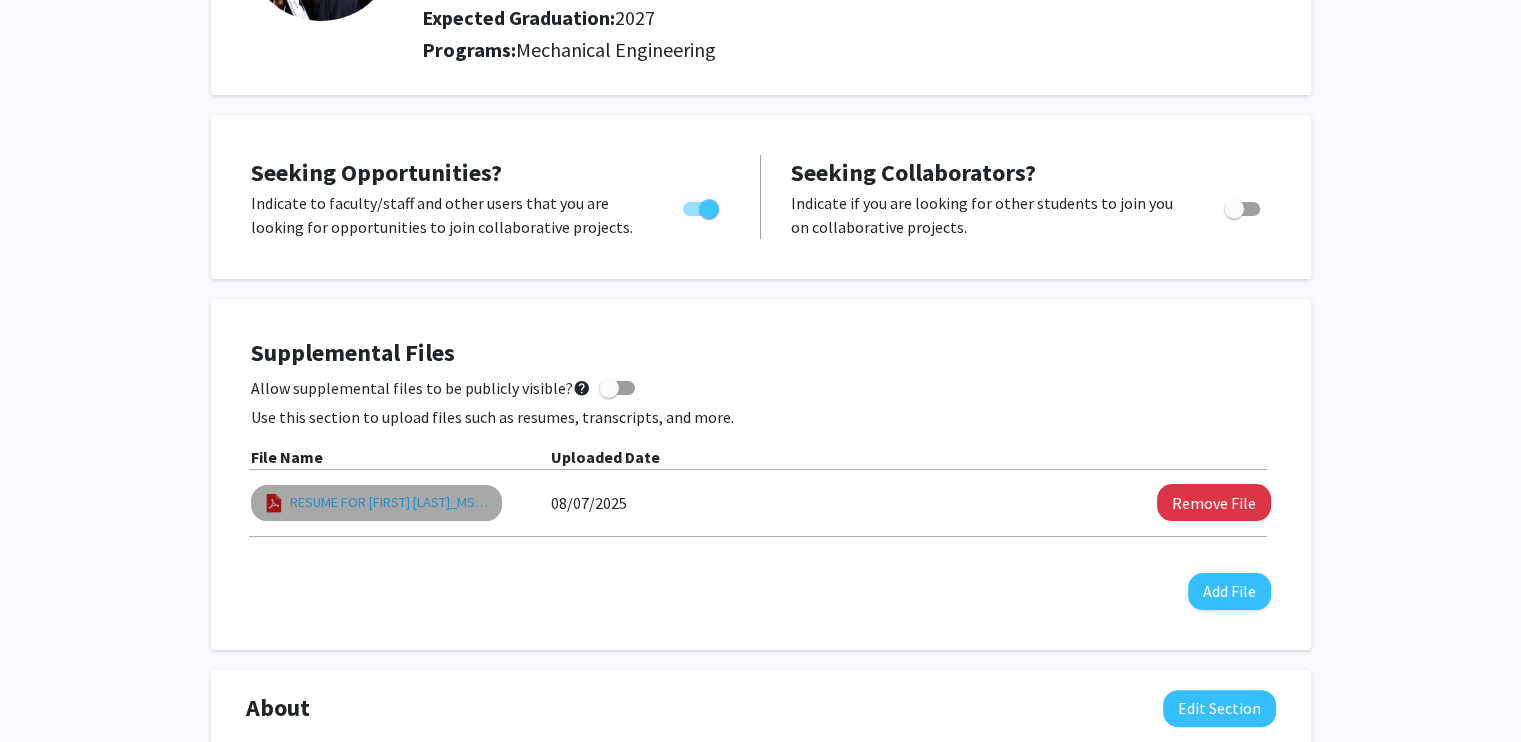 click on "RESUME FOR [FIRST] [LAST]_MSE MECHANICAL ENG" at bounding box center (390, 502) 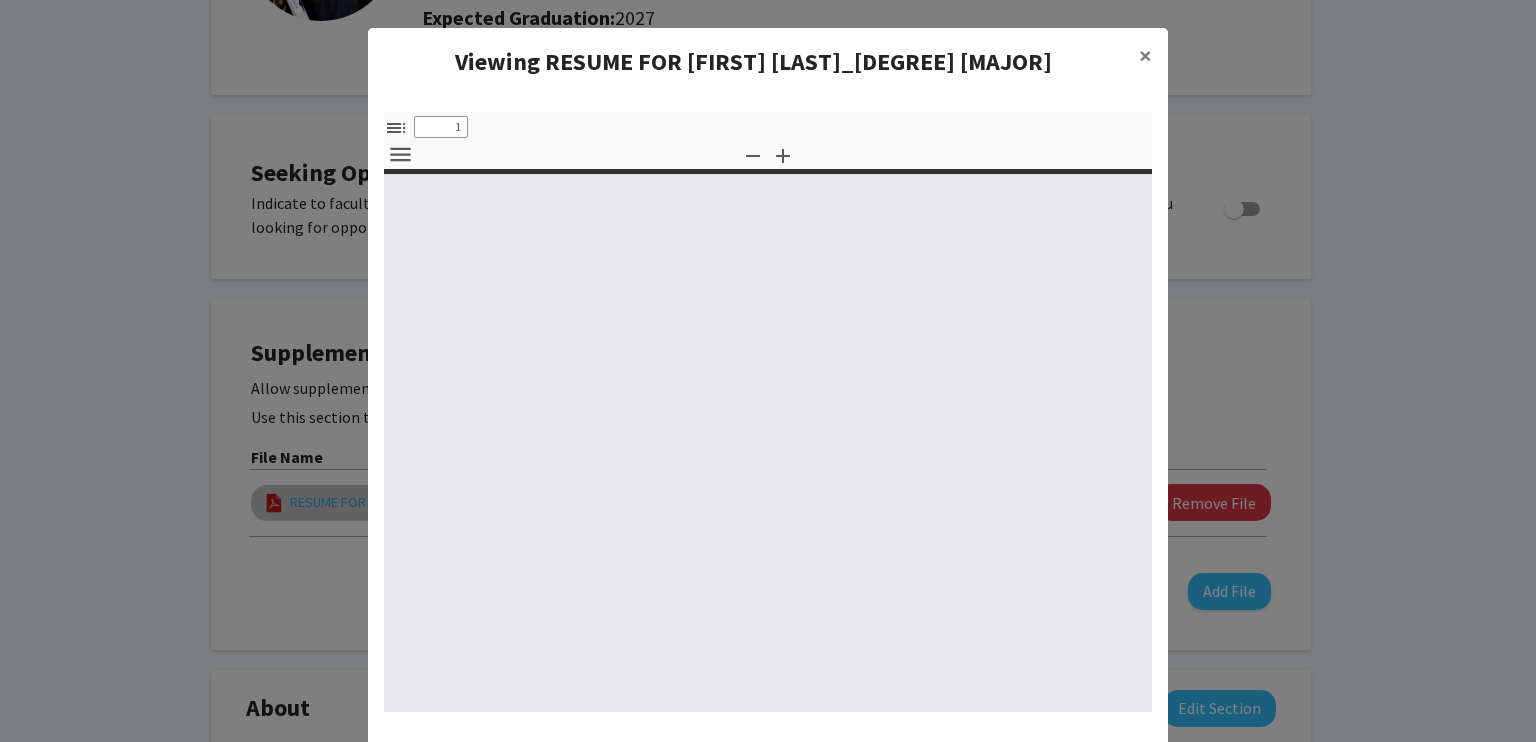 select on "custom" 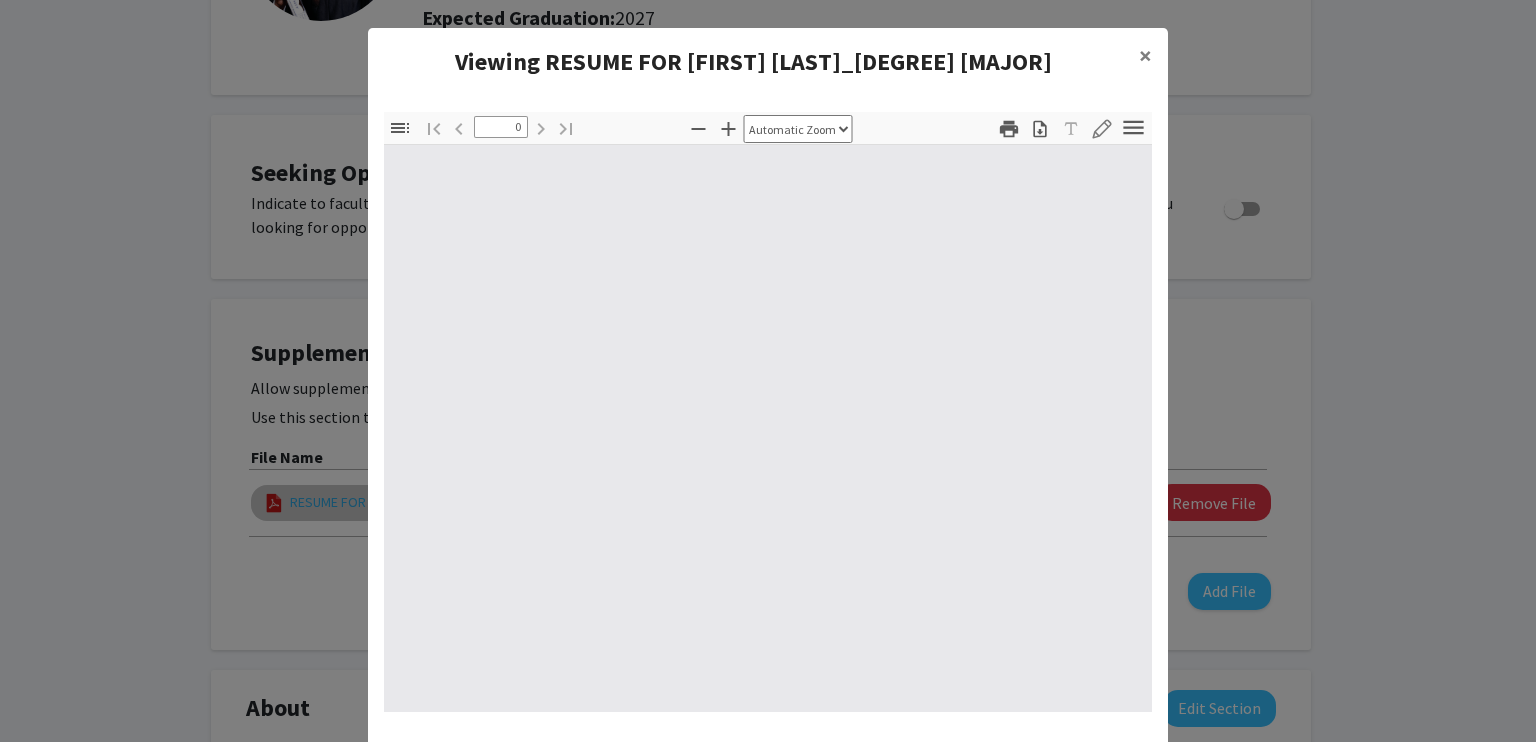select on "custom" 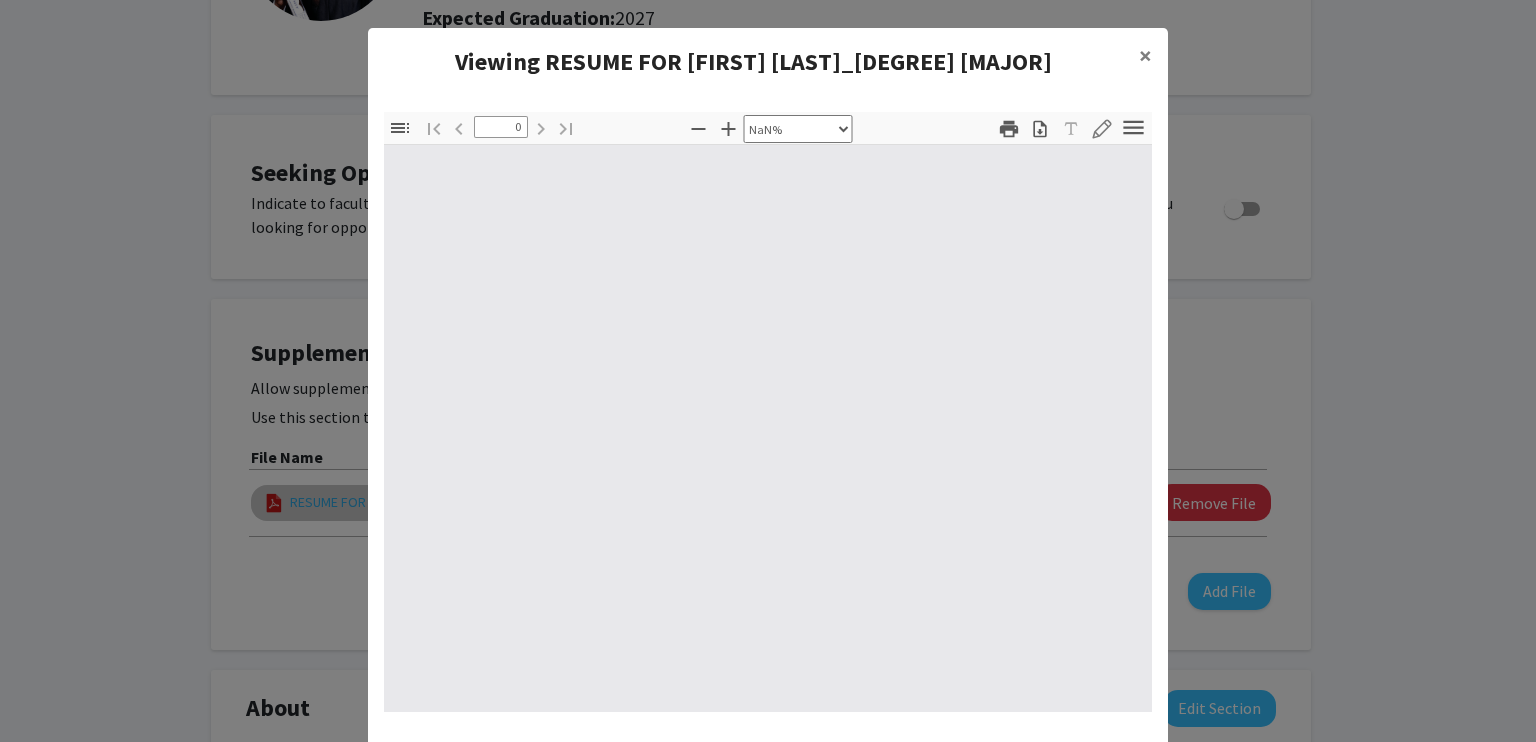 type on "1" 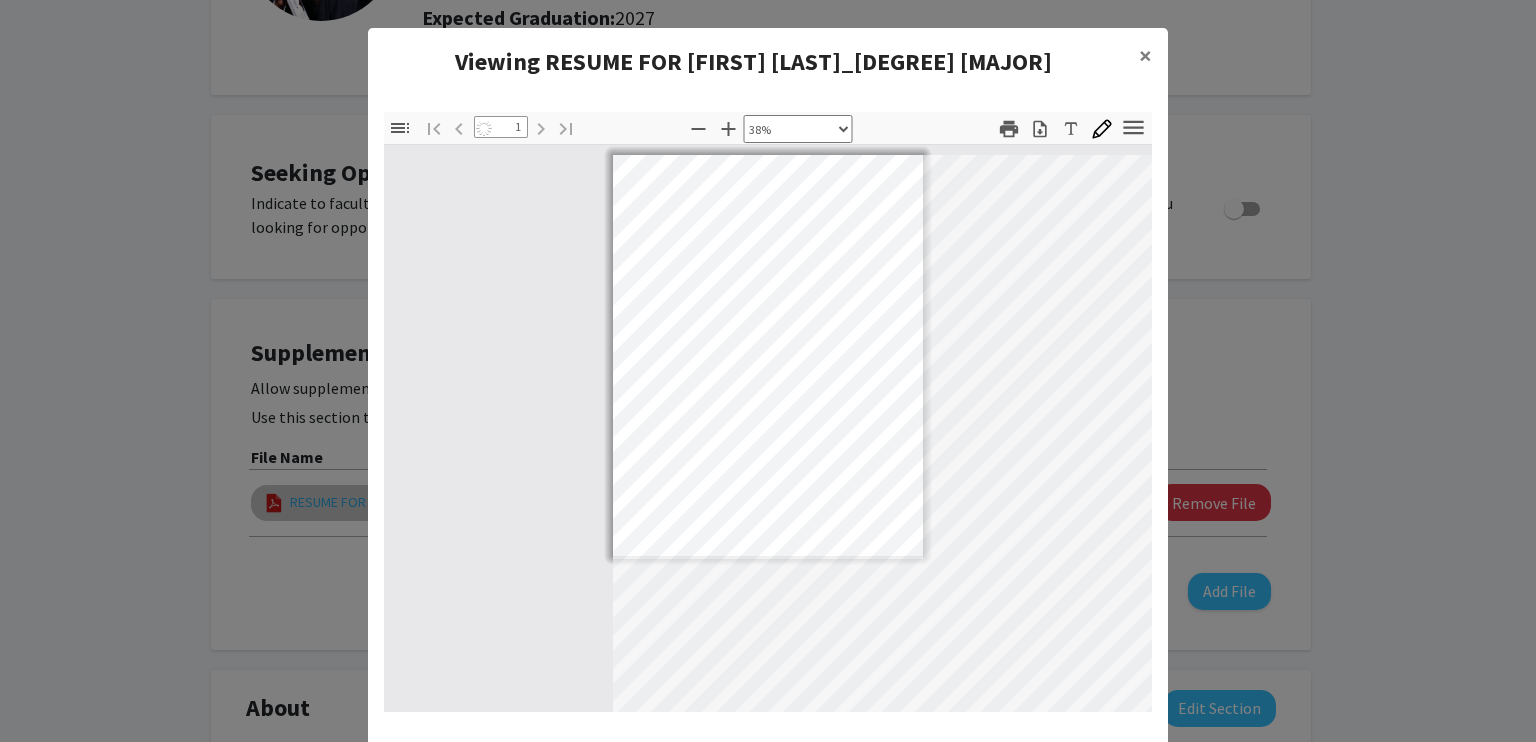 scroll, scrollTop: 89, scrollLeft: 0, axis: vertical 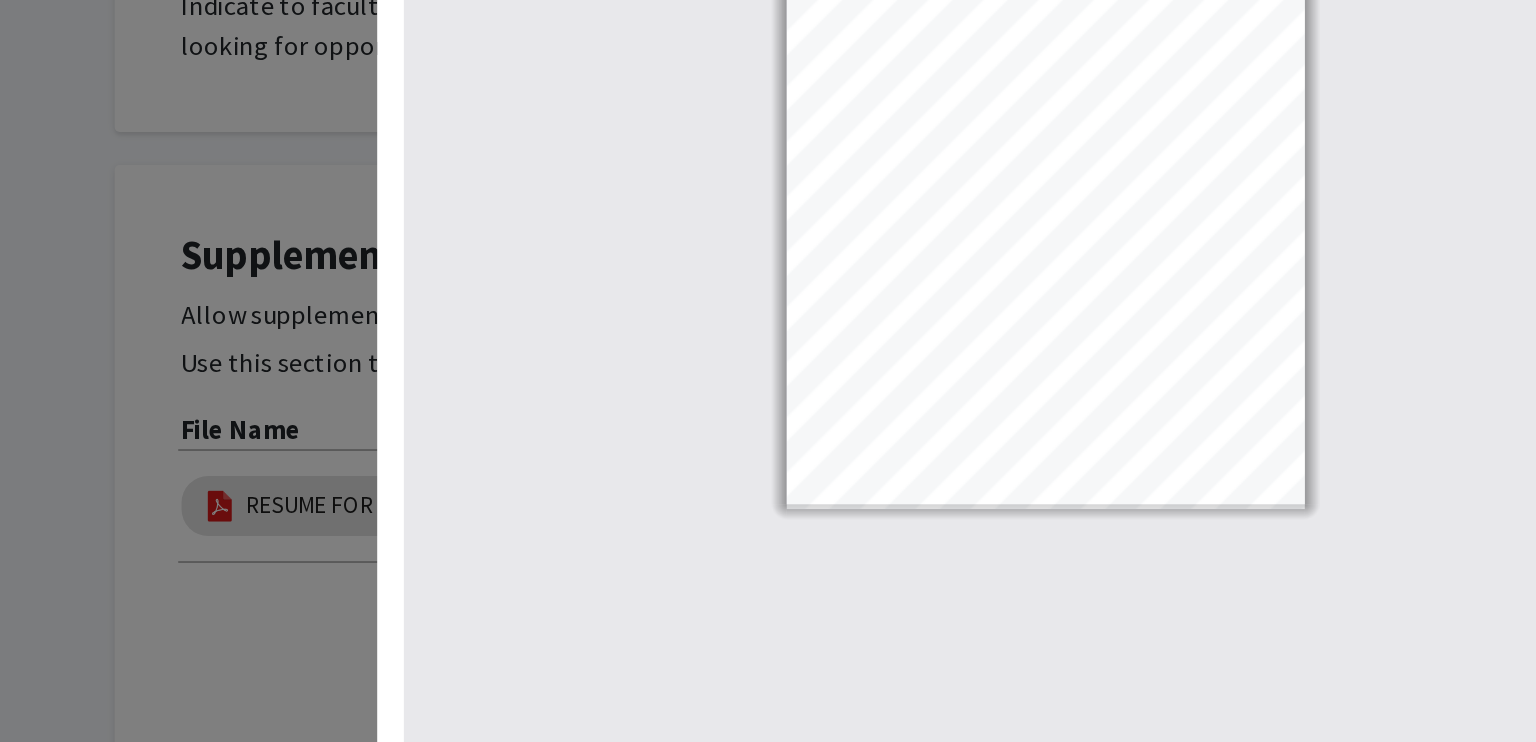 click at bounding box center (768, 374) 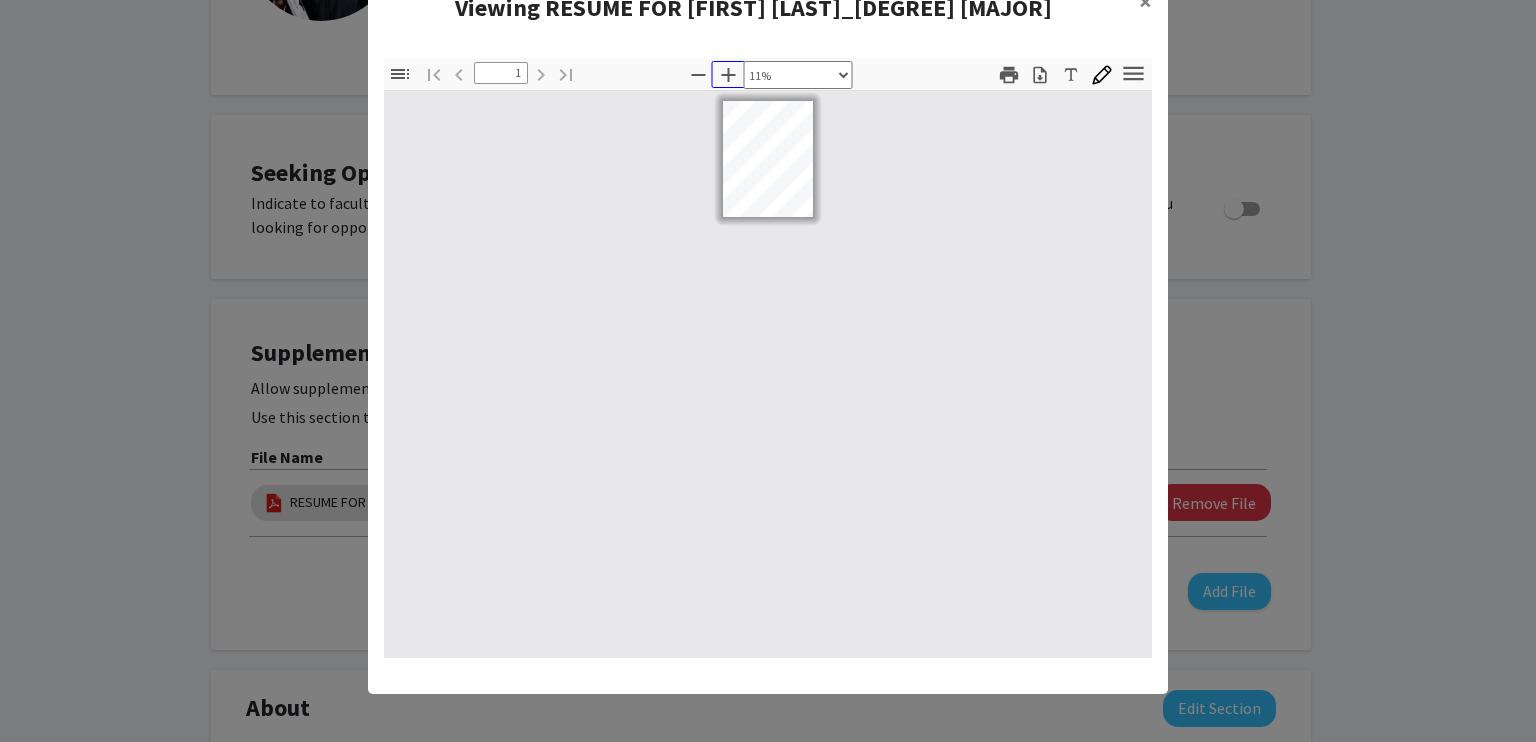 click 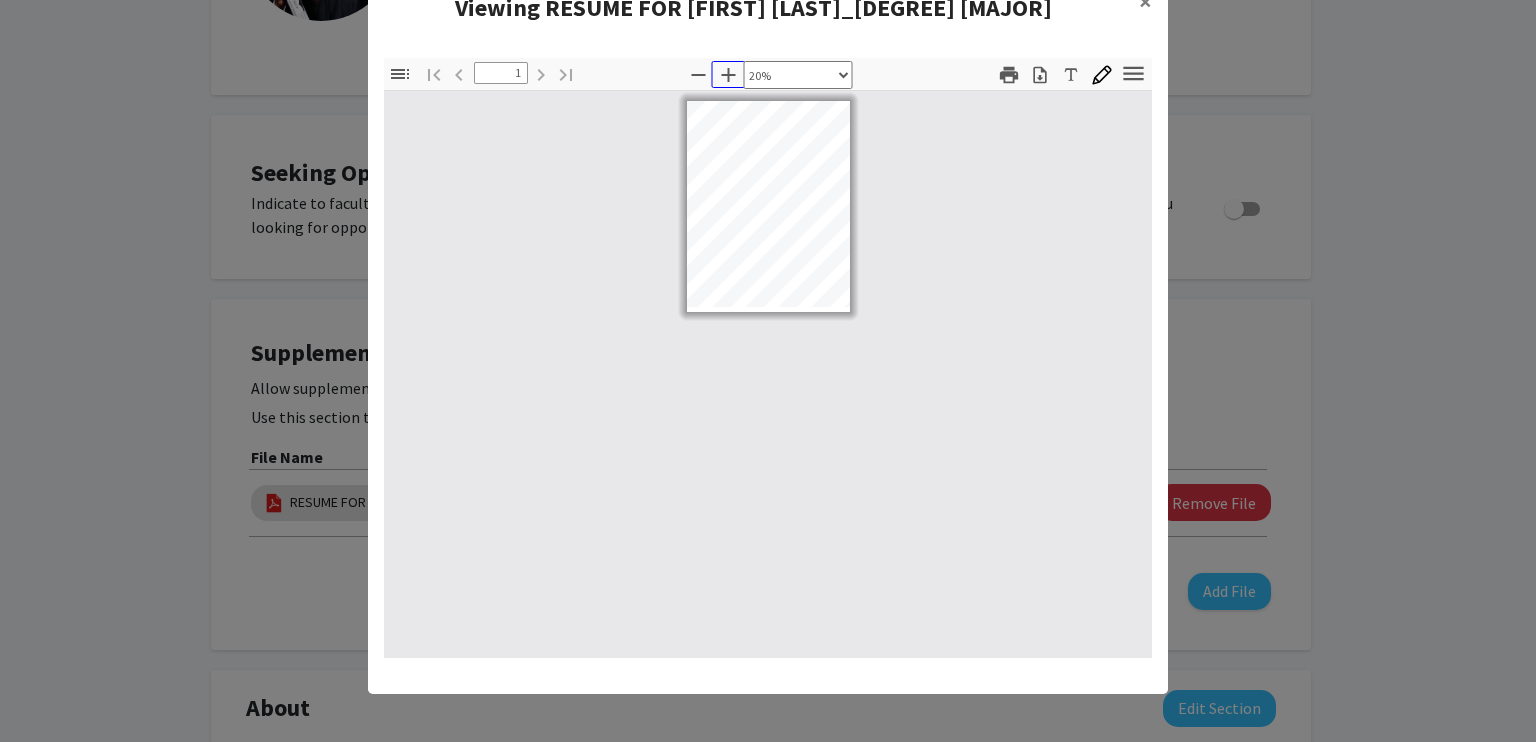 click 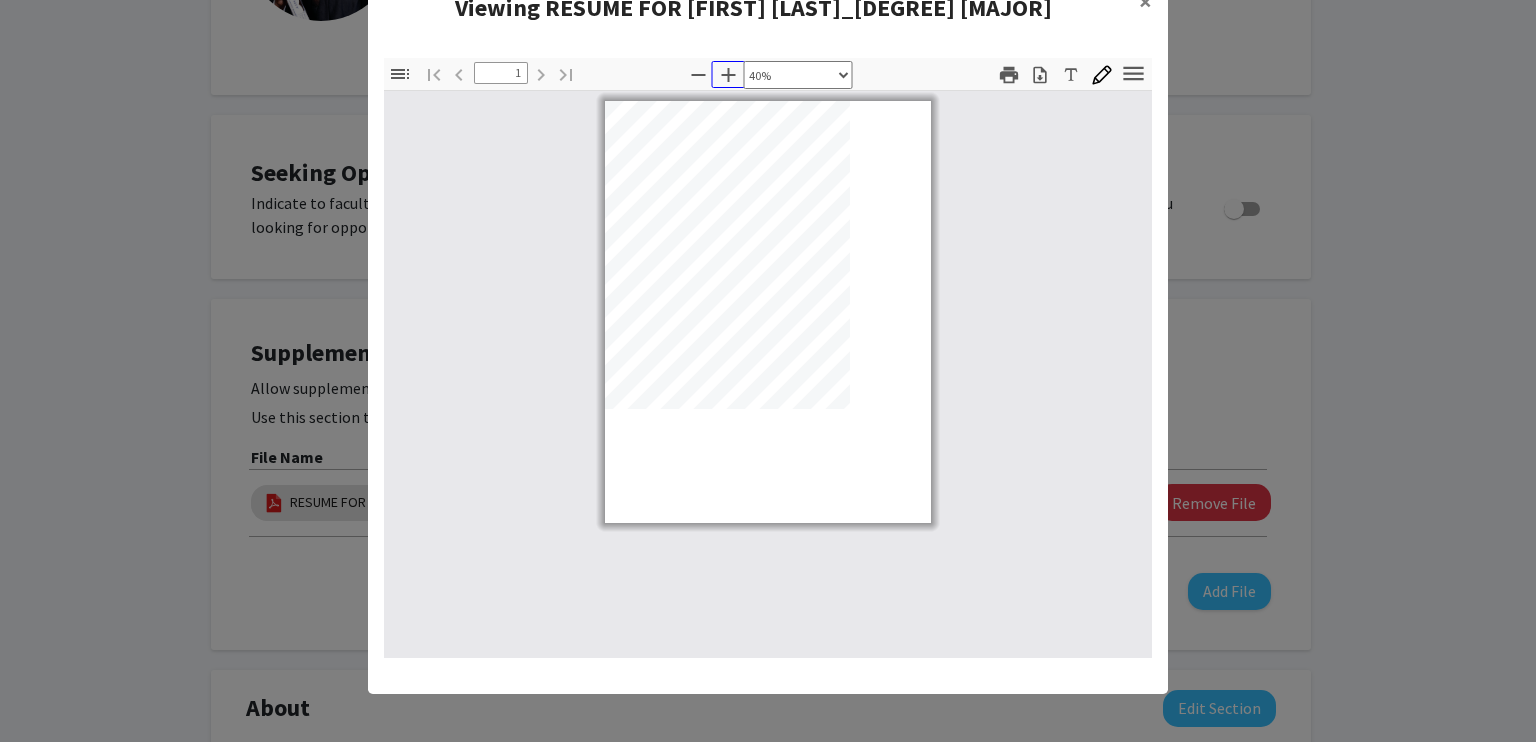 click 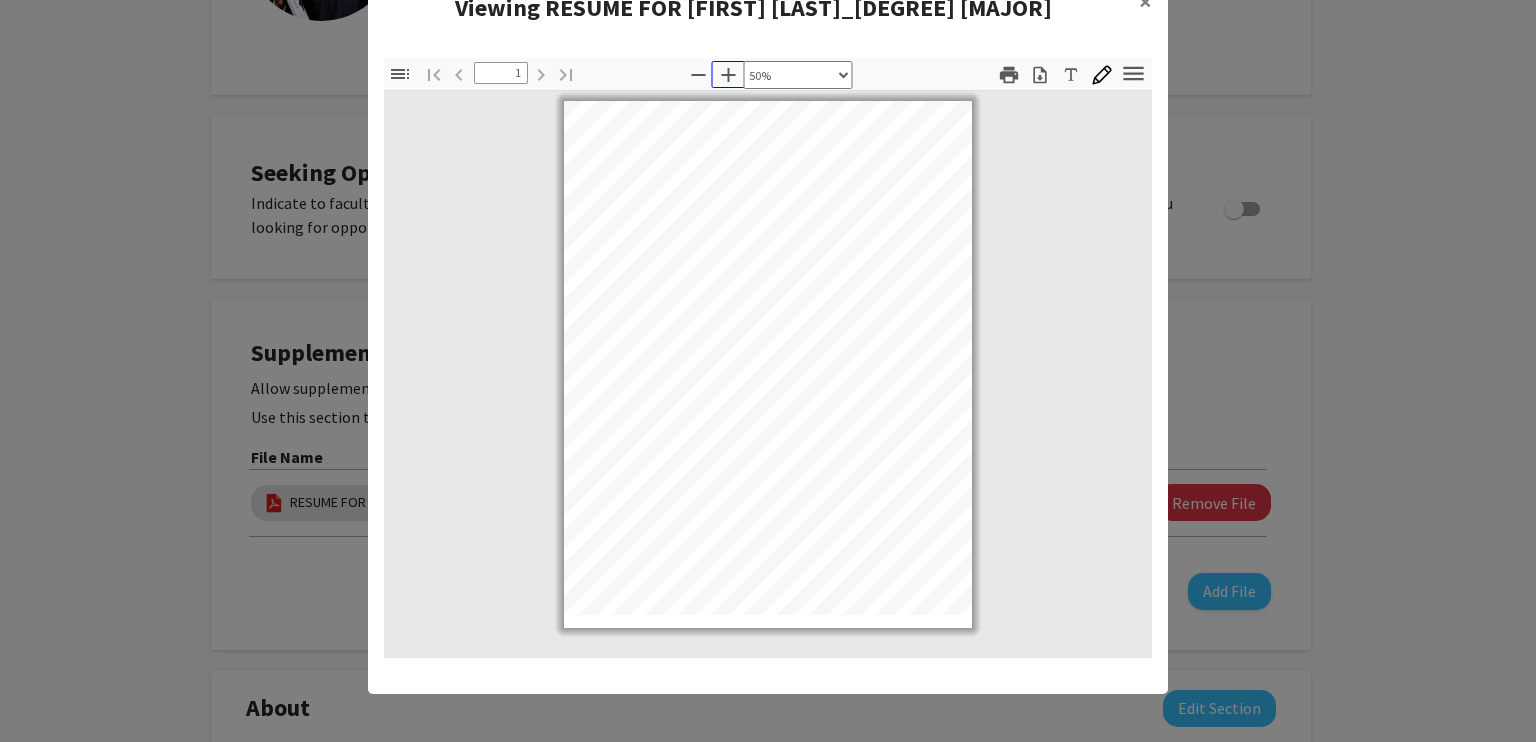 click 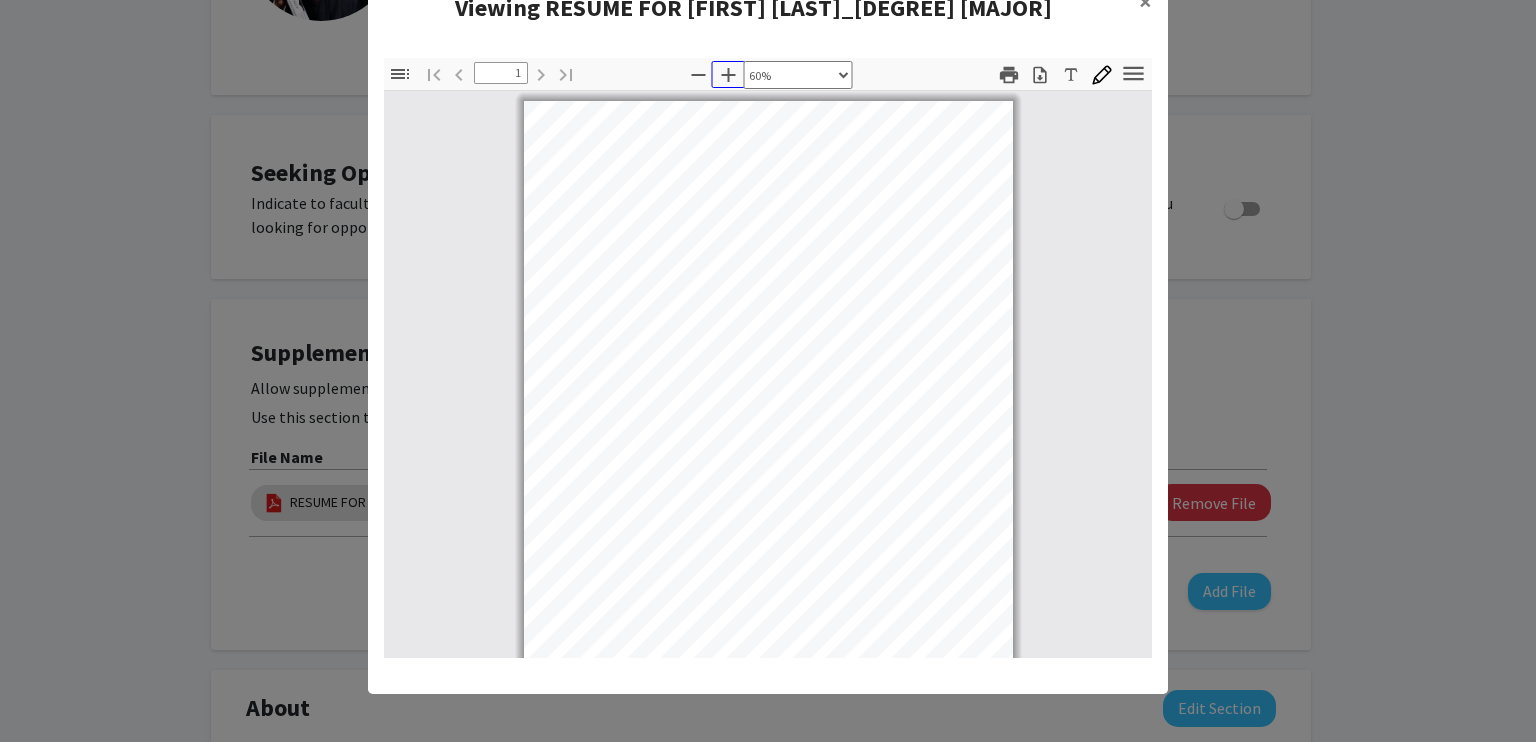 click 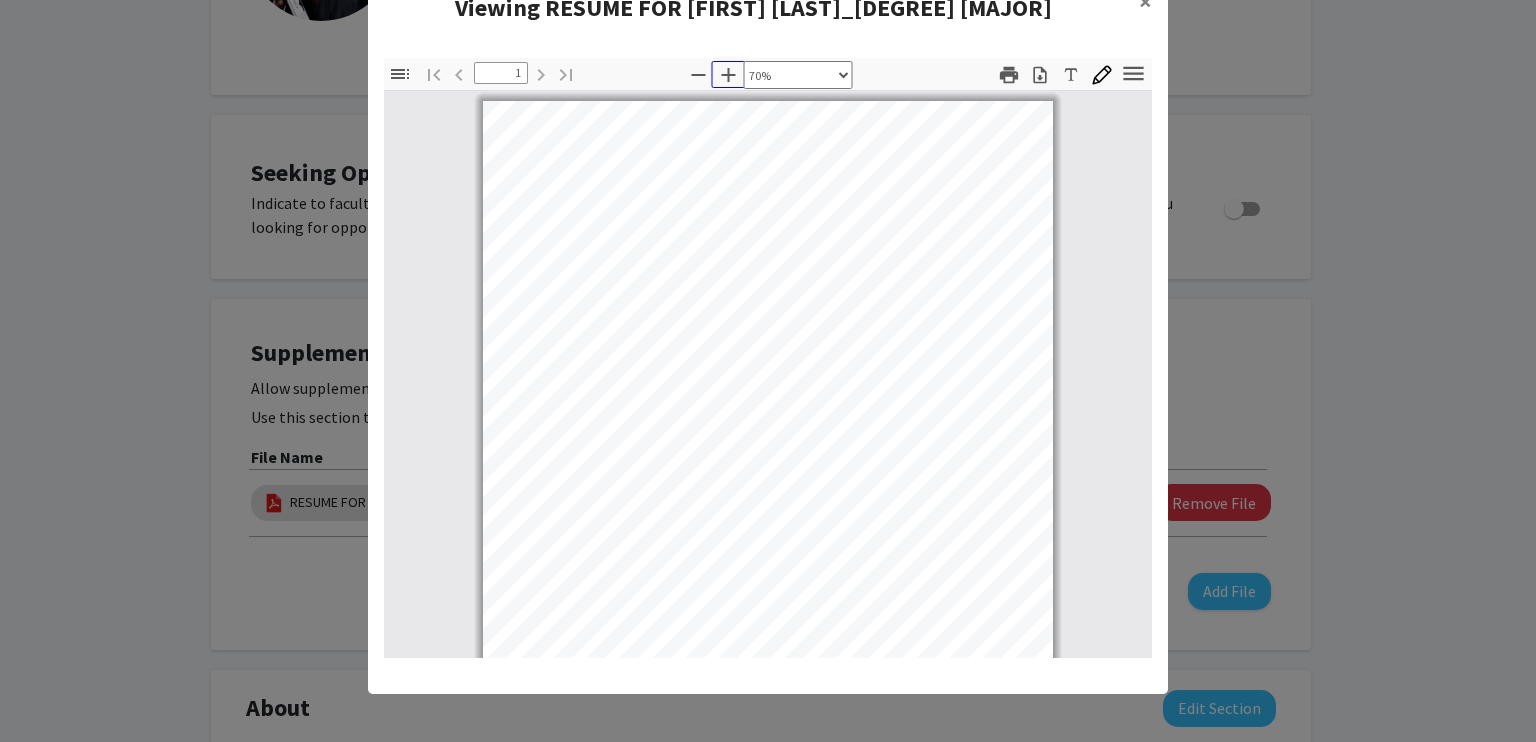 type 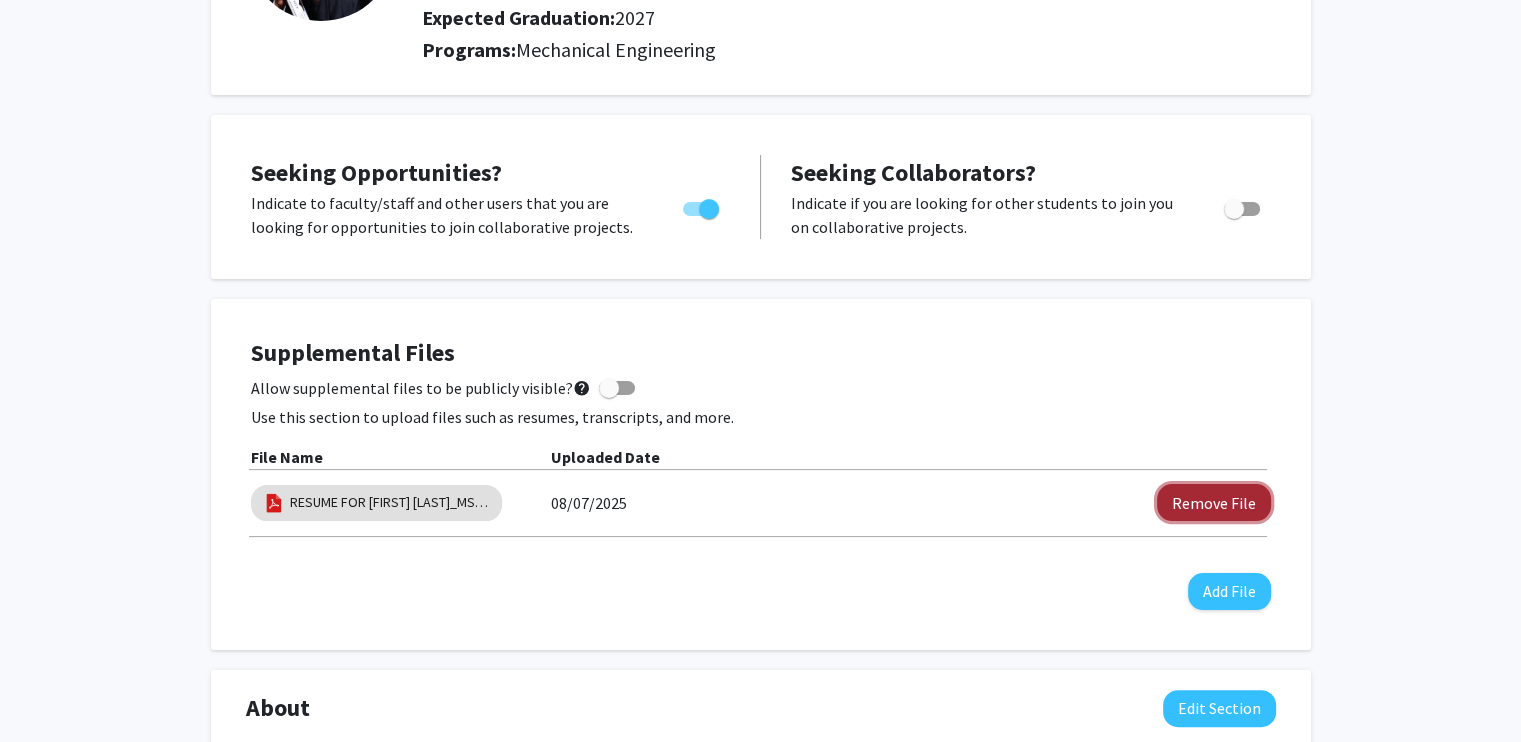 click on "Remove File" 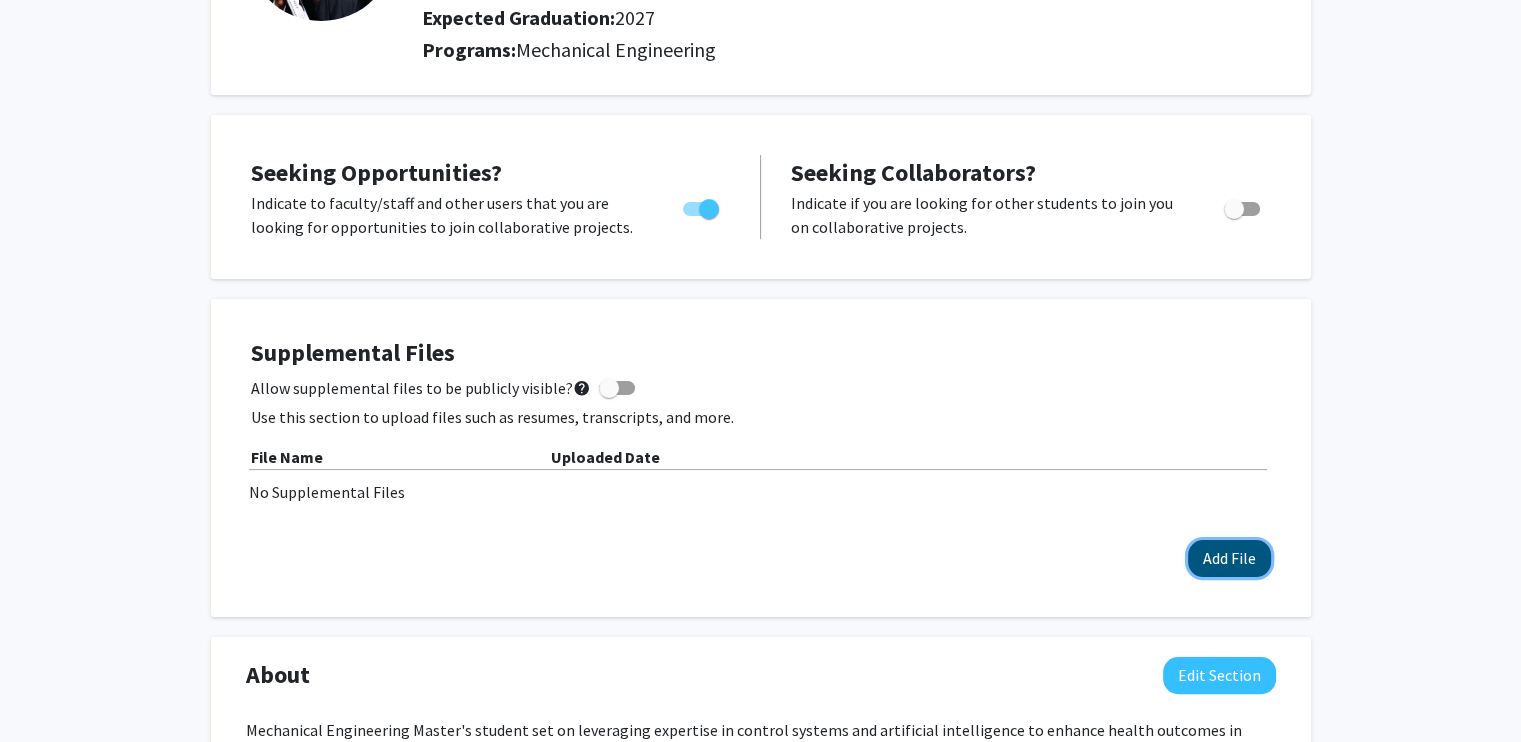 click on "Add File" 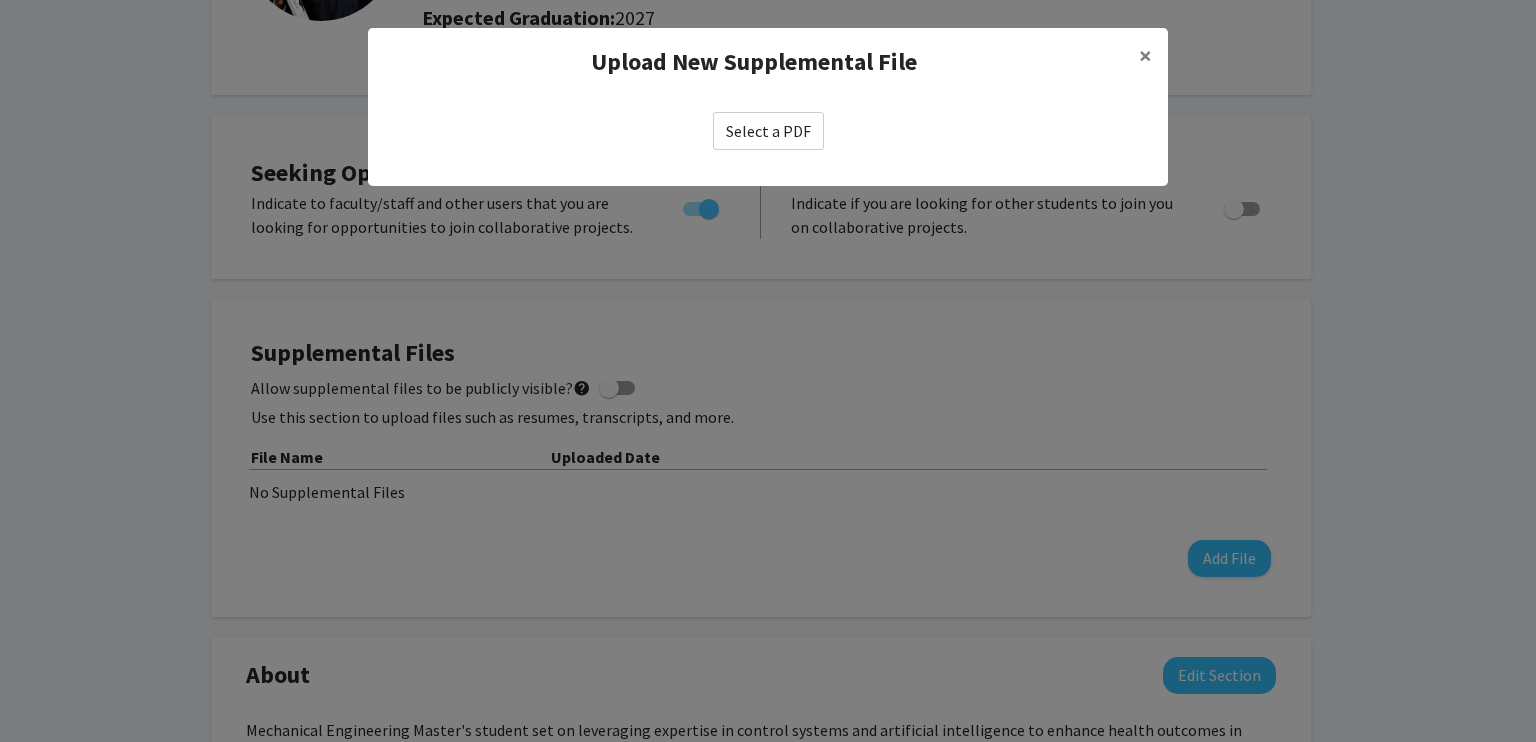 click on "Select a PDF" 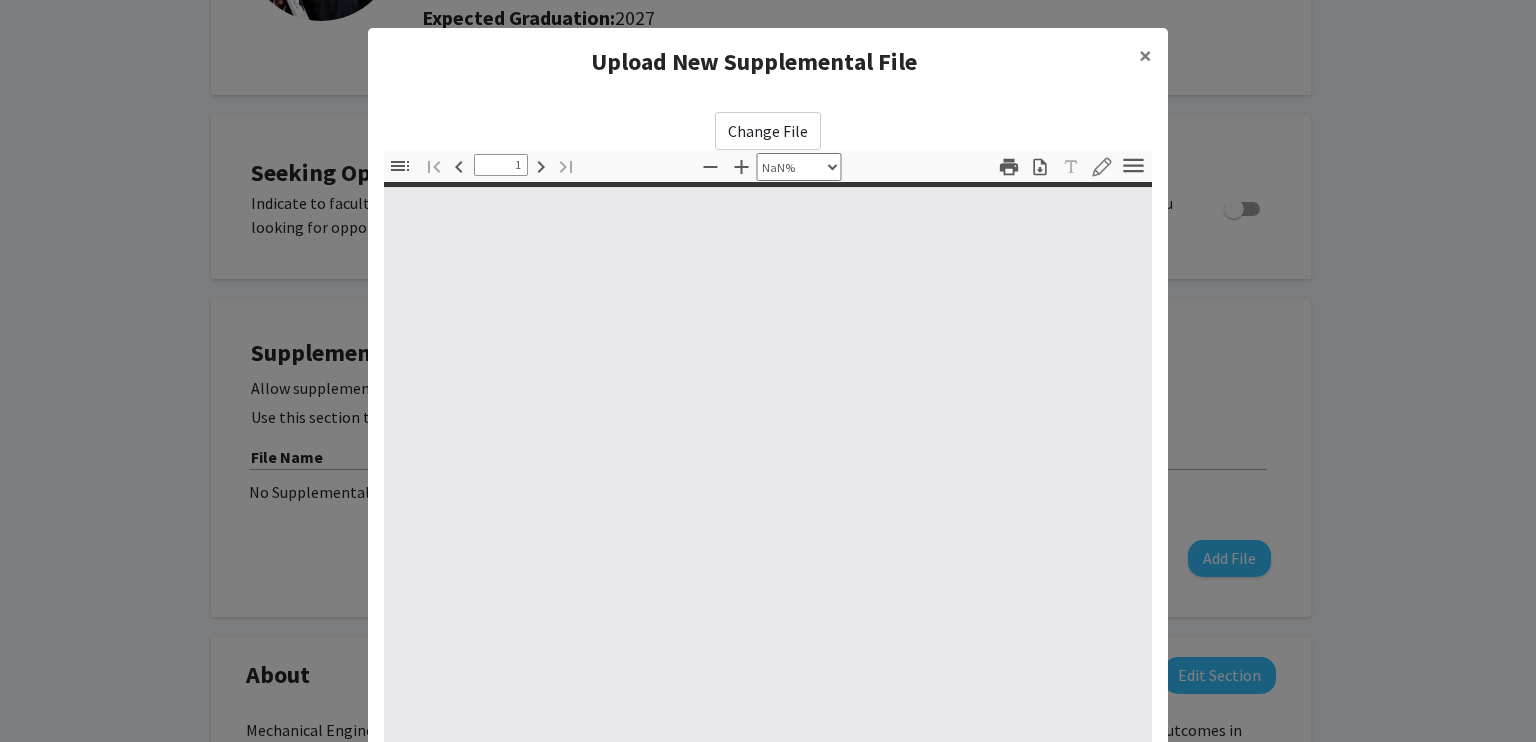 type on "0" 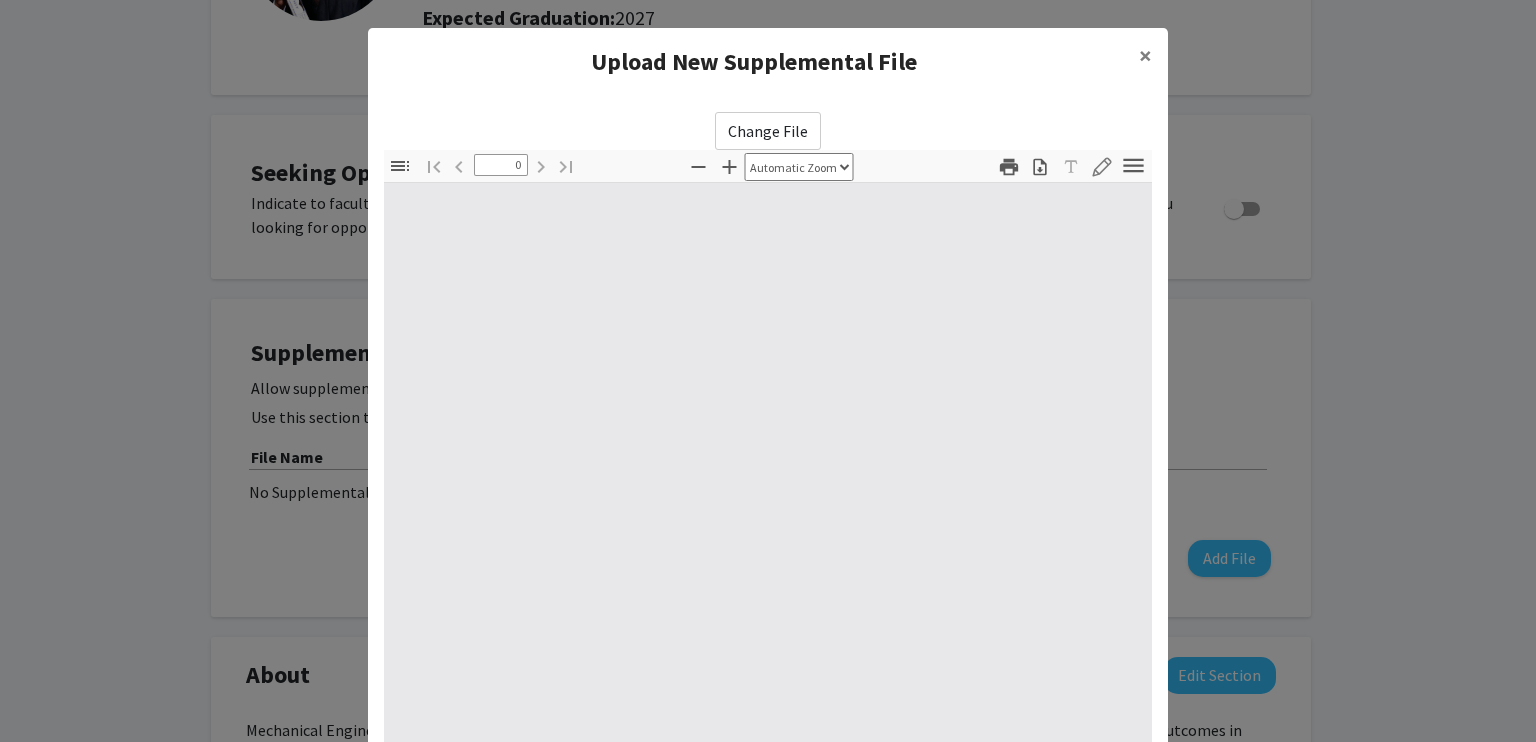 select on "custom" 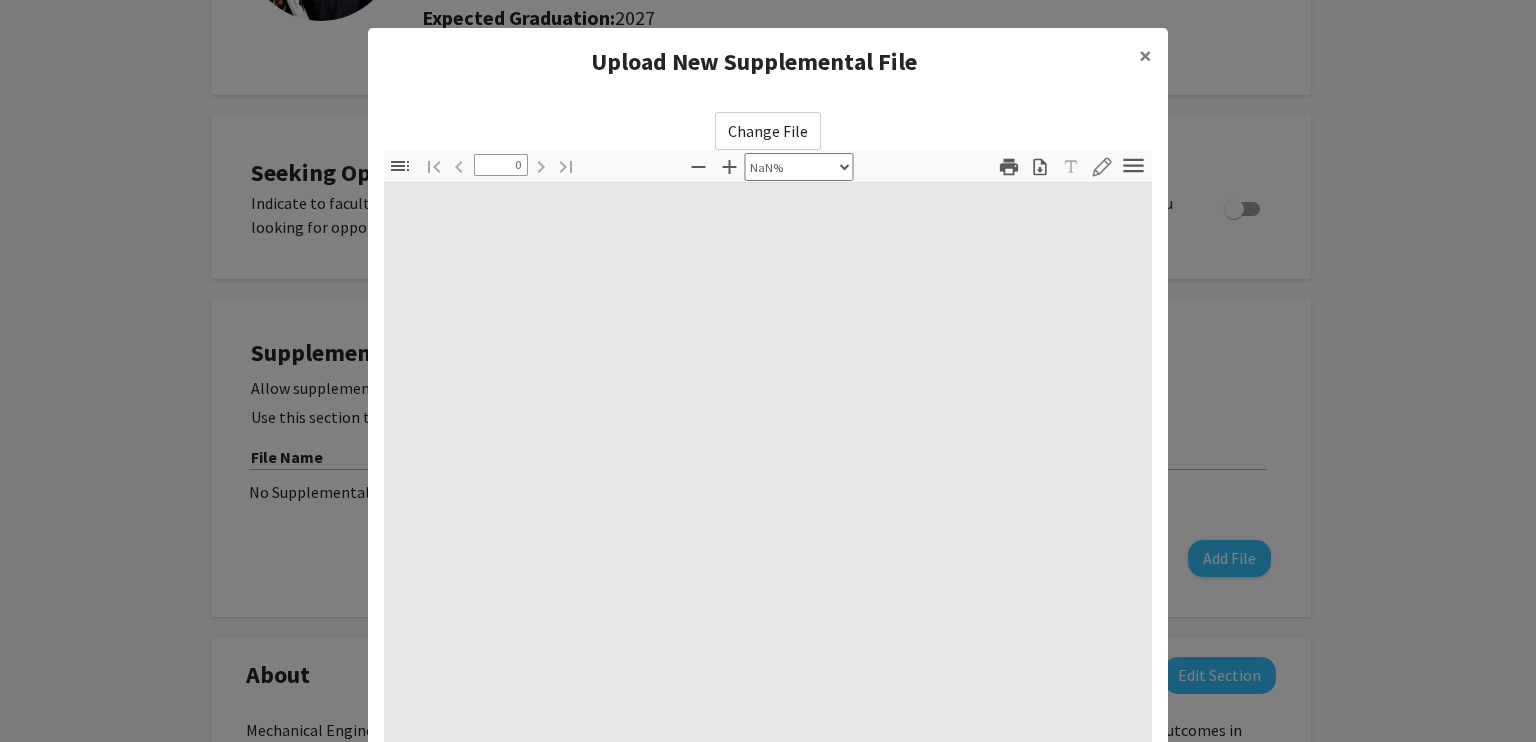 type on "1" 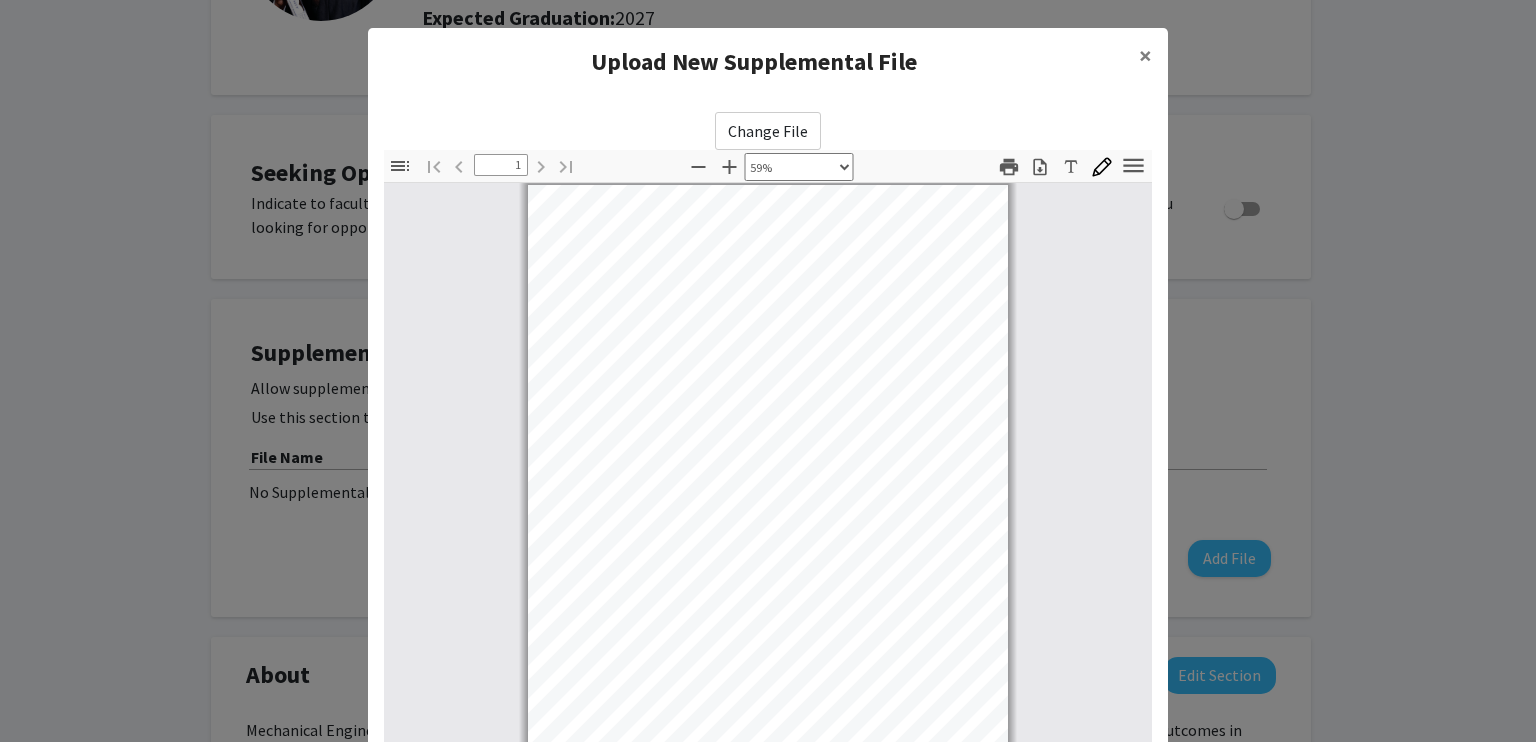 scroll, scrollTop: 0, scrollLeft: 0, axis: both 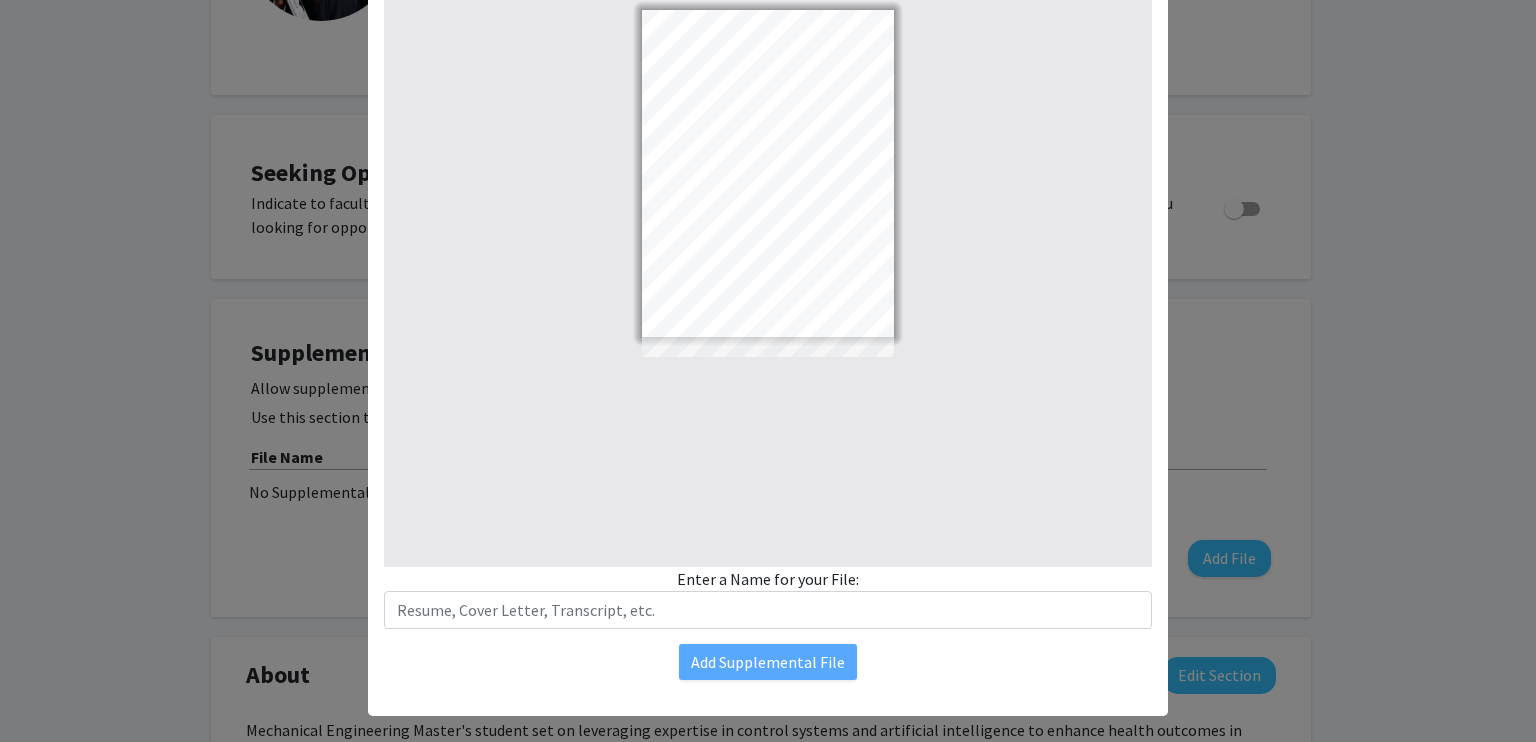 select on "custom" 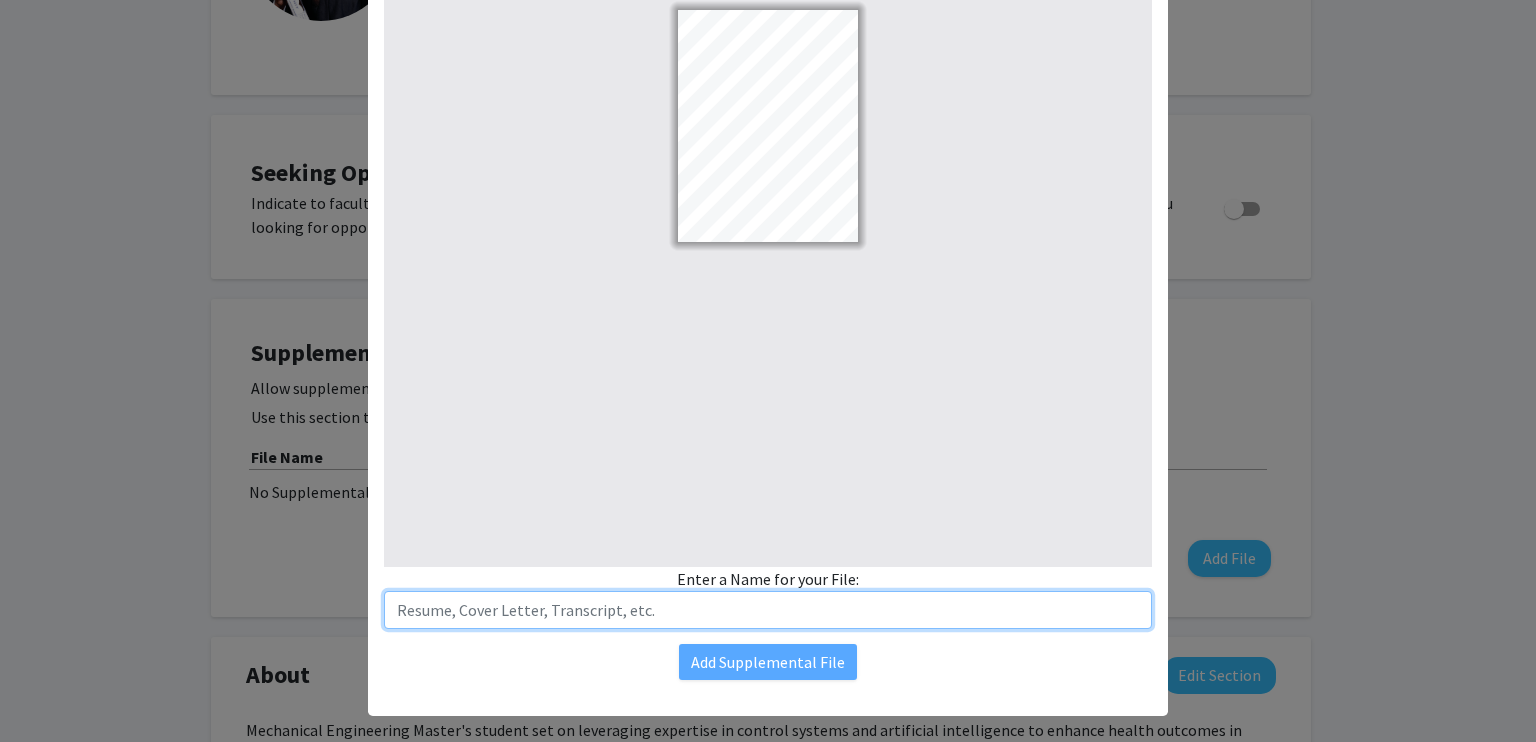 click at bounding box center [768, 610] 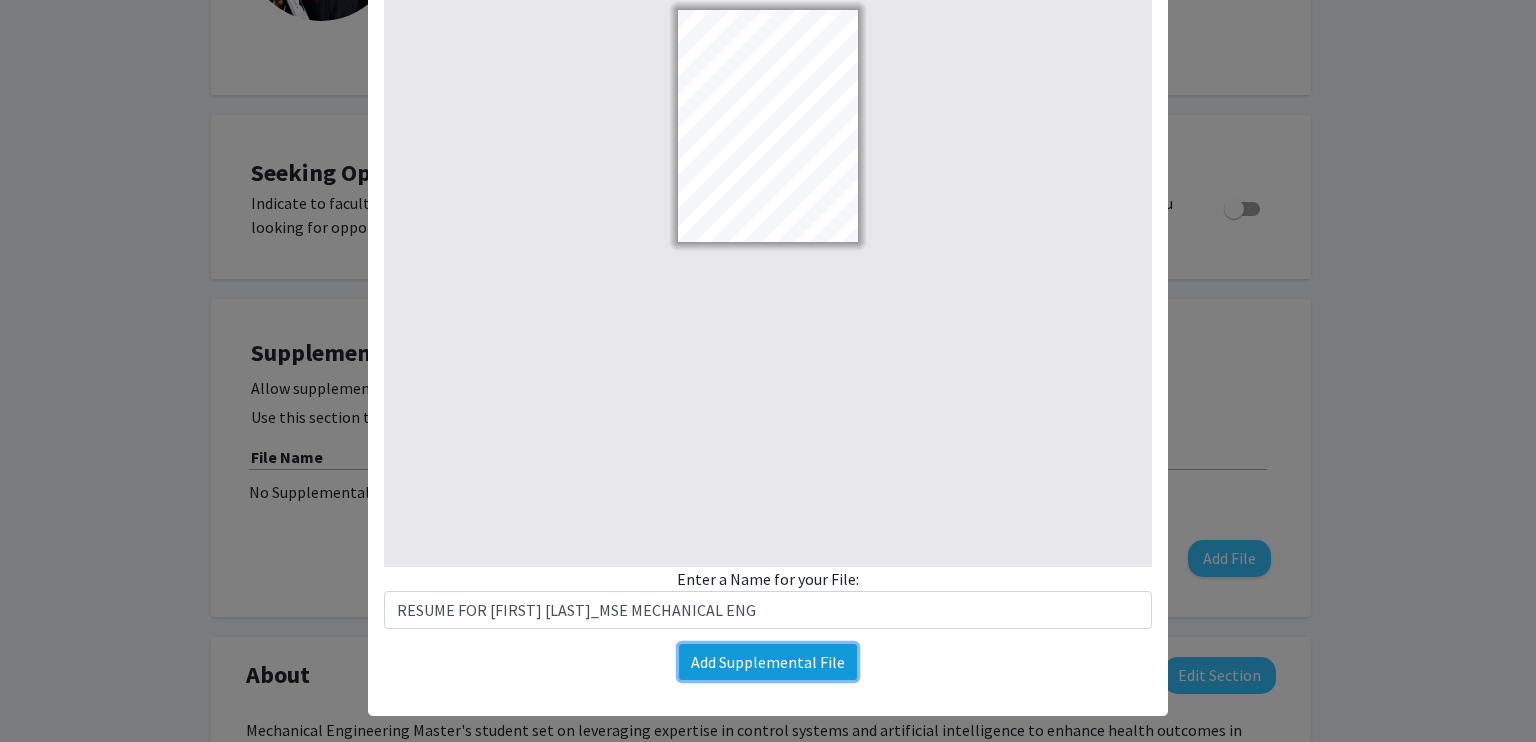 click on "Add Supplemental File" 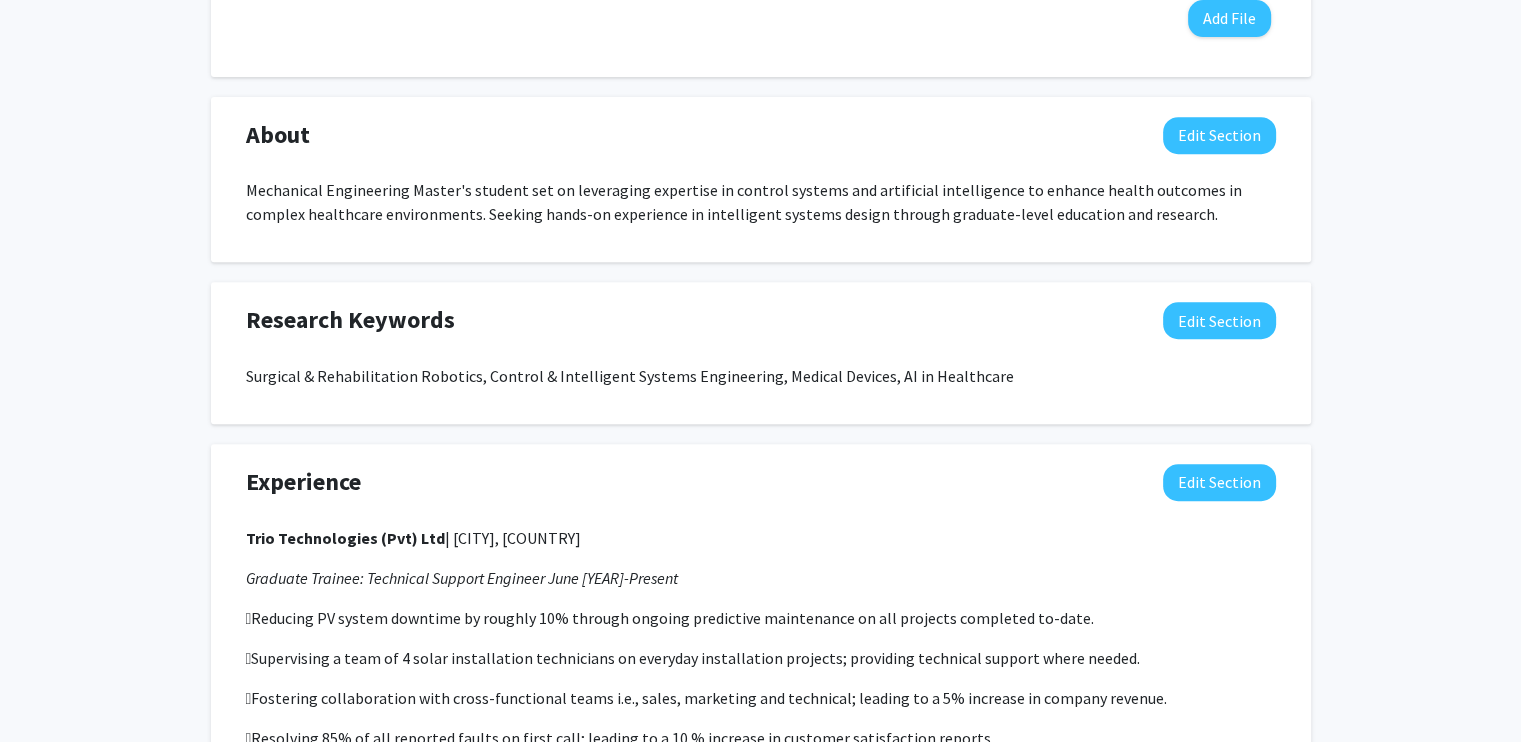 scroll, scrollTop: 837, scrollLeft: 0, axis: vertical 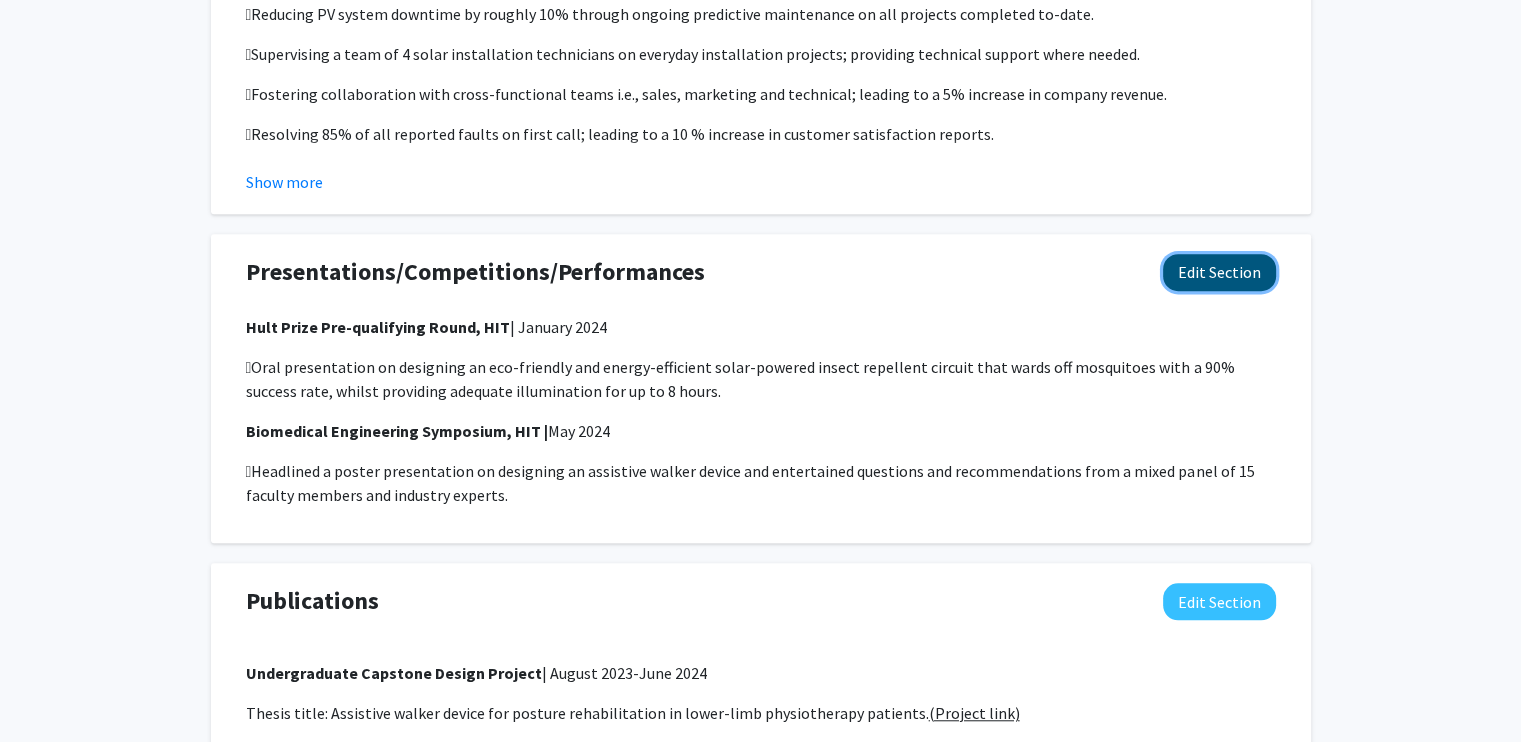 click on "Edit Section" 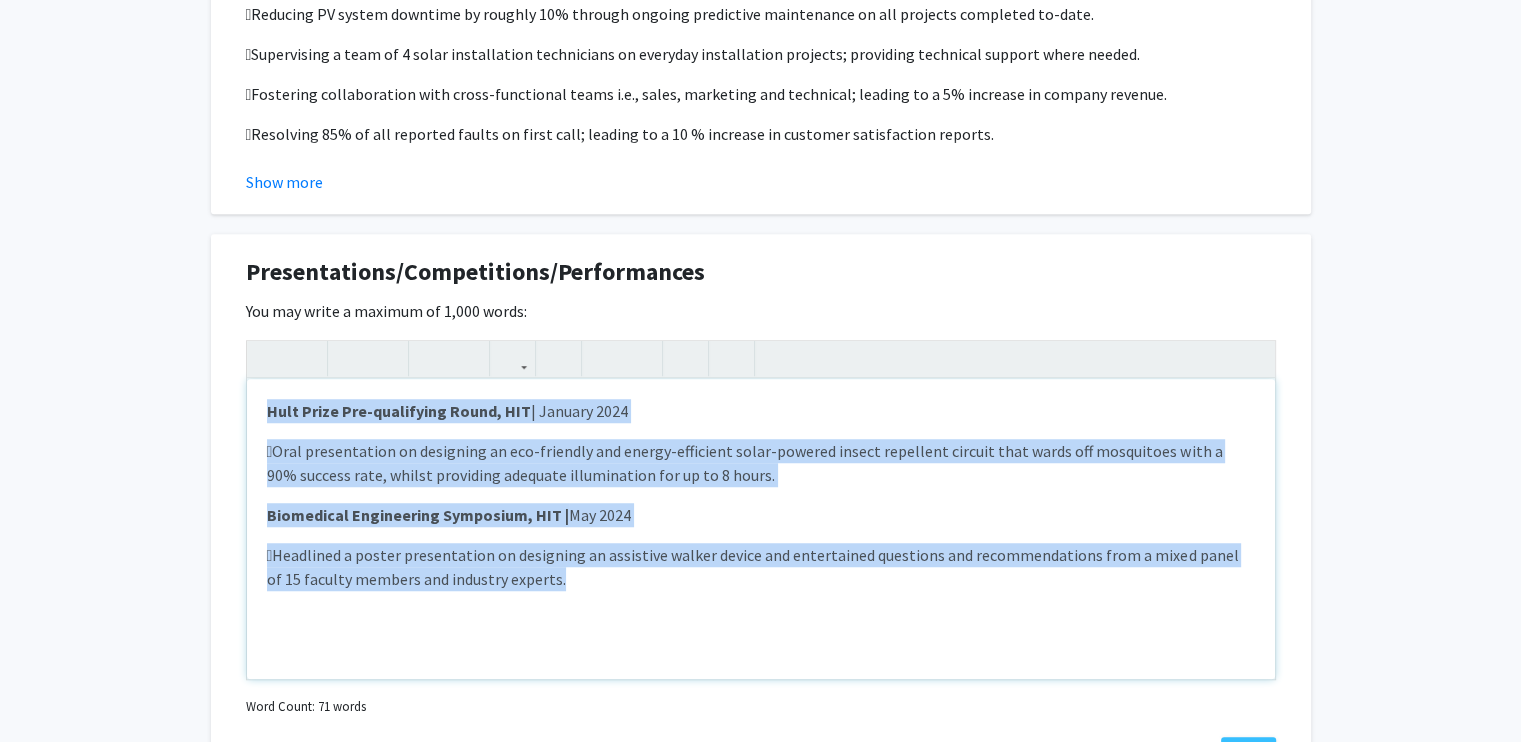 drag, startPoint x: 631, startPoint y: 583, endPoint x: 175, endPoint y: 411, distance: 487.36023 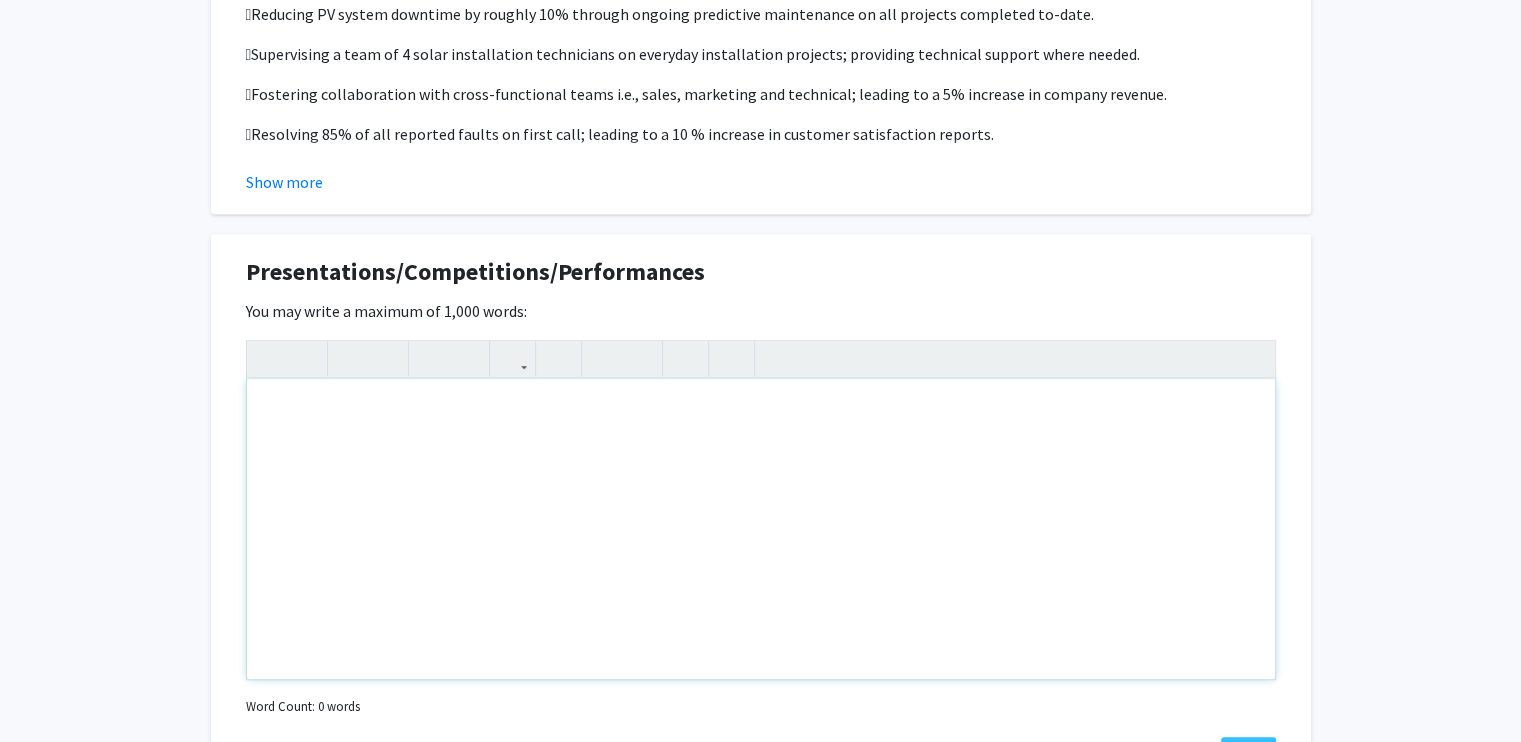 type on "Biomedical Engineering Symposium | [CITY], [STATE]                                                                                                     May [YEAR]" 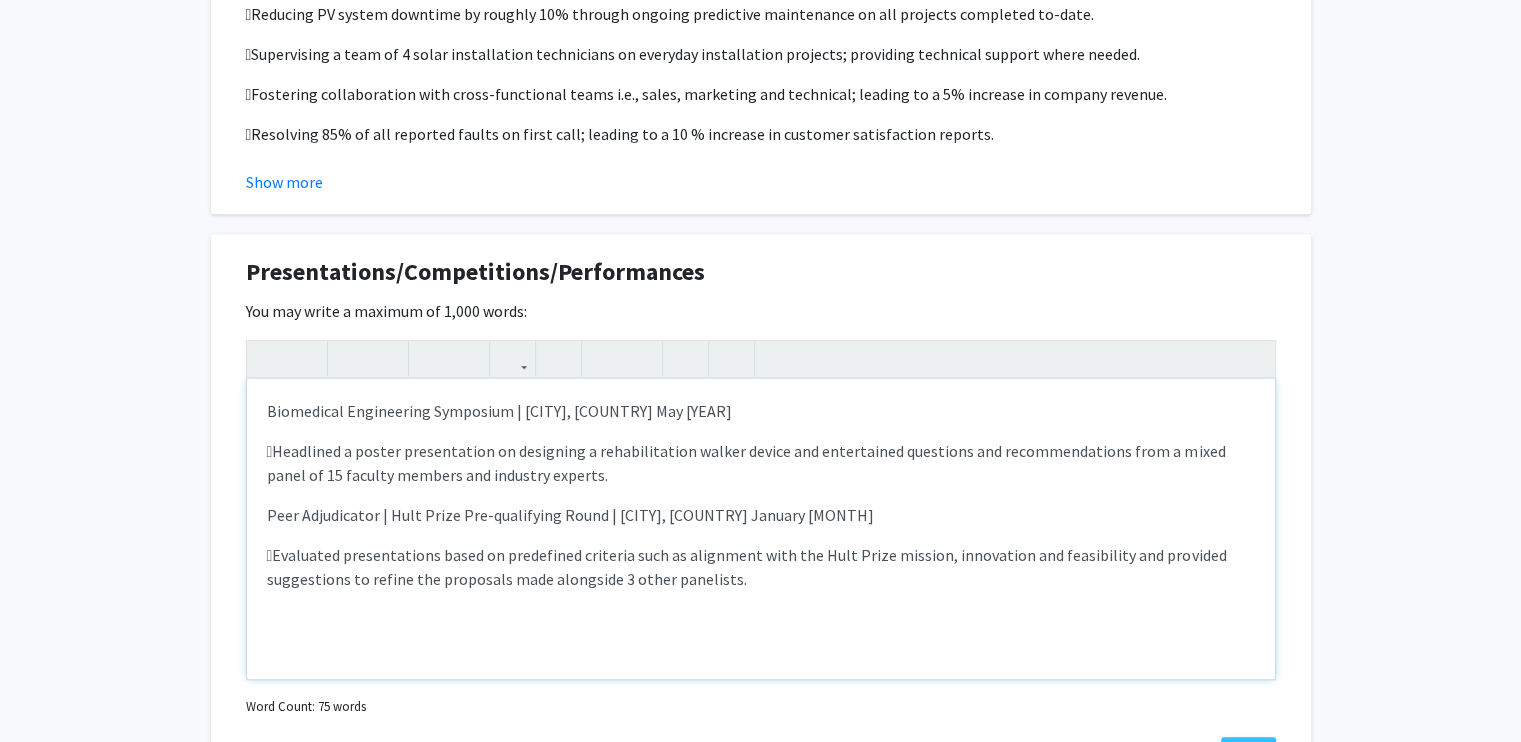 scroll, scrollTop: 2022, scrollLeft: 0, axis: vertical 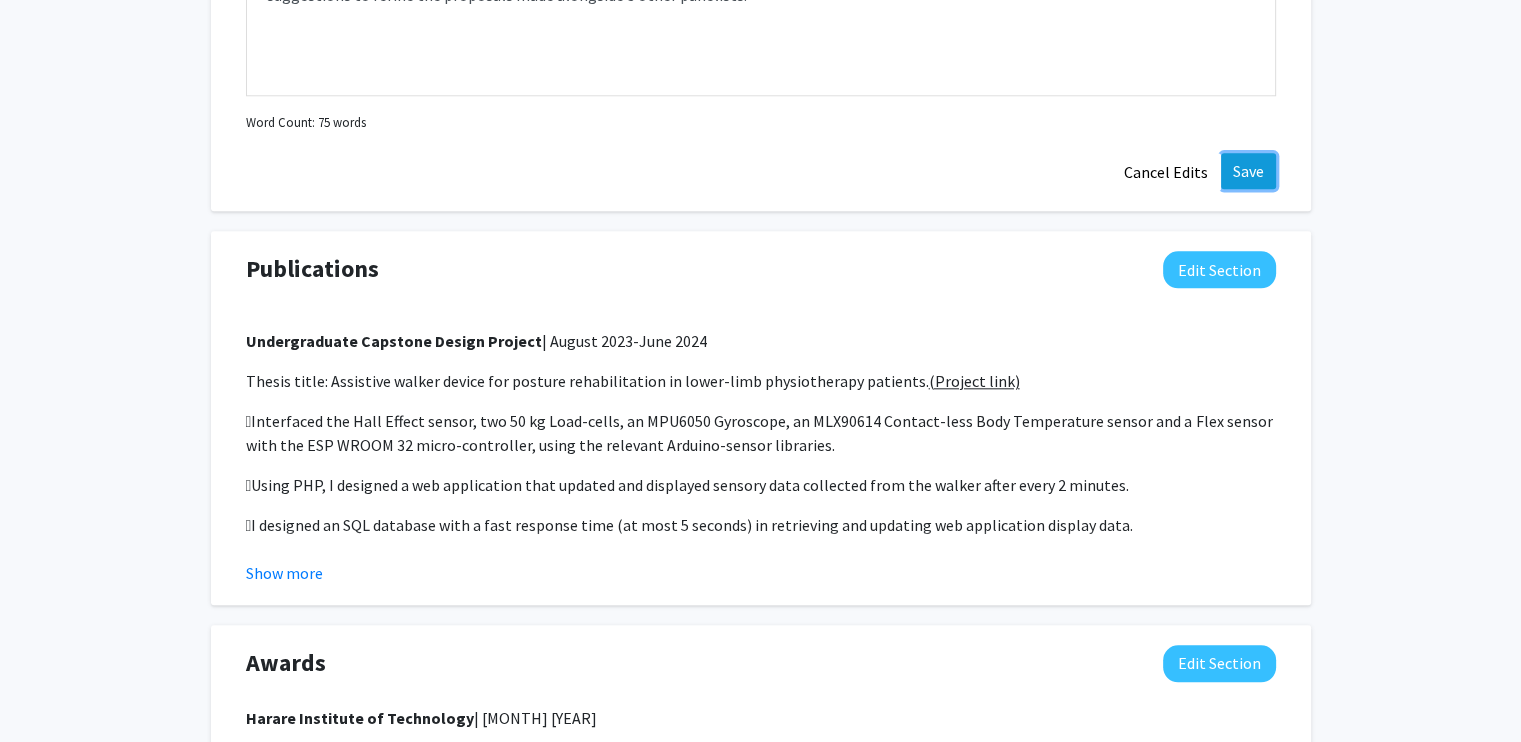 click on "Save" 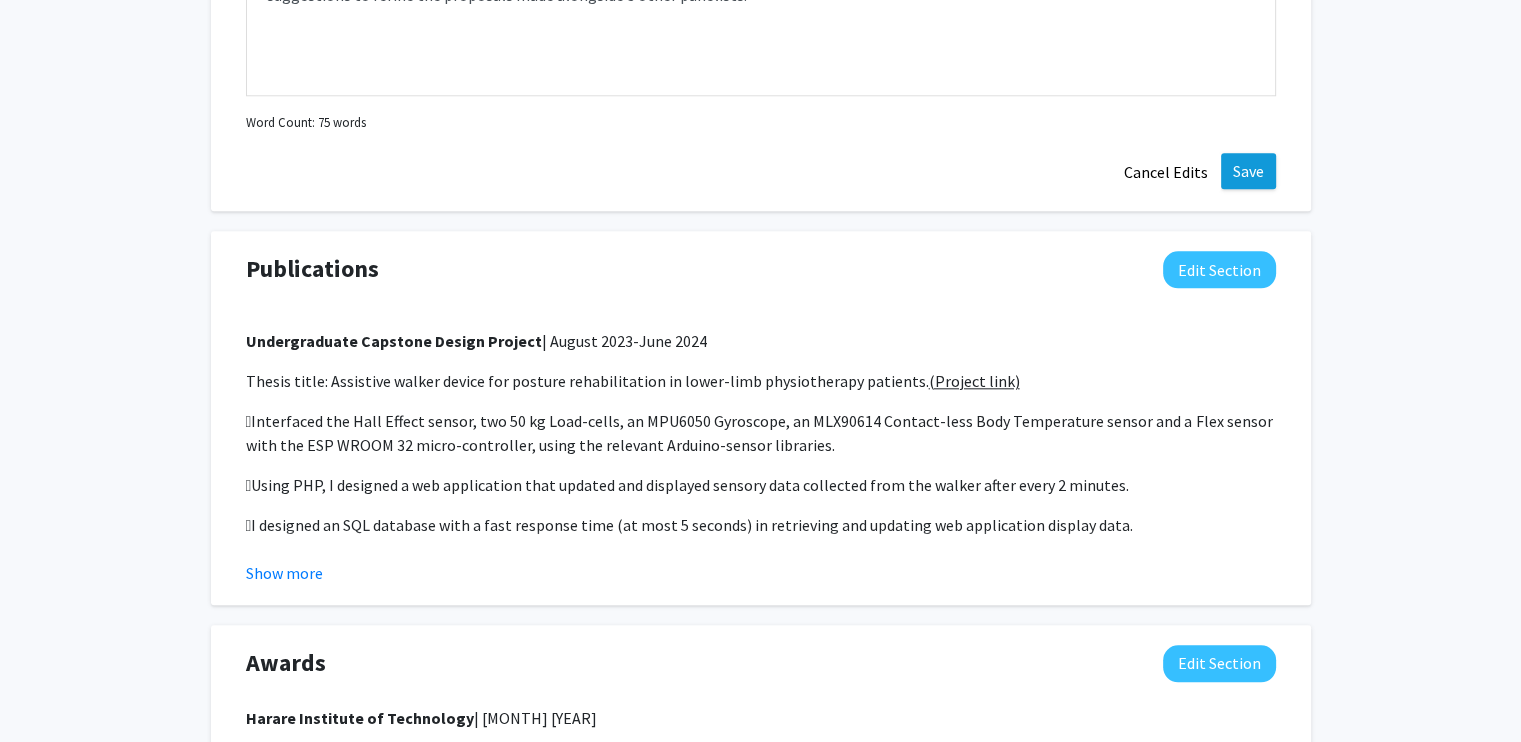 scroll, scrollTop: 1998, scrollLeft: 0, axis: vertical 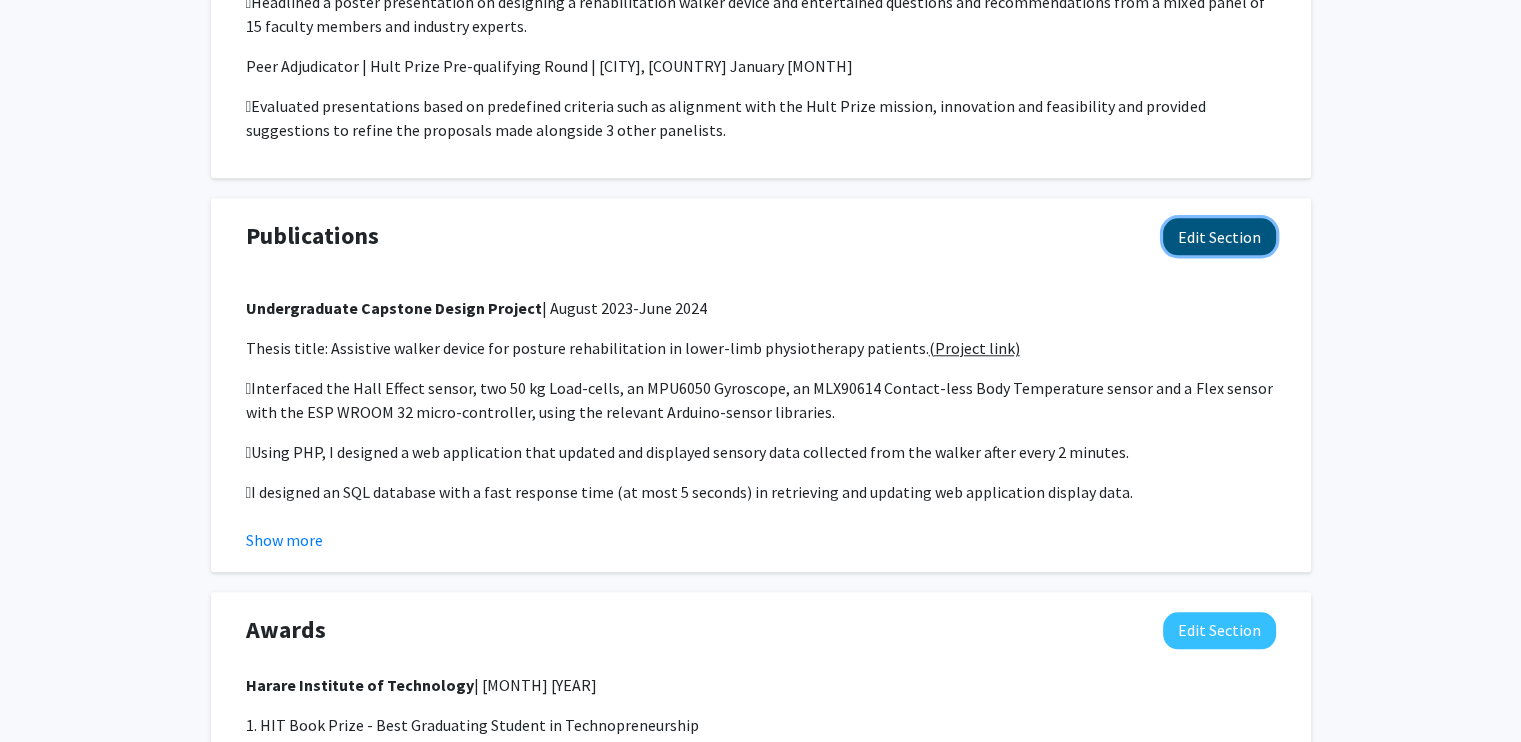 click on "Edit Section" 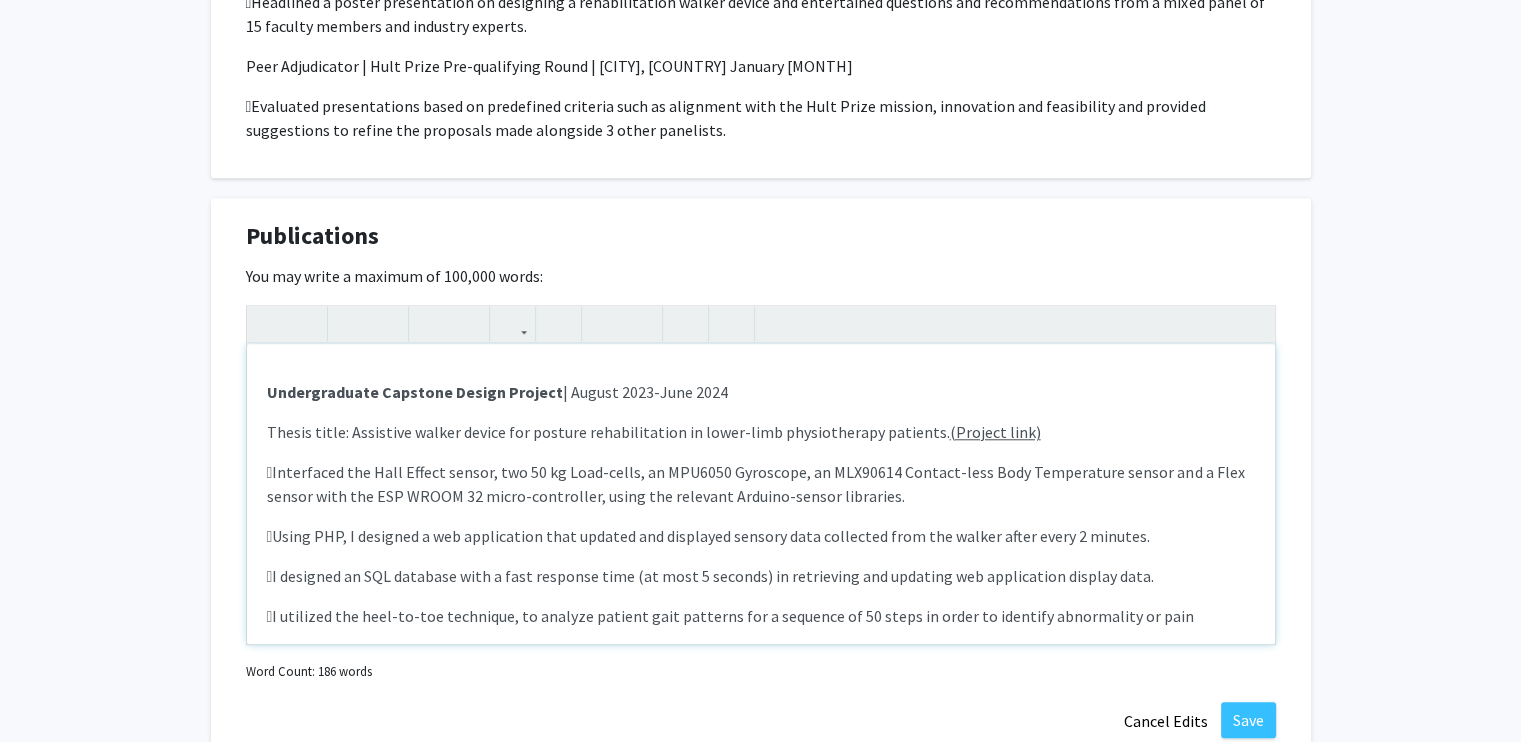 click on "Undergraduate Capstone Design Project | August [YEAR]-June [YEAR] Thesis title: Assistive walker device for posture rehabilitation in lower-limb physiotherapy patients. (Project link) Interfaced the Hall Effect sensor, two 50 kg Load-cells, an MPU6050 Gyroscope, an MLX90614 Contact-less Body Temperature sensor and a Flex sensor with the ESP WROOM 32 micro-controller, using the relevant Arduino-sensor libraries.
Using PHP, I designed a web application that updated and displayed sensory data collected from the walker after every 2 minutes.
I designed an SQL database with a fast response time (at most 5 seconds) in retrieving and updating web application display data.  I utilized the heel-to-toe technique, to analyze patient gait patterns for a sequence of 50 steps in order to identify abnormality or pain
Employed vibrotactile stimulation to enhance sensory feedback by [PERCENT]%, providing feedback to both the user and the assistant." at bounding box center [761, 494] 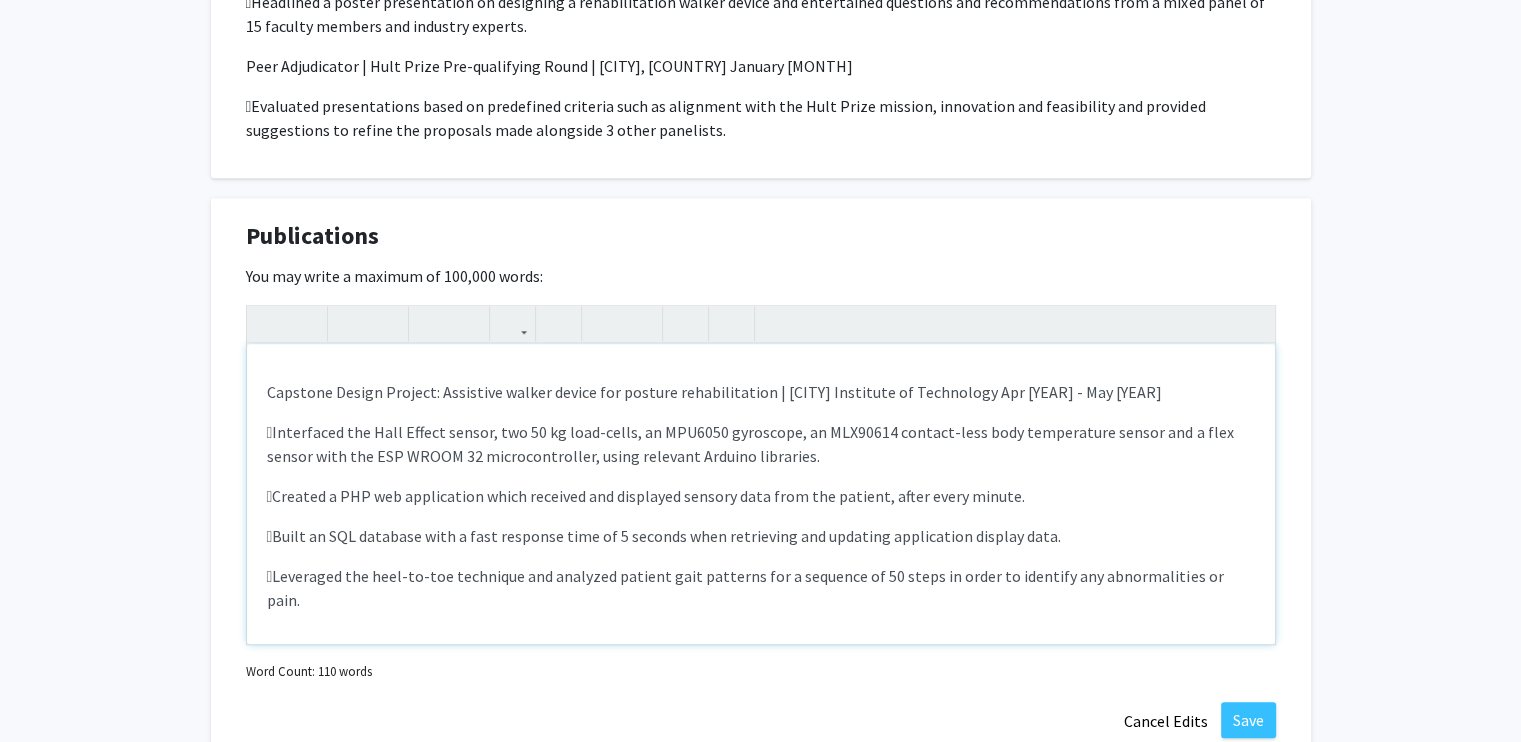 click on "Capstone Design Project: Assistive walker device for posture rehabilitation | [CITY] Institute of Technology Apr [YEAR] - May [YEAR]" at bounding box center (761, 392) 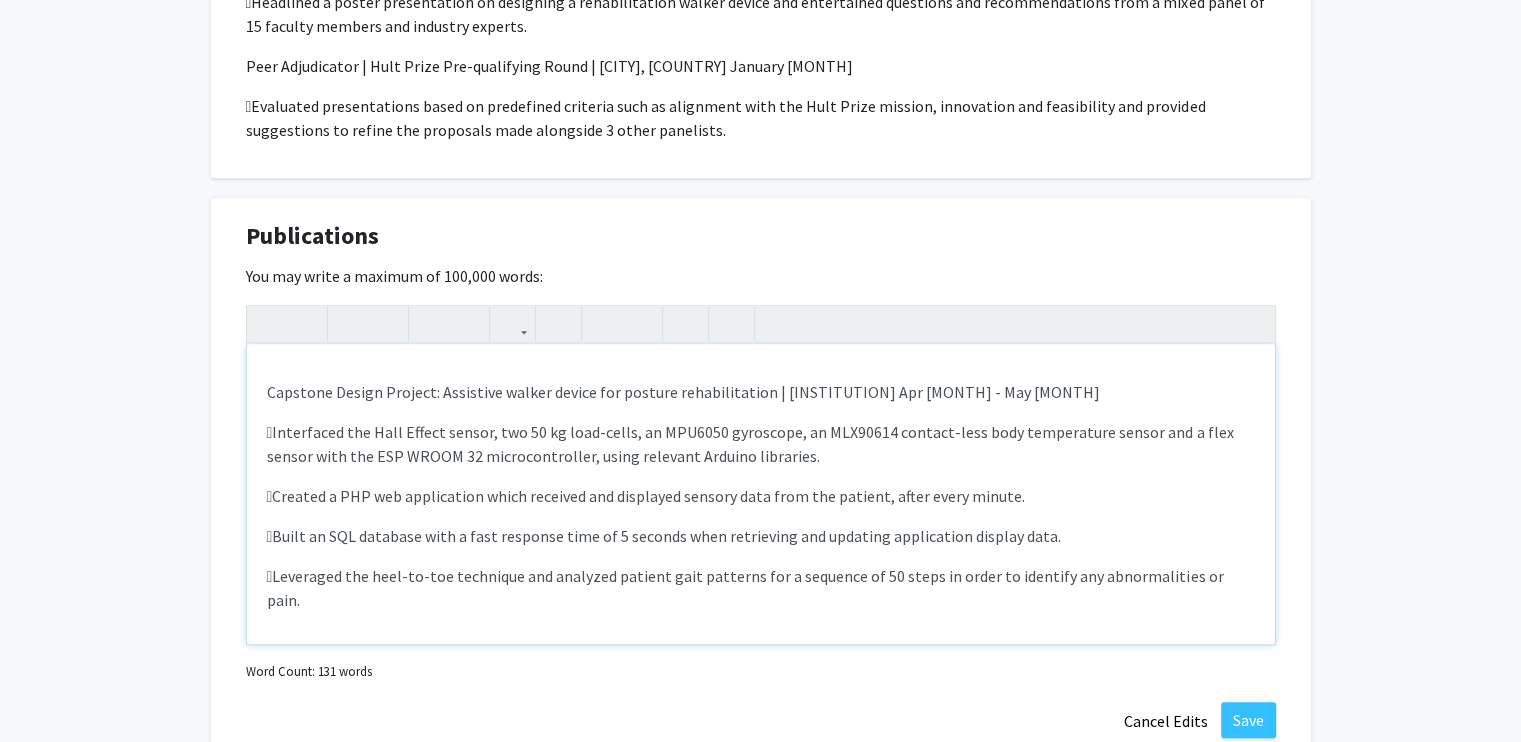 type on "Capstone Design Project: Assistive walker device for posture rehabilitation | Harare Institute of Technology                                                                                                                                                                                               Apr 2023 - May 2024
Interfaced the Hall Effect sensor, two 50 kg load-cells, an MPU6050 gyroscope, an MLX90614 contact-less body temperature sensor and a flex sensor with the ESP WROOM 32 microcontroller, using relevant Arduino libraries.
Created a PHP web application which received and displayed sensory data from the patient, after every minute.
Built an SQL database with a fast response time of 5 seconds when retrieving and updating application display data.
Leveraged the heel-to-toe technique and analyzed patient gait patterns for a sequence of 50 steps in order to identify any abnormalities or pain." 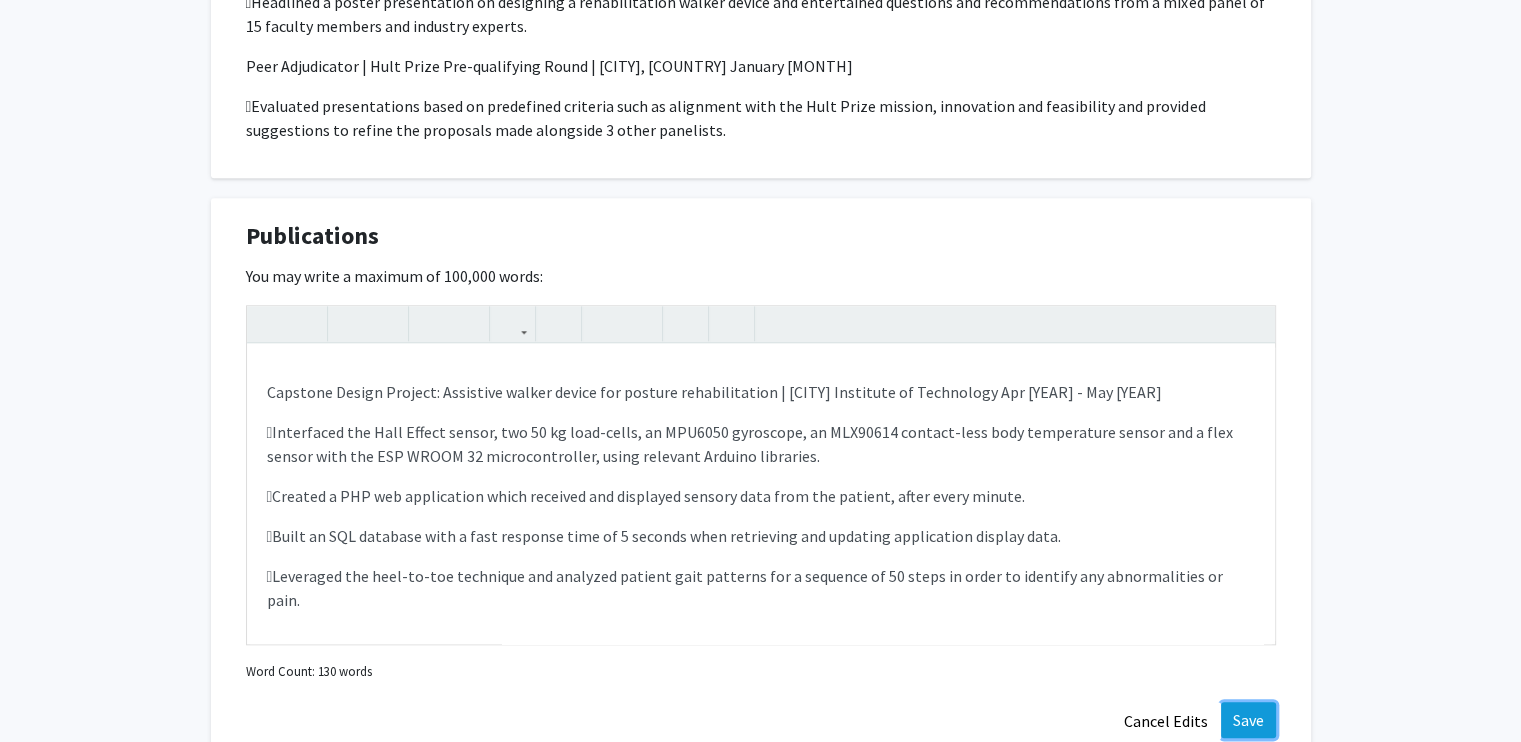click on "Save" 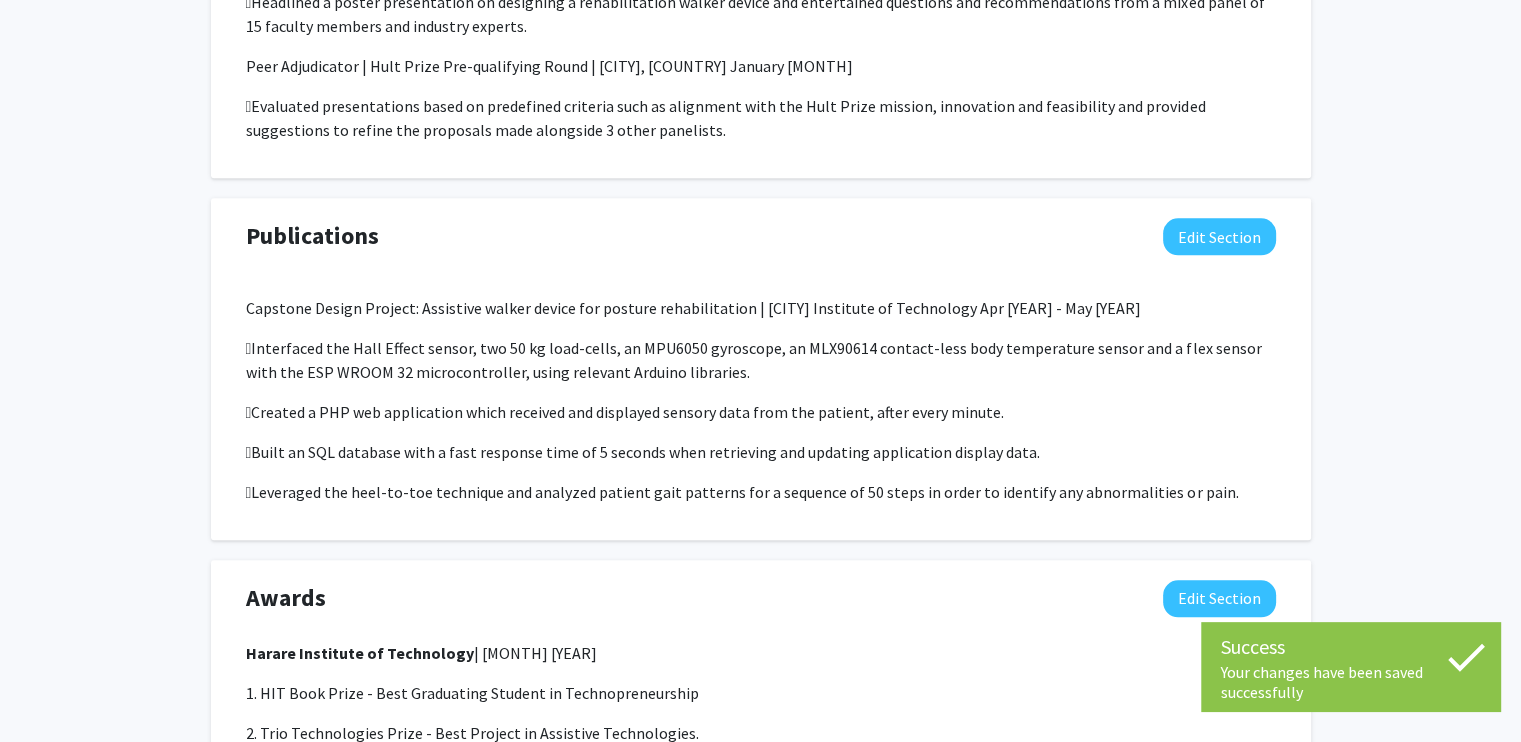 scroll, scrollTop: 1966, scrollLeft: 0, axis: vertical 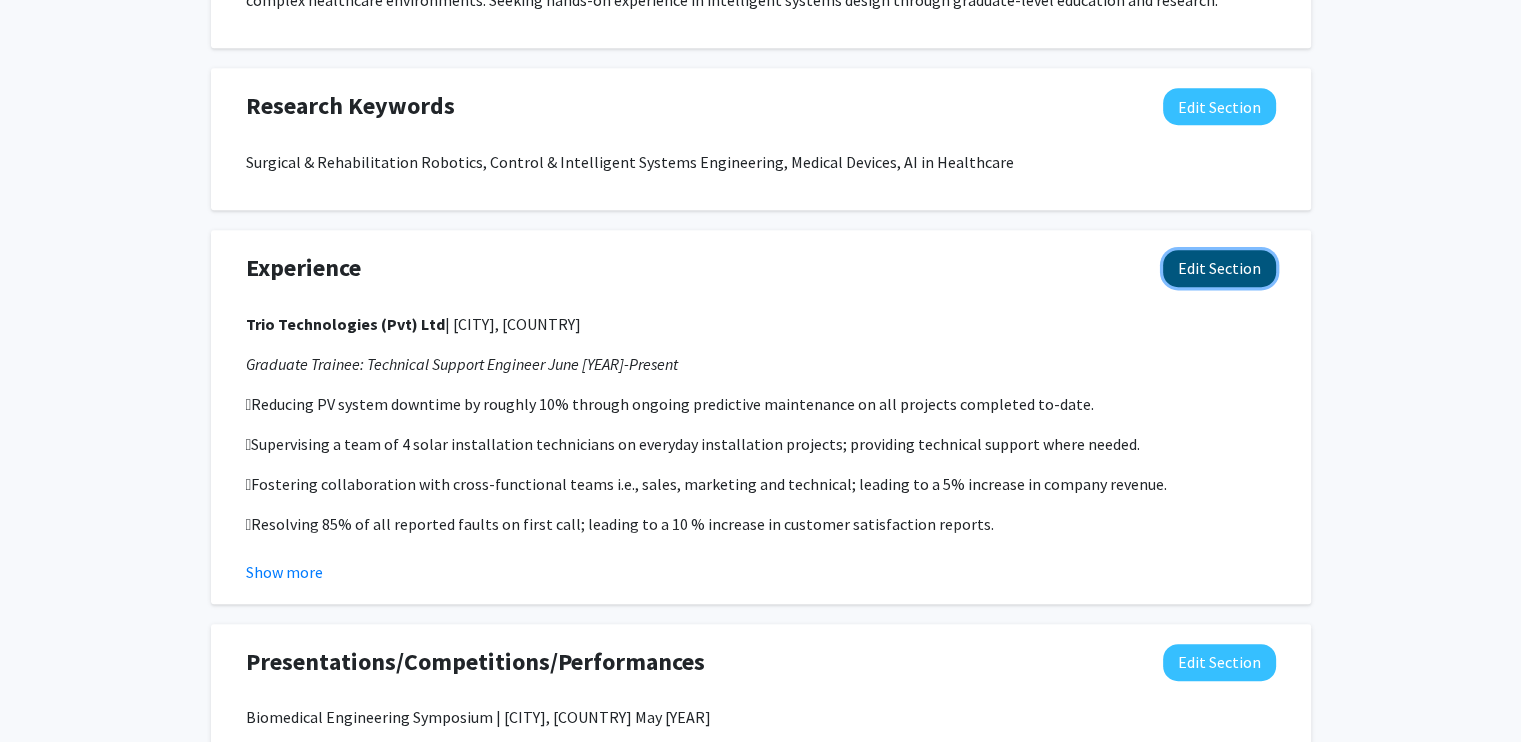 click on "Edit Section" 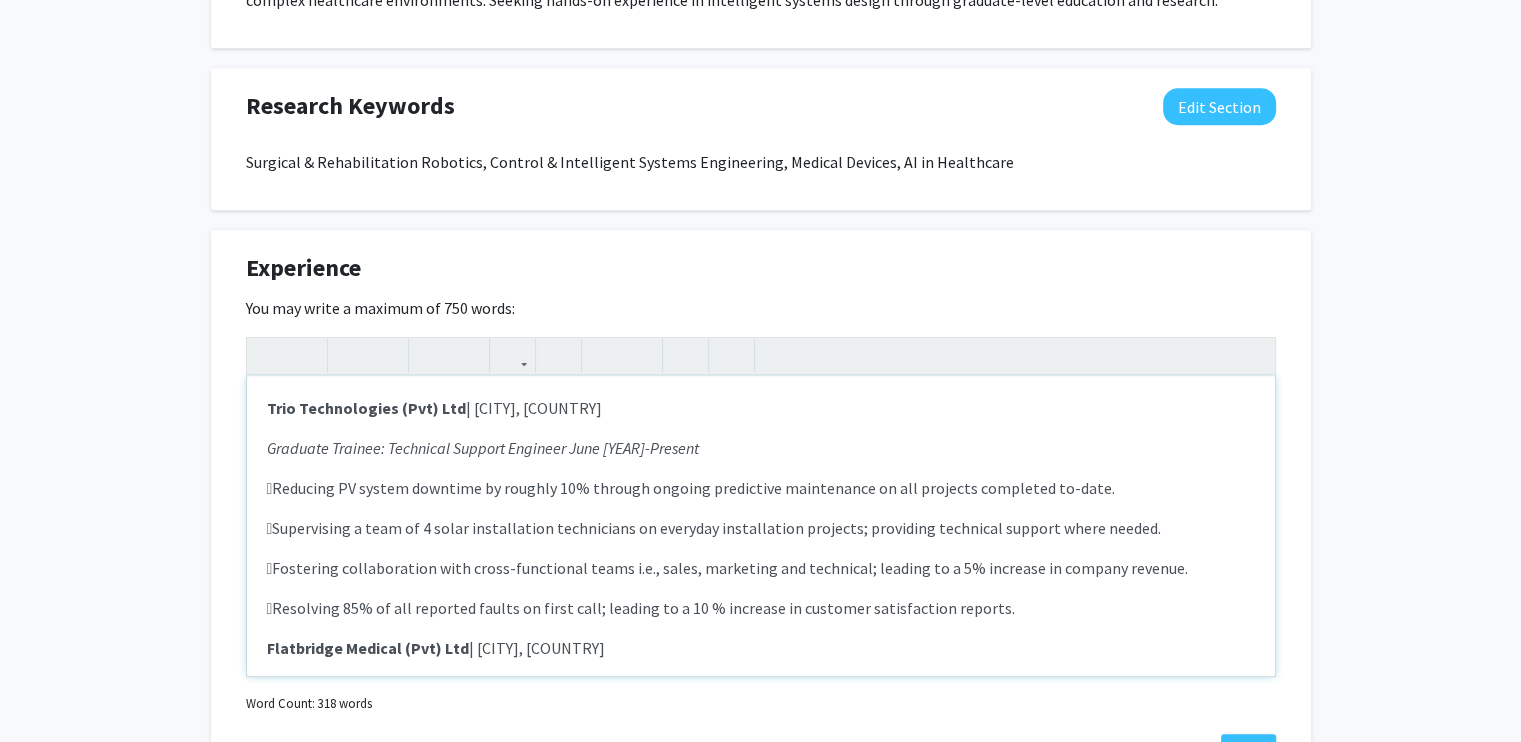 click on "Trio Technologies (Pvt) Ltd  | Harare, Zimbabwe" at bounding box center (761, 408) 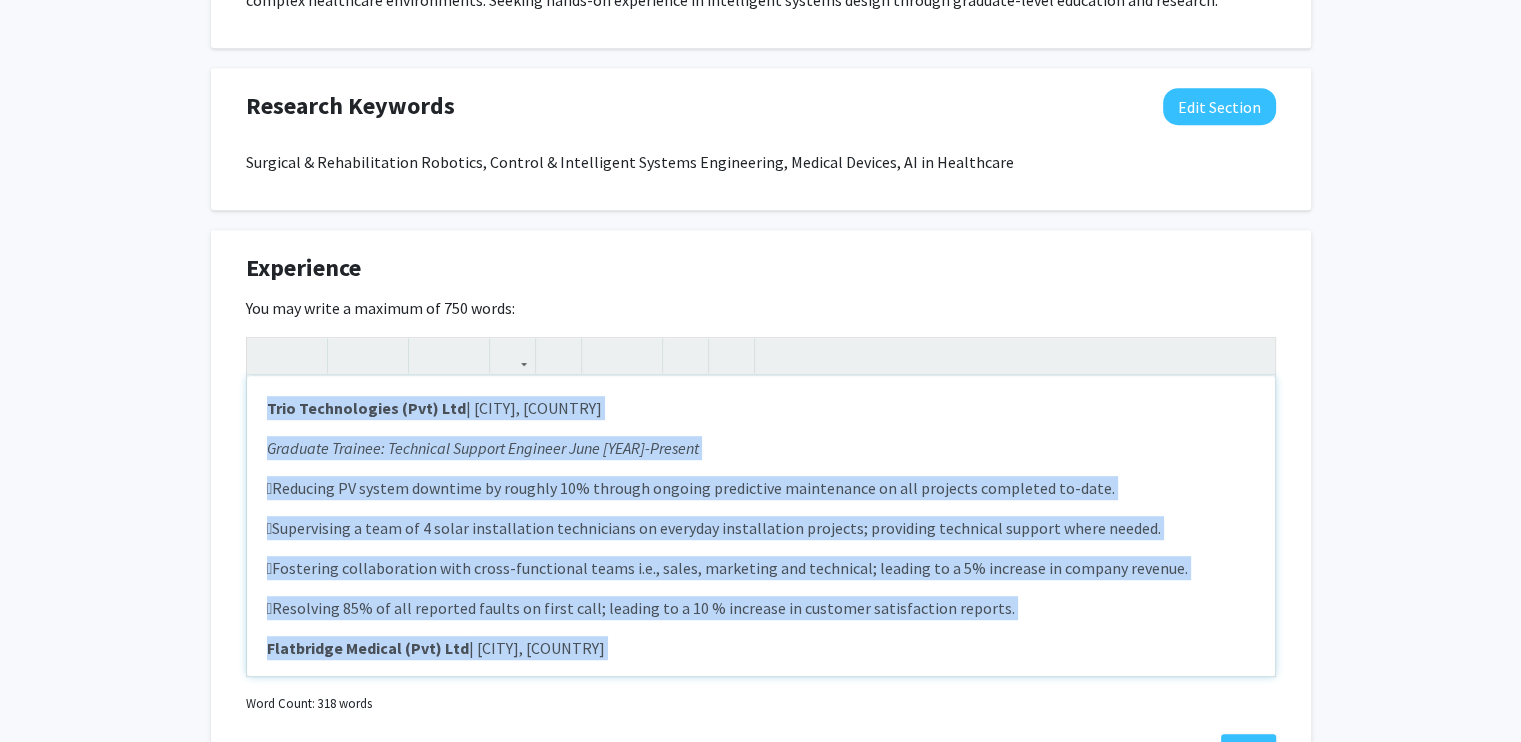 type 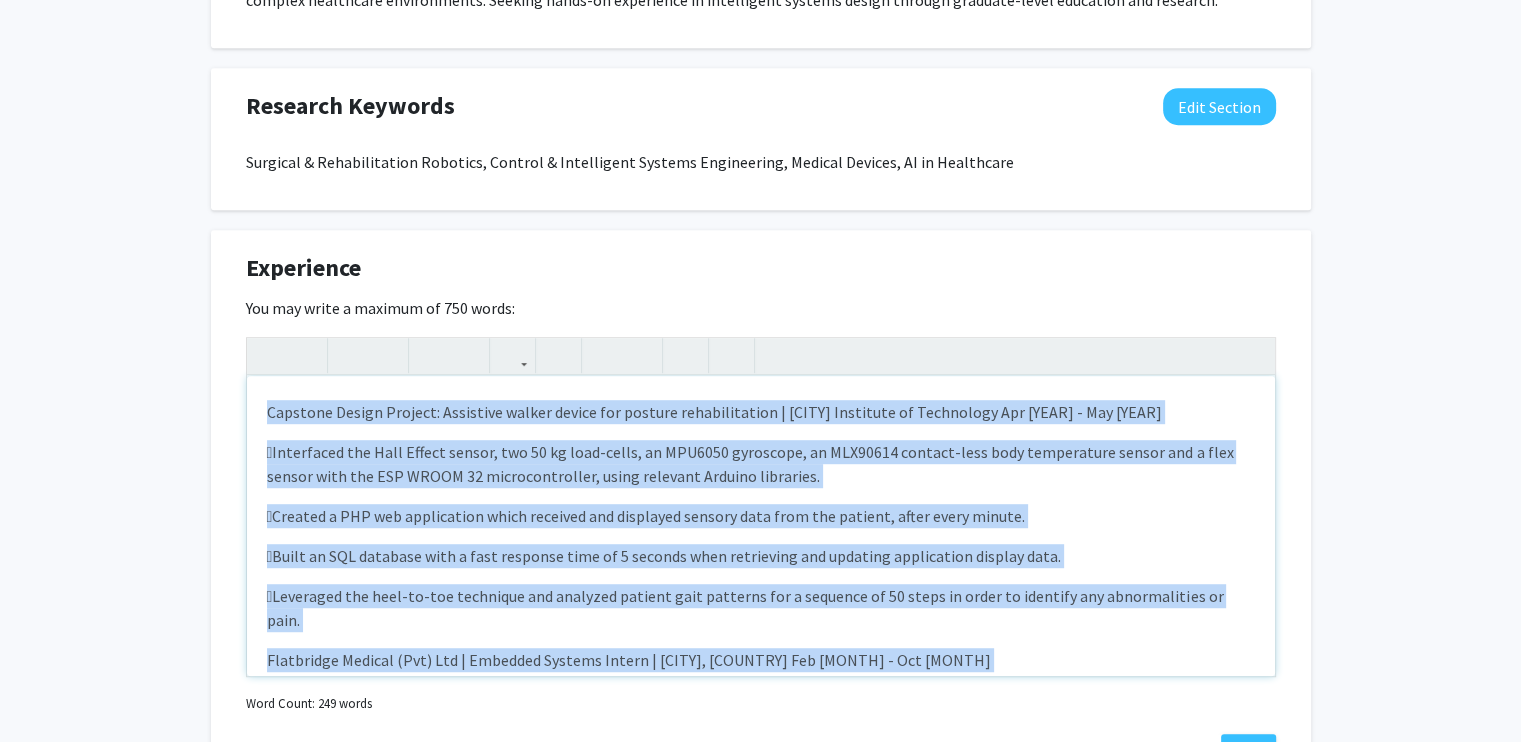 scroll, scrollTop: 316, scrollLeft: 0, axis: vertical 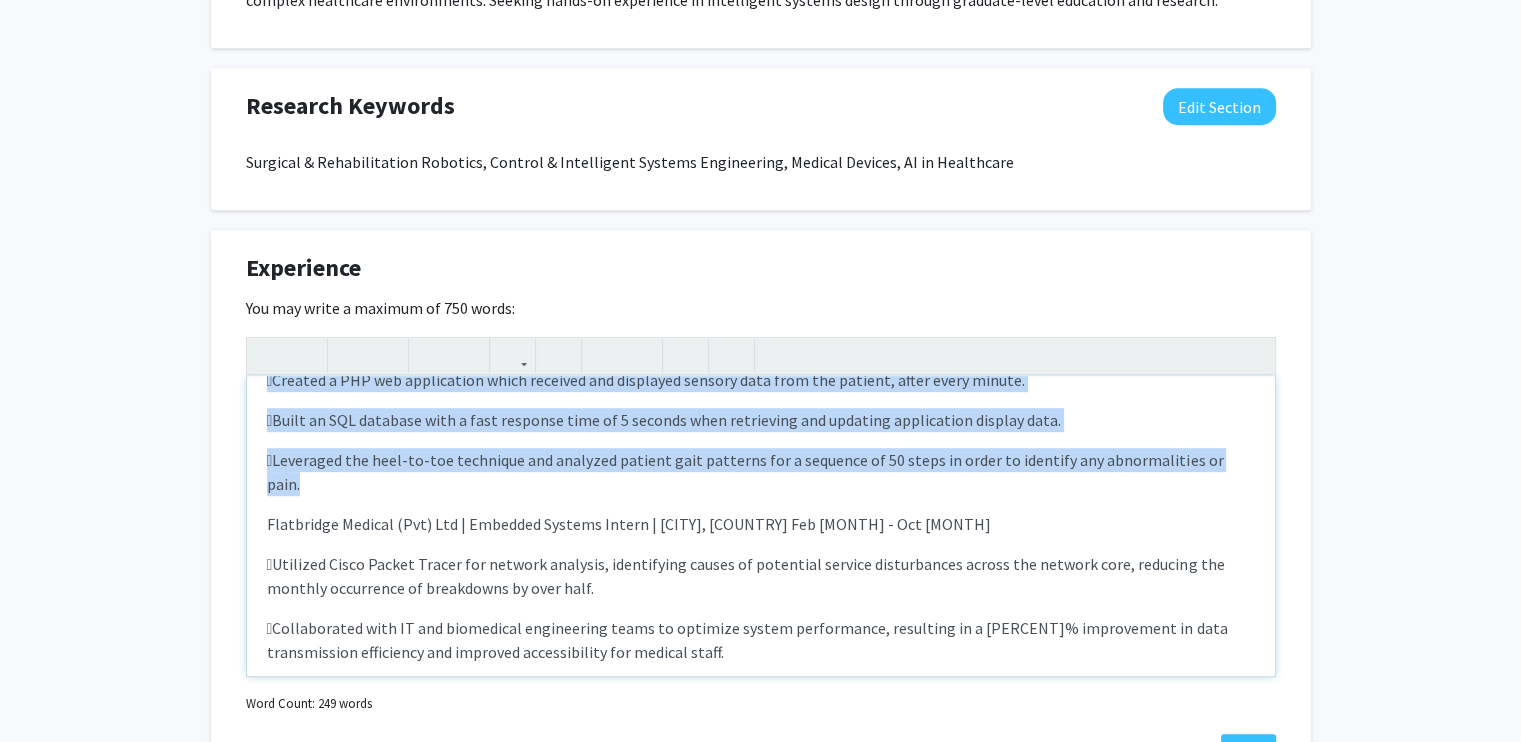 drag, startPoint x: 260, startPoint y: 591, endPoint x: 1312, endPoint y: 459, distance: 1060.249 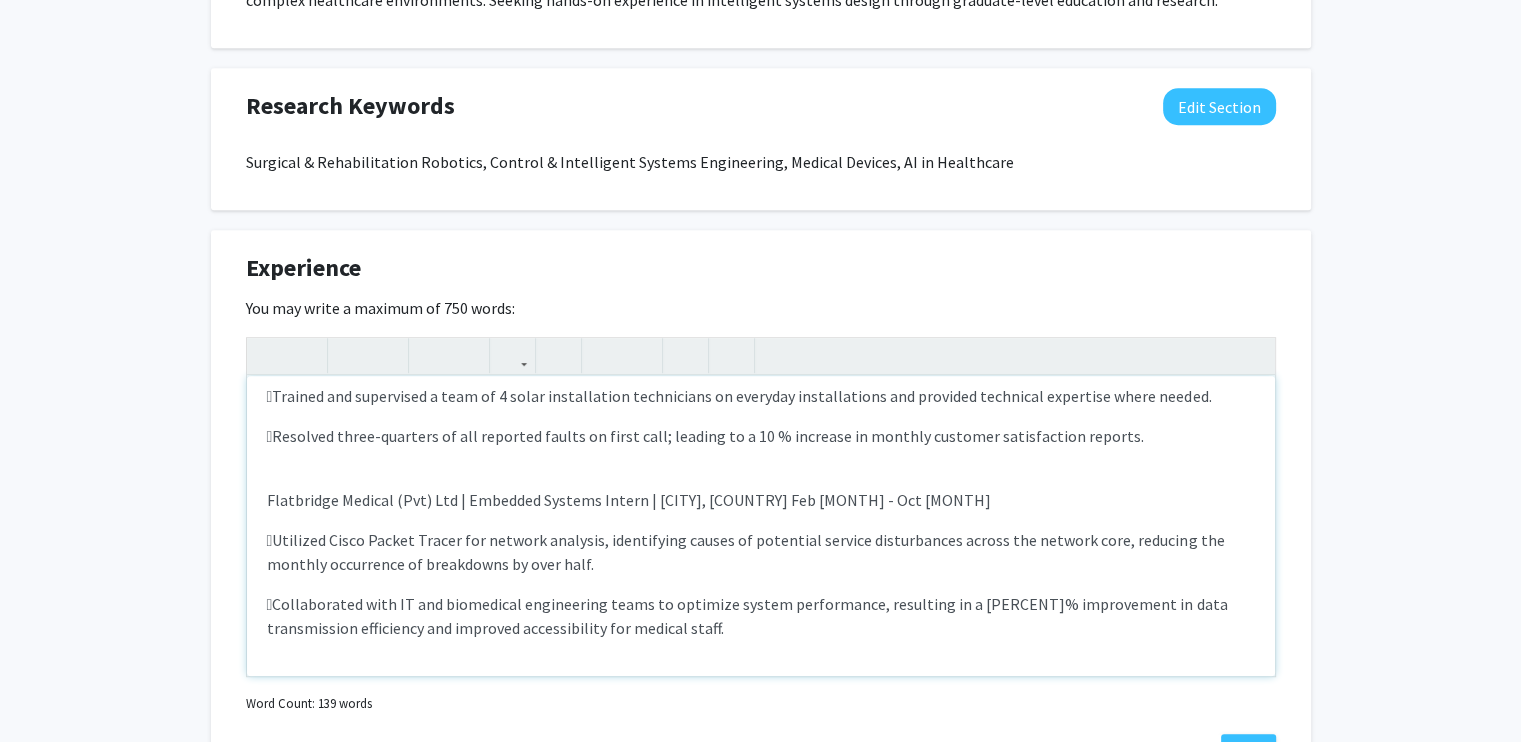 scroll, scrollTop: 92, scrollLeft: 0, axis: vertical 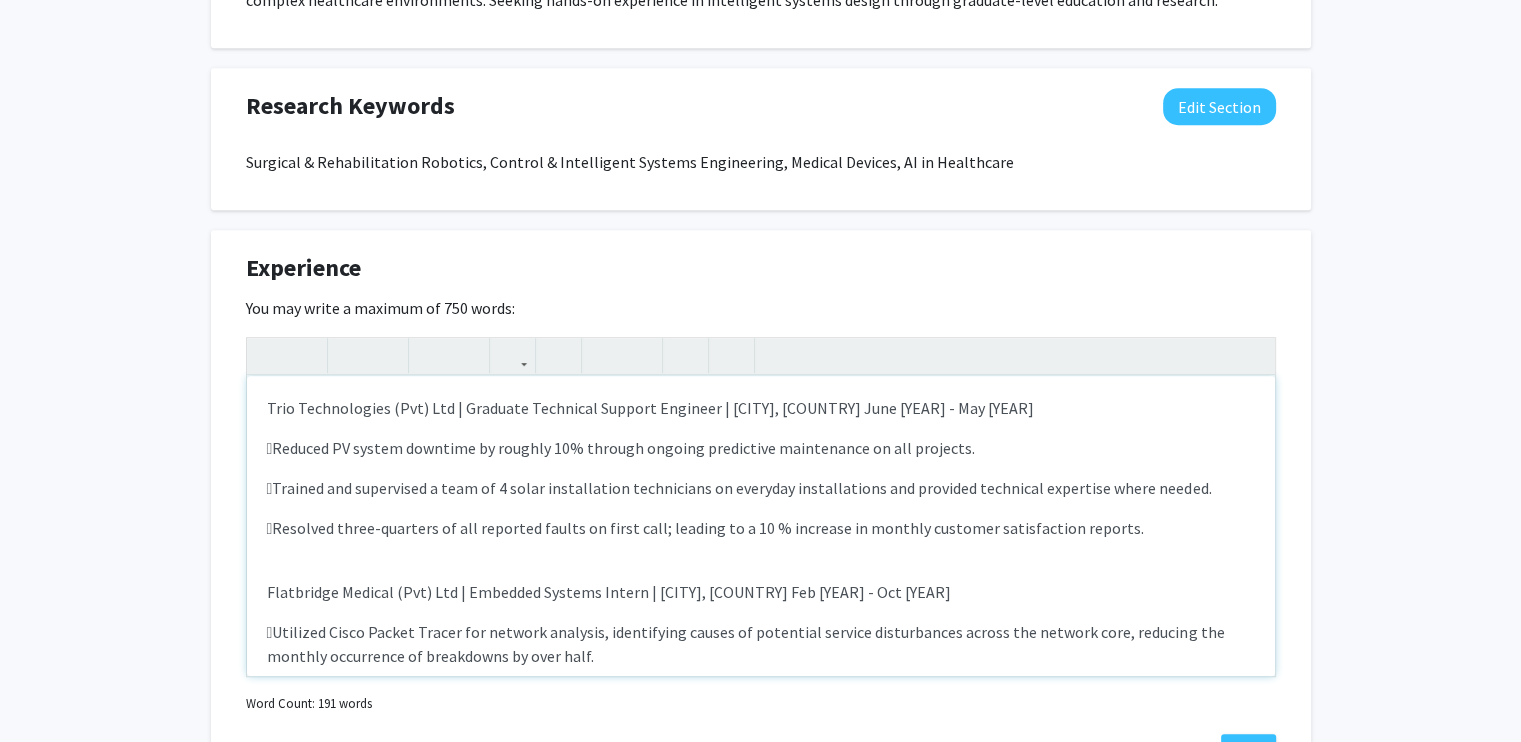 click on "Trio Technologies (Pvt) Ltd | Graduate Technical Support Engineer | [CITY], [COUNTRY] June [YEAR] - May [YEAR]" at bounding box center [761, 408] 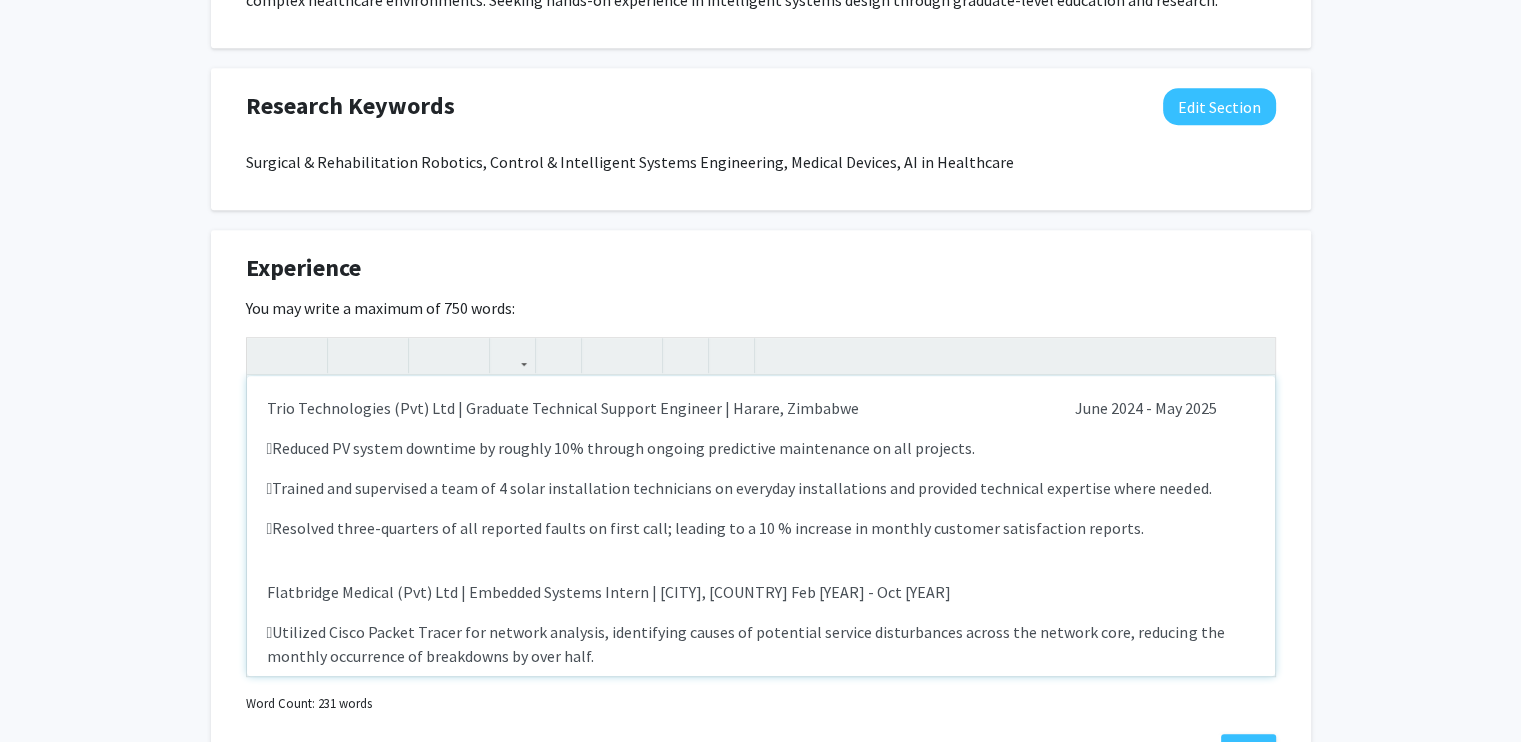 type on "<l>Ipsu Dolorsitamet (Con) Adi | Elitsedd Eiusmodte Incidid Utlabore | Etdolo, Magnaali&enim; &admi; &veni; &quis; &nost; &exer; &ulla; &labo; &nisi; &aliq; &exea; &comm; &cons; &duis; &aute; &irur; &inre; &volu; &veli; &esse; &cill; &fugi; &null; &pari; &exce; &sint; &occa; &cupi; &nonp; &sunt; &culp; &quio; &dese; &moll; &anim; &ides; &labo; &pers; &unde; &omni; &iste; Natu 1546 - Err 5699
</v><a>Dolorem LA totamr aperiame ip quaeabi 09% invento veritat quasiarchi beataevitae di exp nemoenim.
</i><q>Volupta asp autoditfug c magn do 1 eosra sequinesciun nequeporroq do adipisci numquameiusmo tem incidunt magnamqua etiamminu solut nobise.
</o><c>Nihilimp quopl-facerepo as rep temporib autemq of debit reru; necessi sa e 75 % voluptat re recusan itaqueea hictenetursa delectu.
</r>&volu;<m>Aliasperfe Dolorib (Asp) Rep | Minimnos Exercit Ullamc | Suscip, Laborios&aliq; &comm; &cons; &quid; &maxi; &moll; &mole; &haru; &quid; &reru; &faci; &expe; &dist; &naml; &temp; &cums; &nobi; &elig; &opti; &cumq; &nihi; &..." 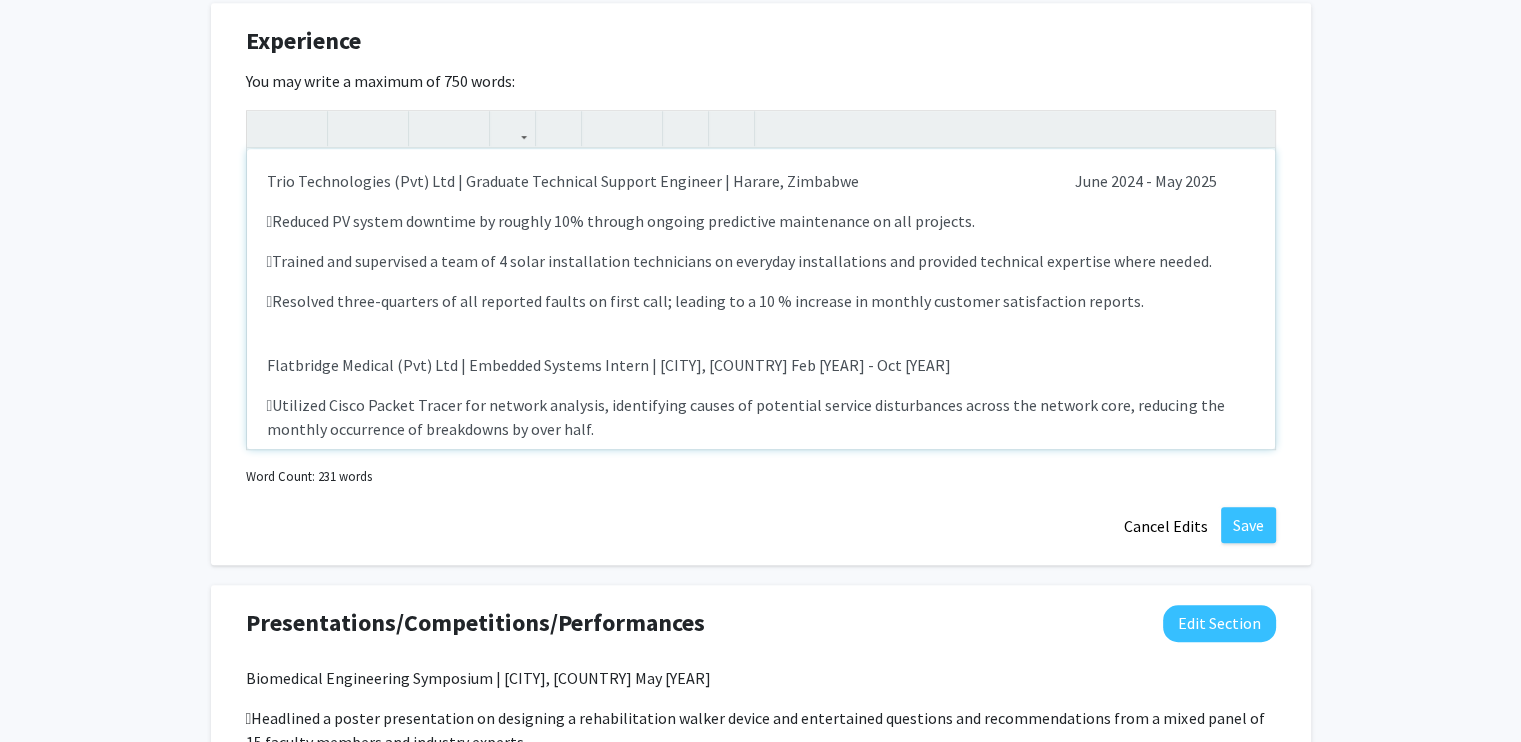 scroll, scrollTop: 1308, scrollLeft: 0, axis: vertical 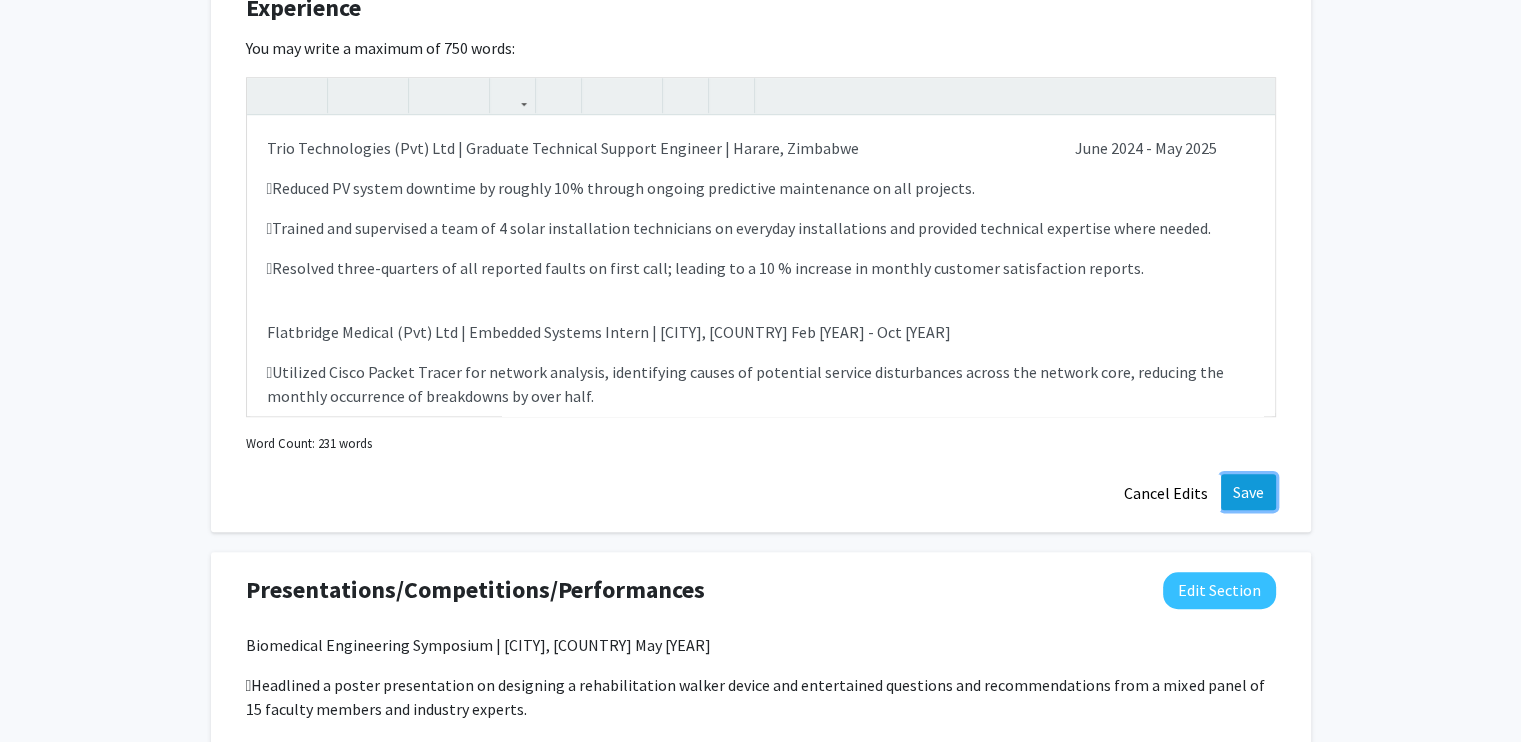 click on "Save" 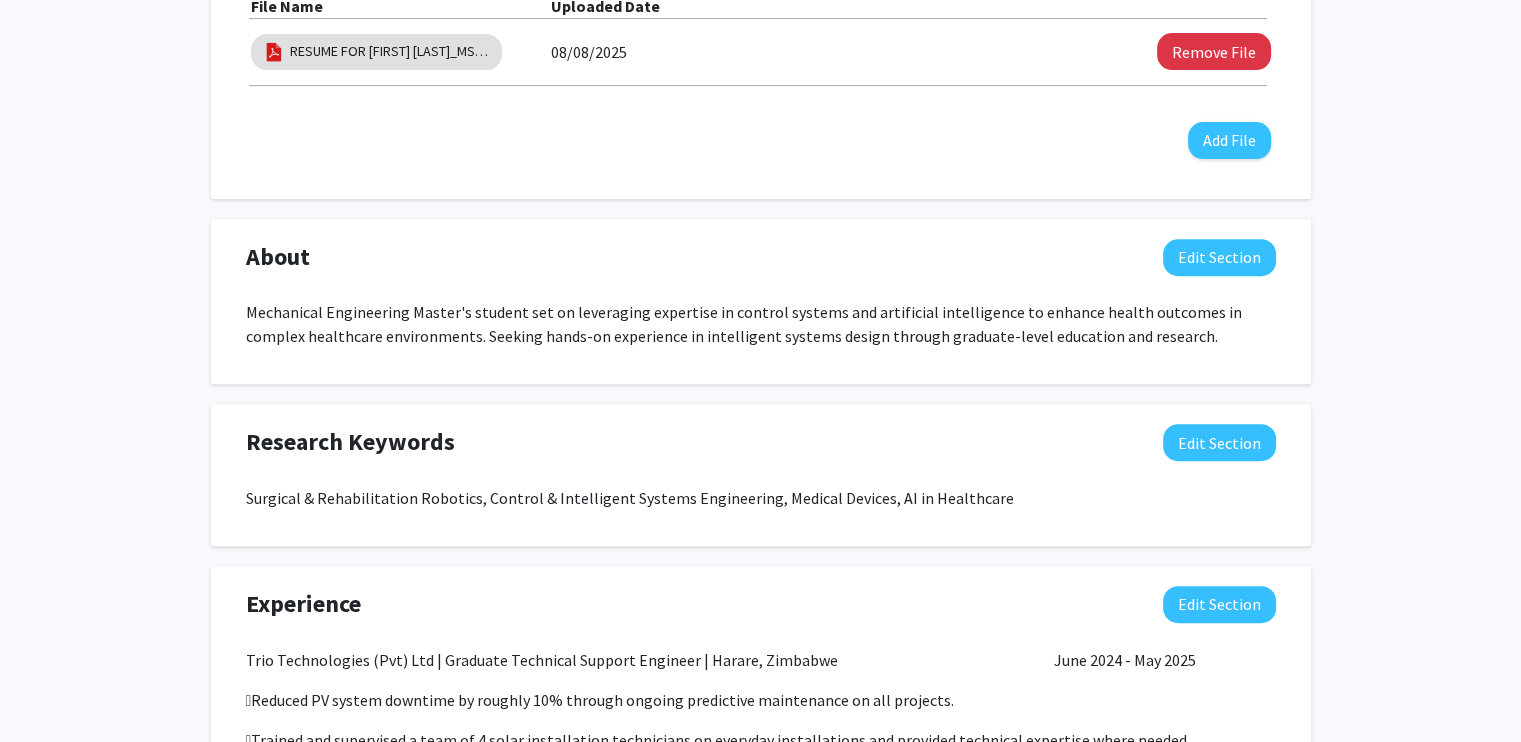 scroll, scrollTop: 630, scrollLeft: 0, axis: vertical 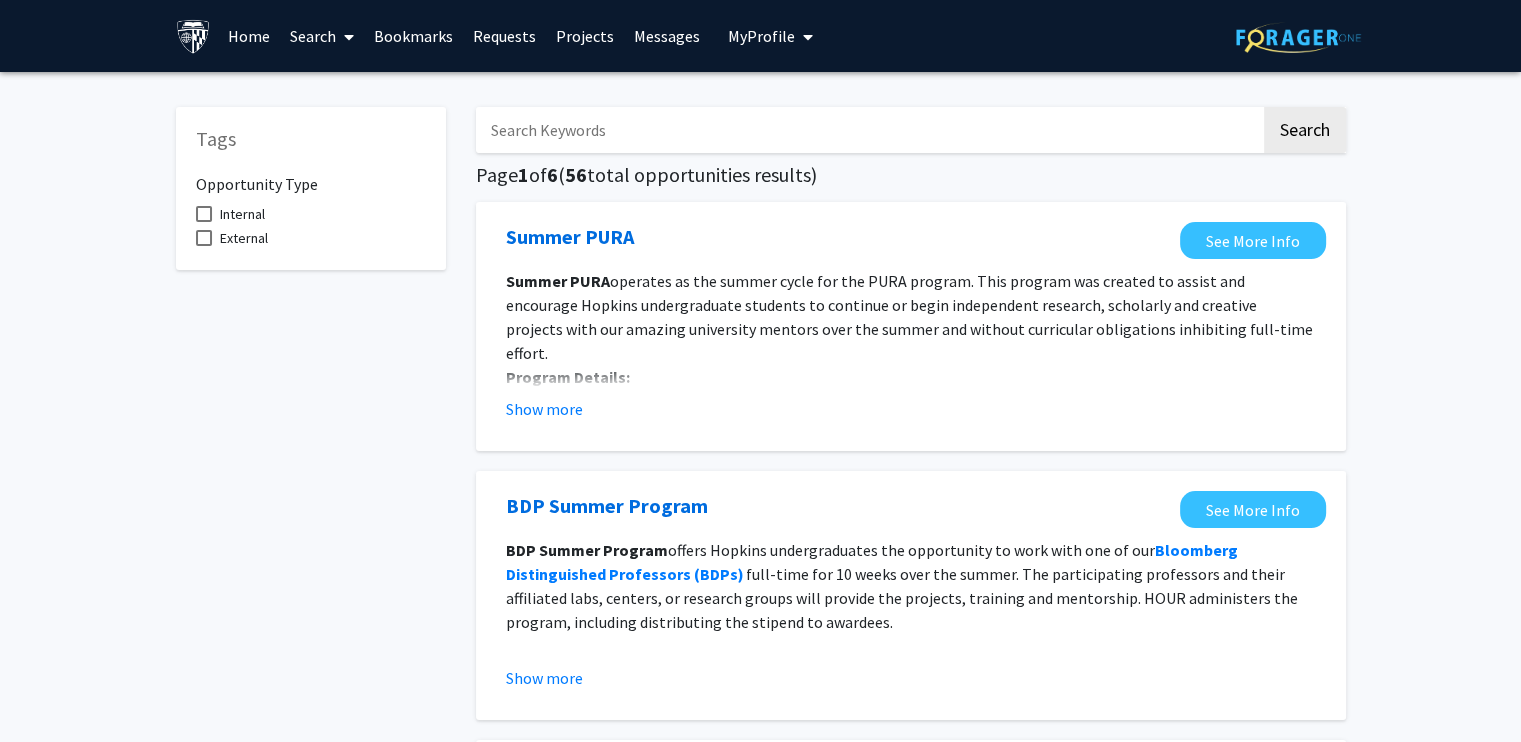 click at bounding box center [868, 130] 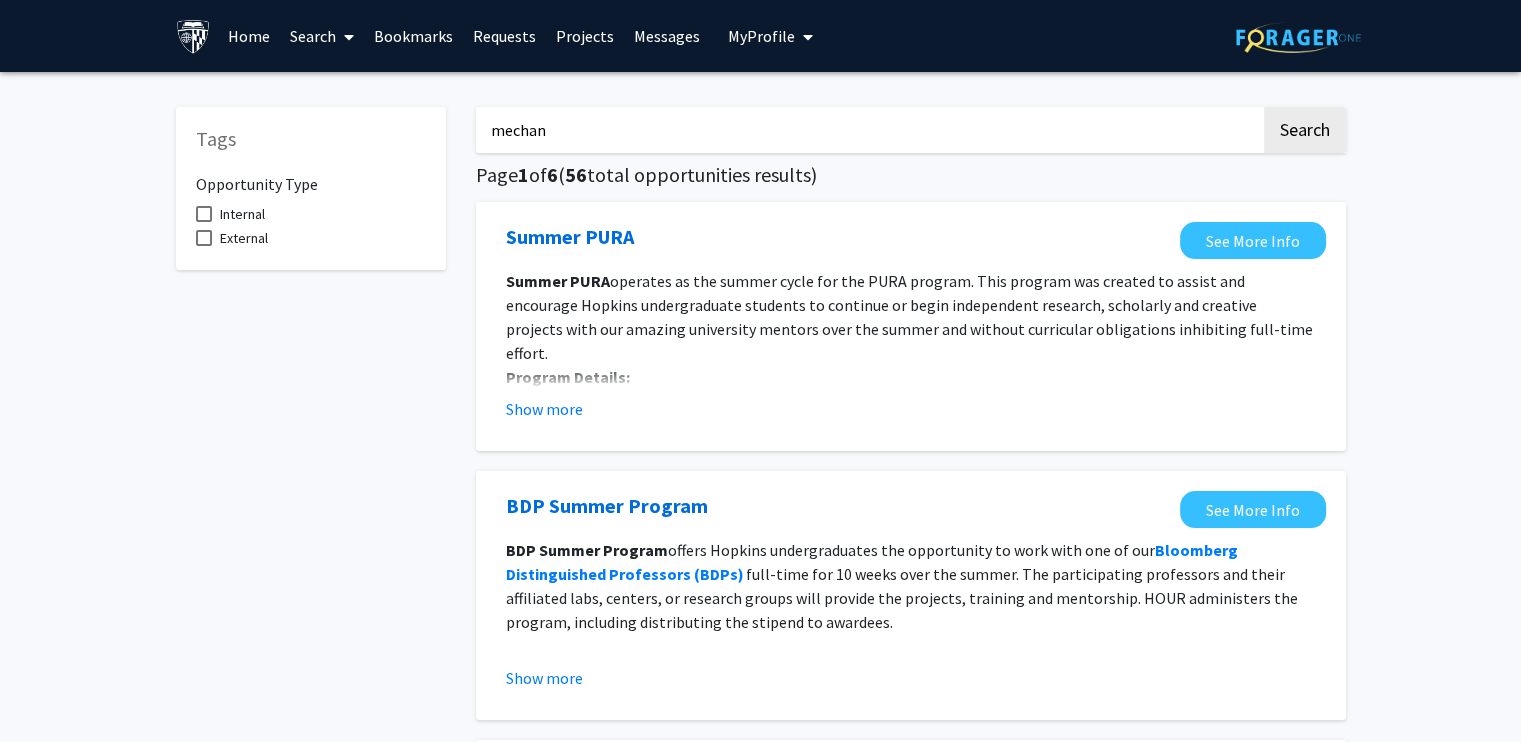 click on "Search" 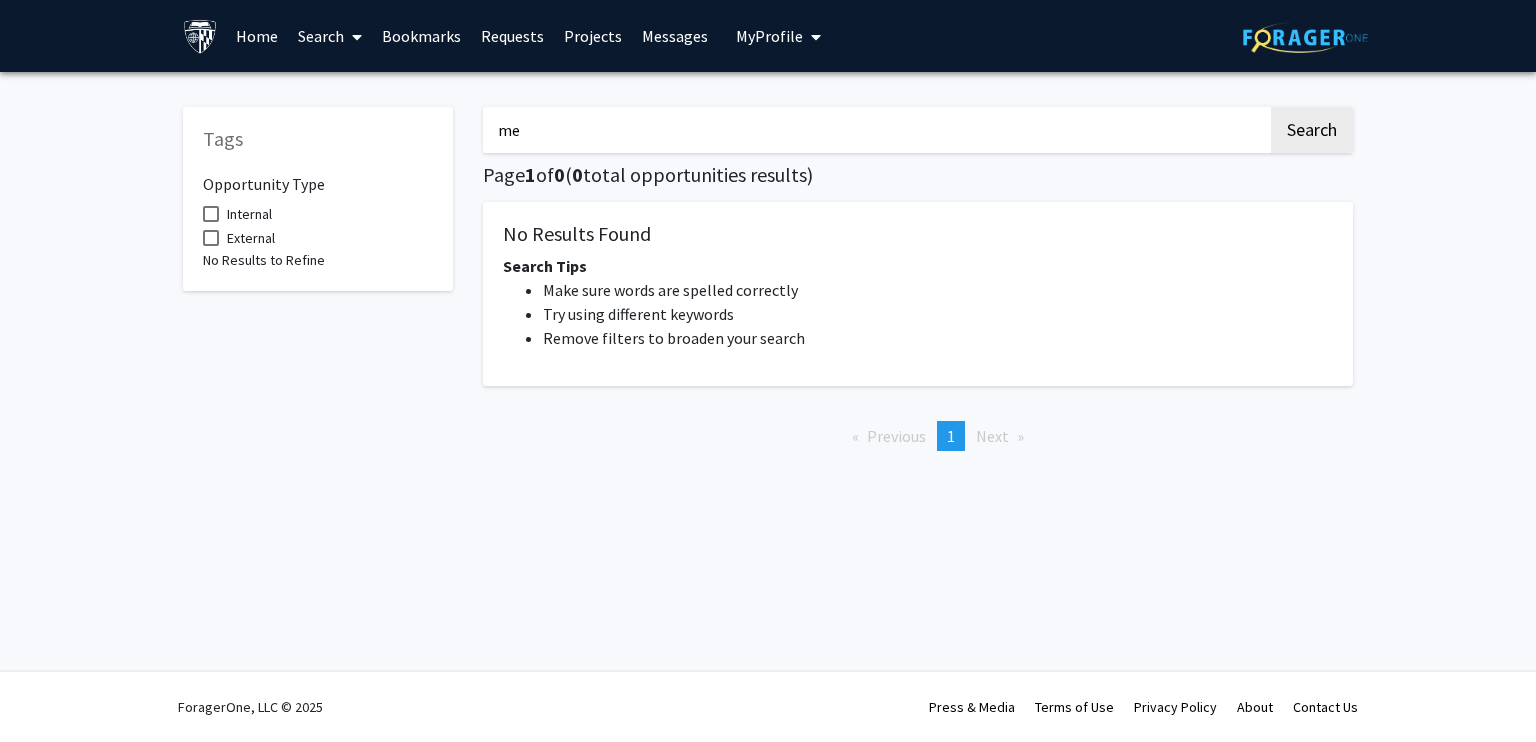 type on "m" 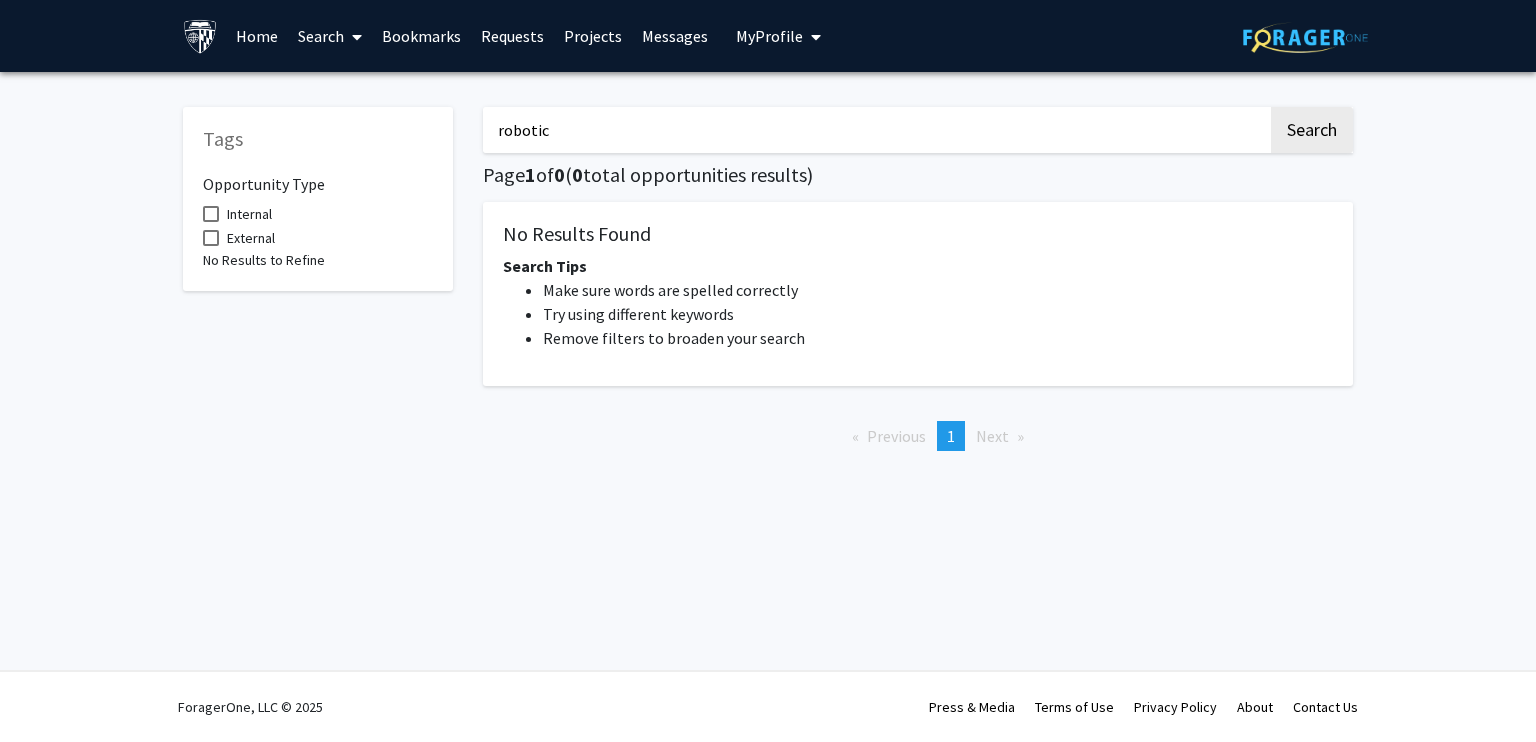 type on "robotic" 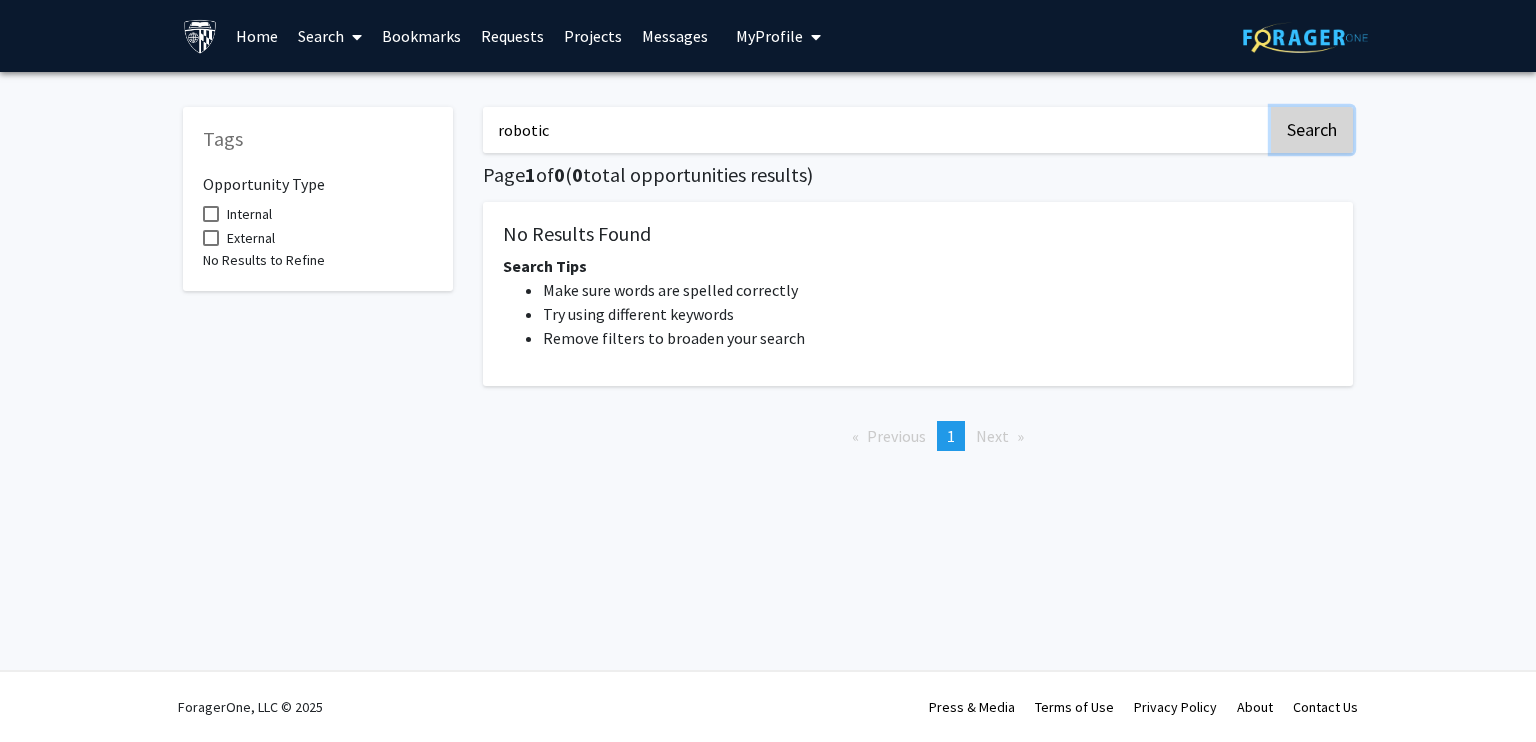 click on "Search" 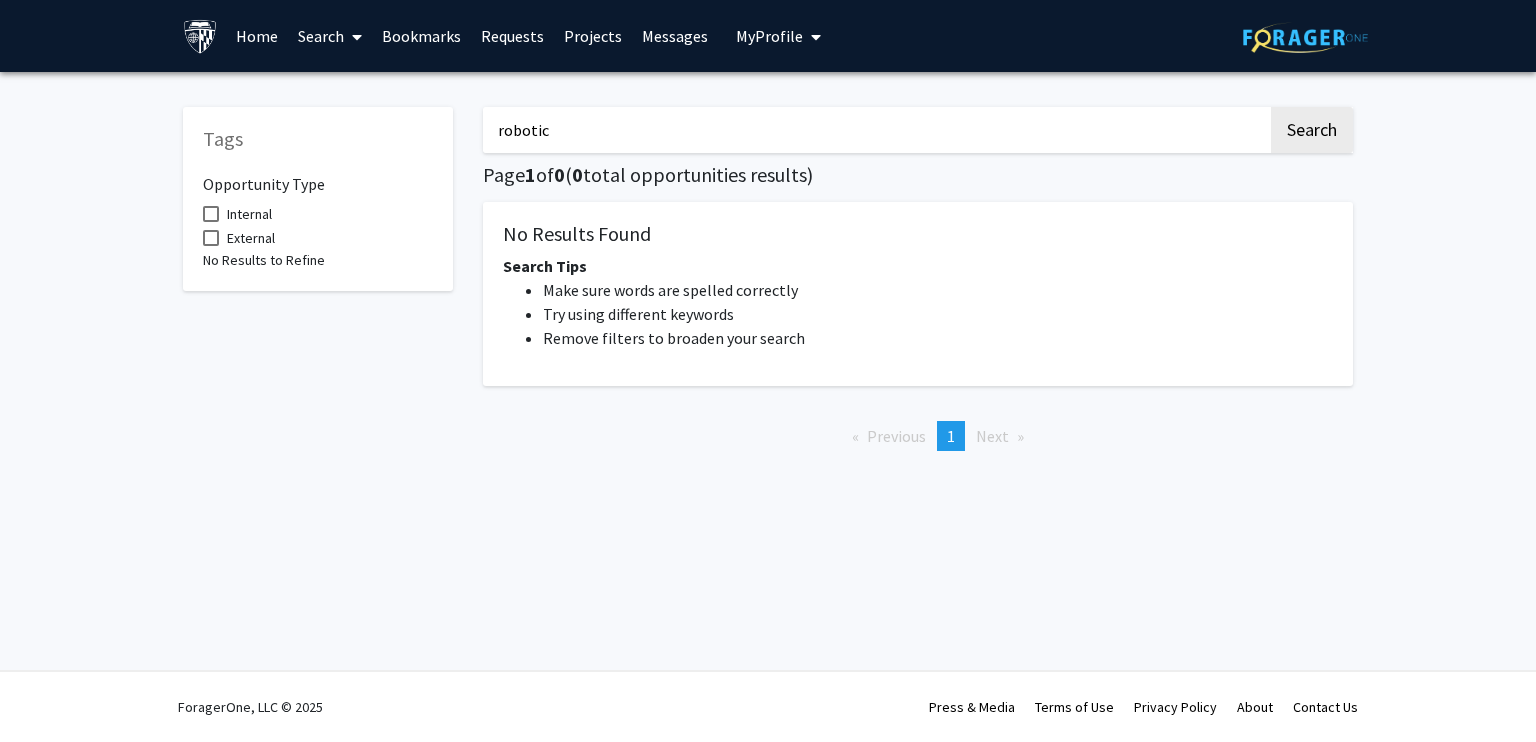 click on "Search" at bounding box center (330, 36) 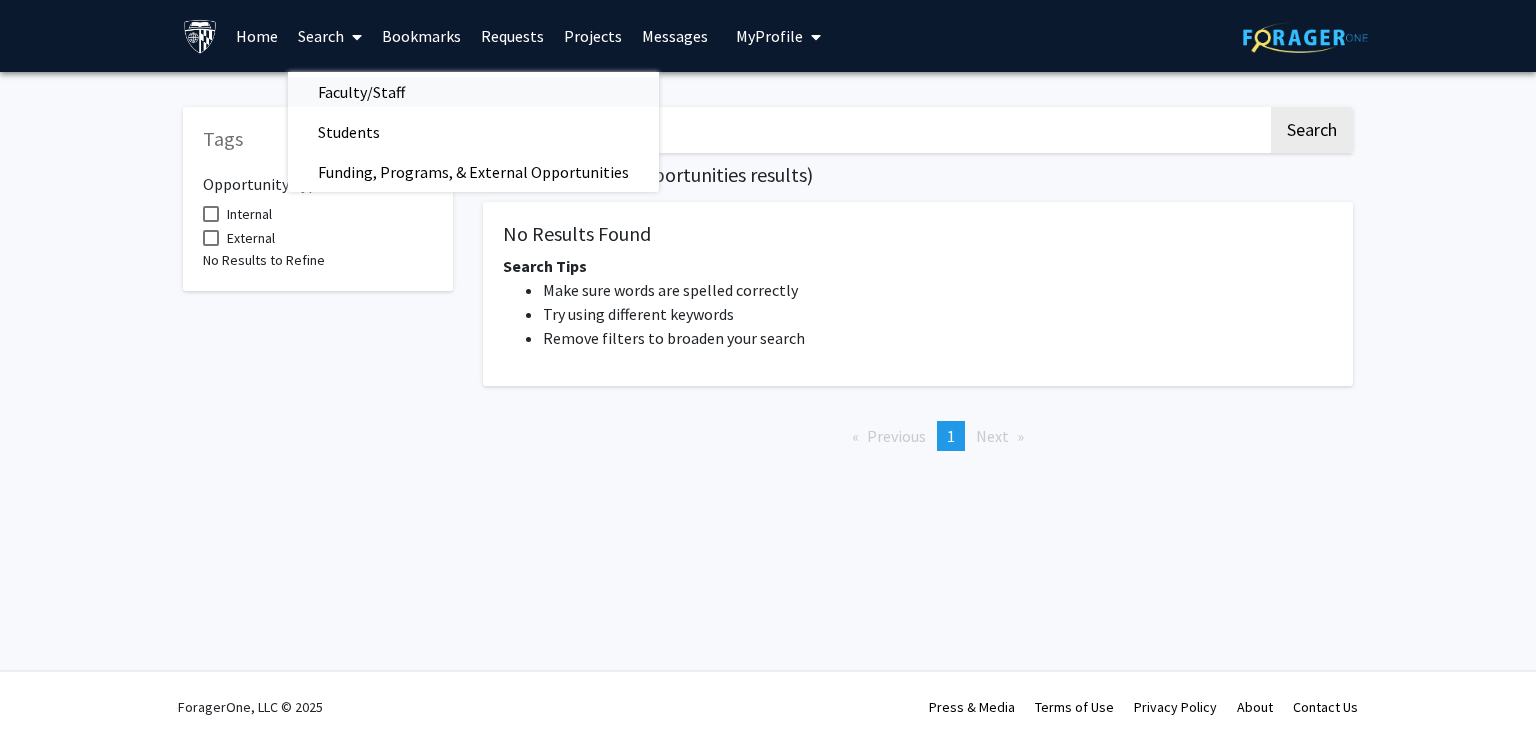 click on "Faculty/Staff" at bounding box center [361, 92] 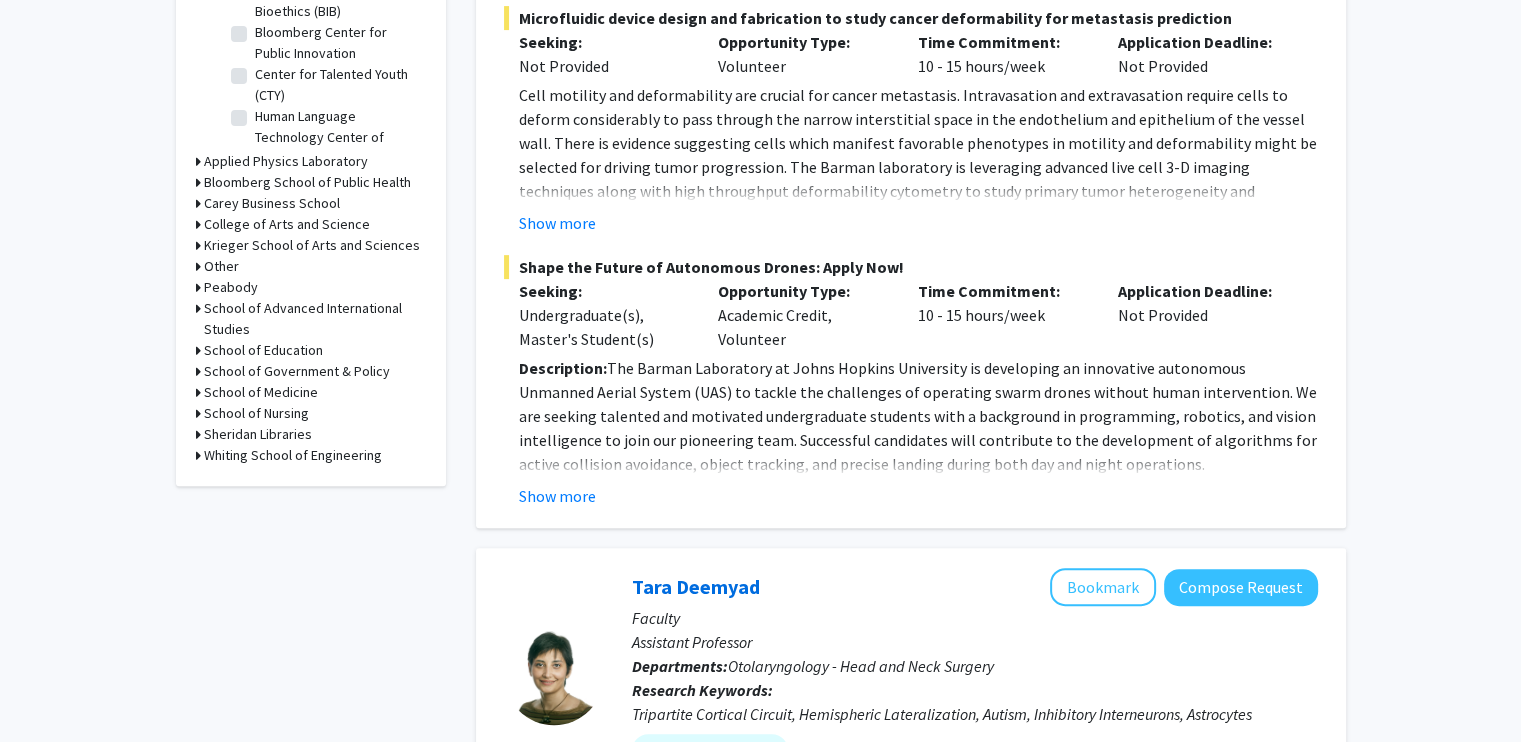 scroll, scrollTop: 706, scrollLeft: 0, axis: vertical 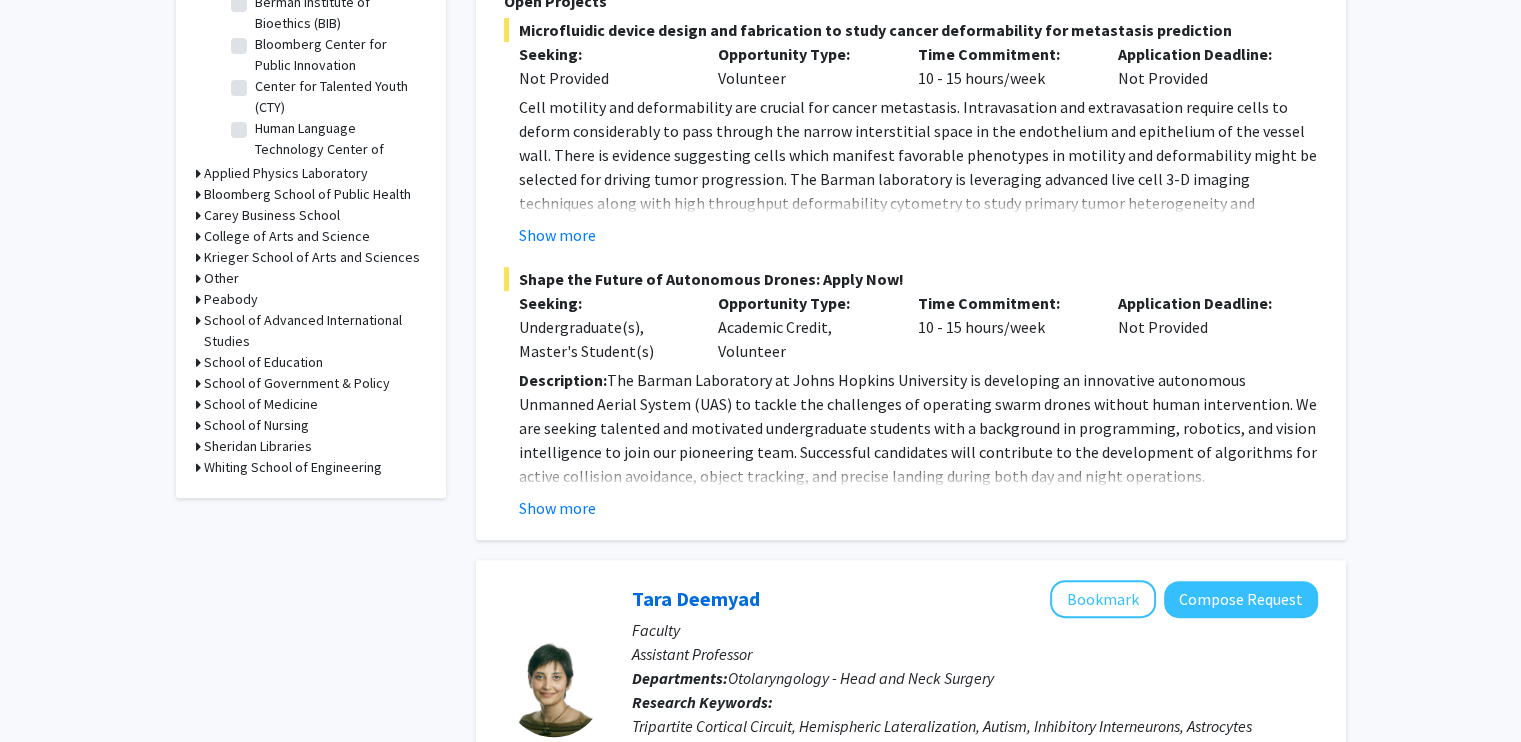 click on "Whiting School of Engineering" at bounding box center (293, 467) 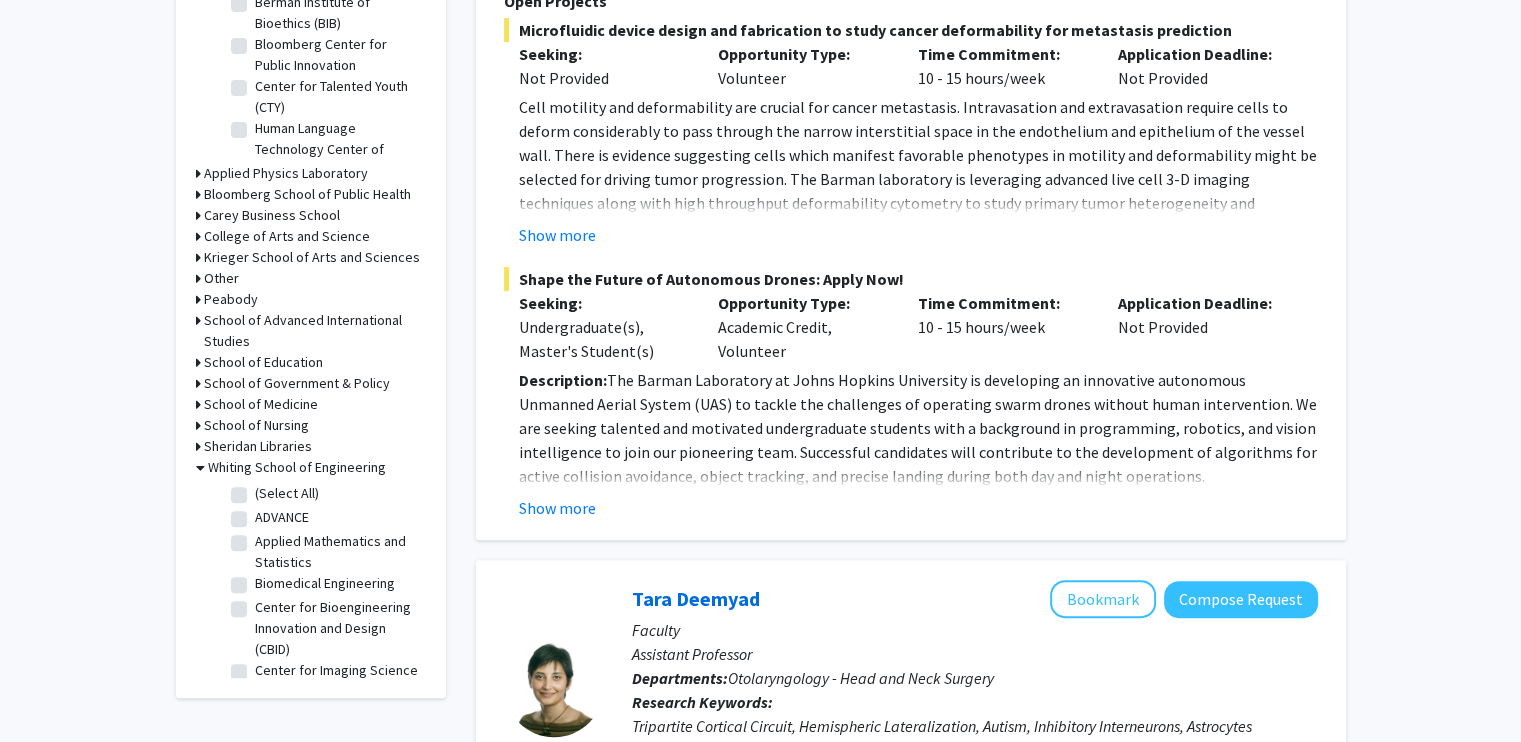click on "Biomedical Engineering" 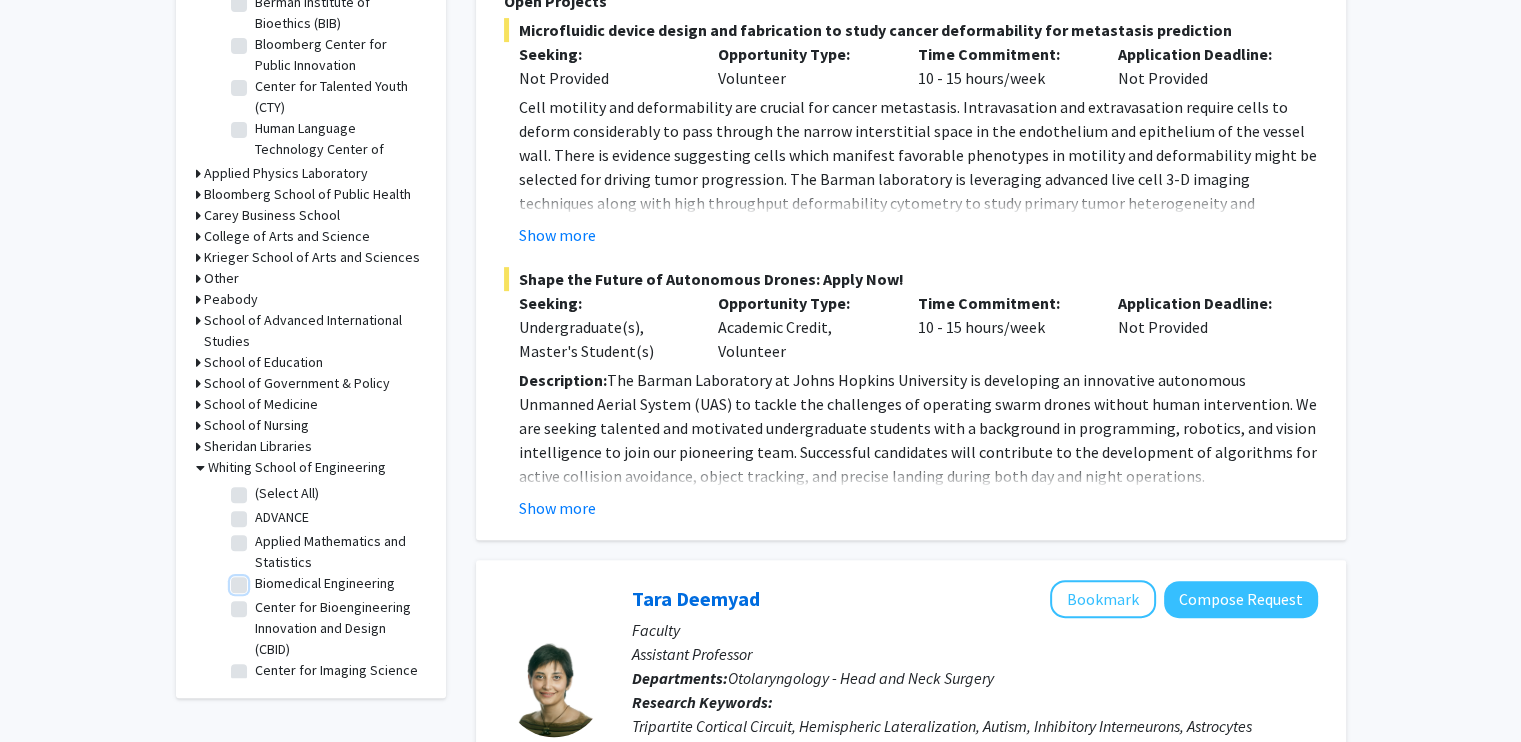 click on "Biomedical Engineering" at bounding box center [261, 579] 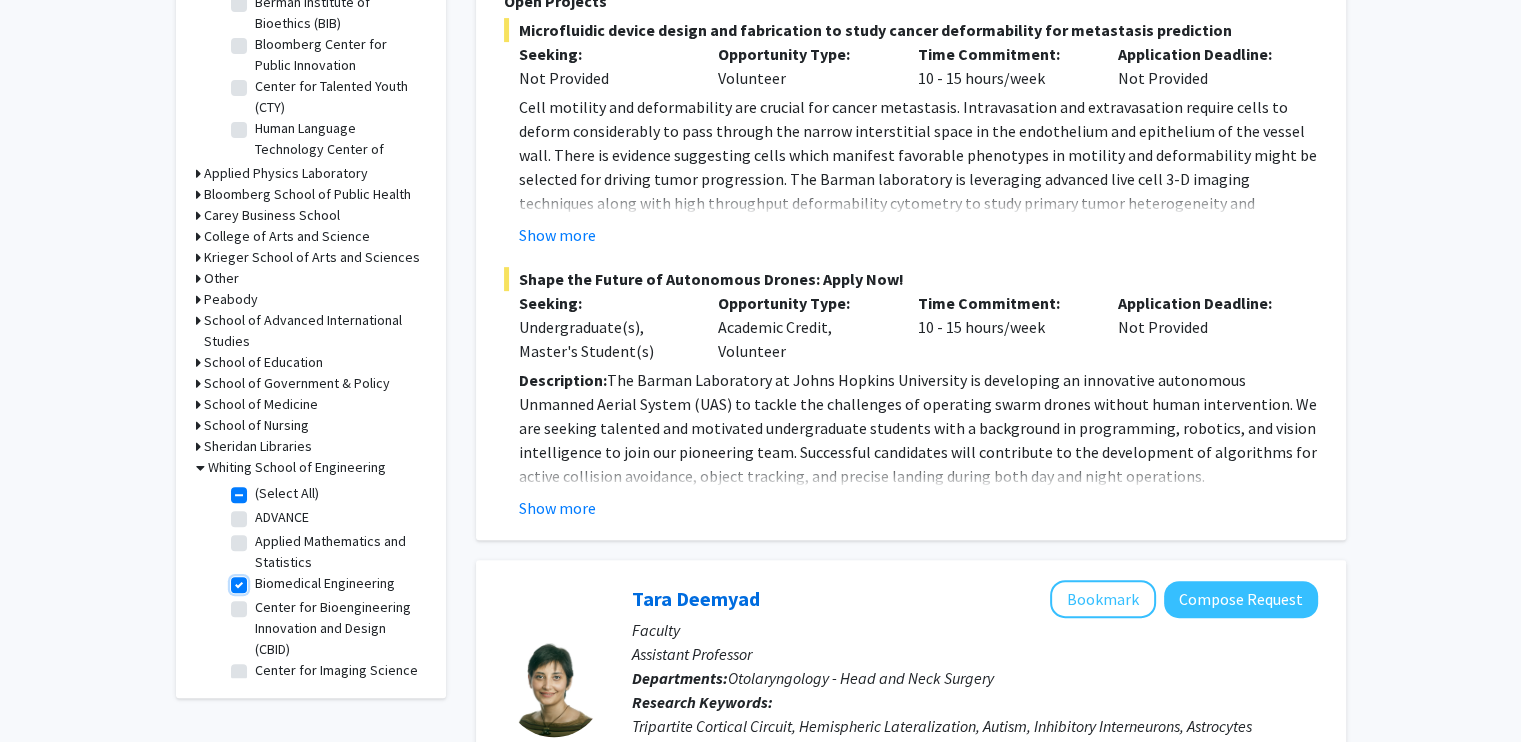 checkbox on "true" 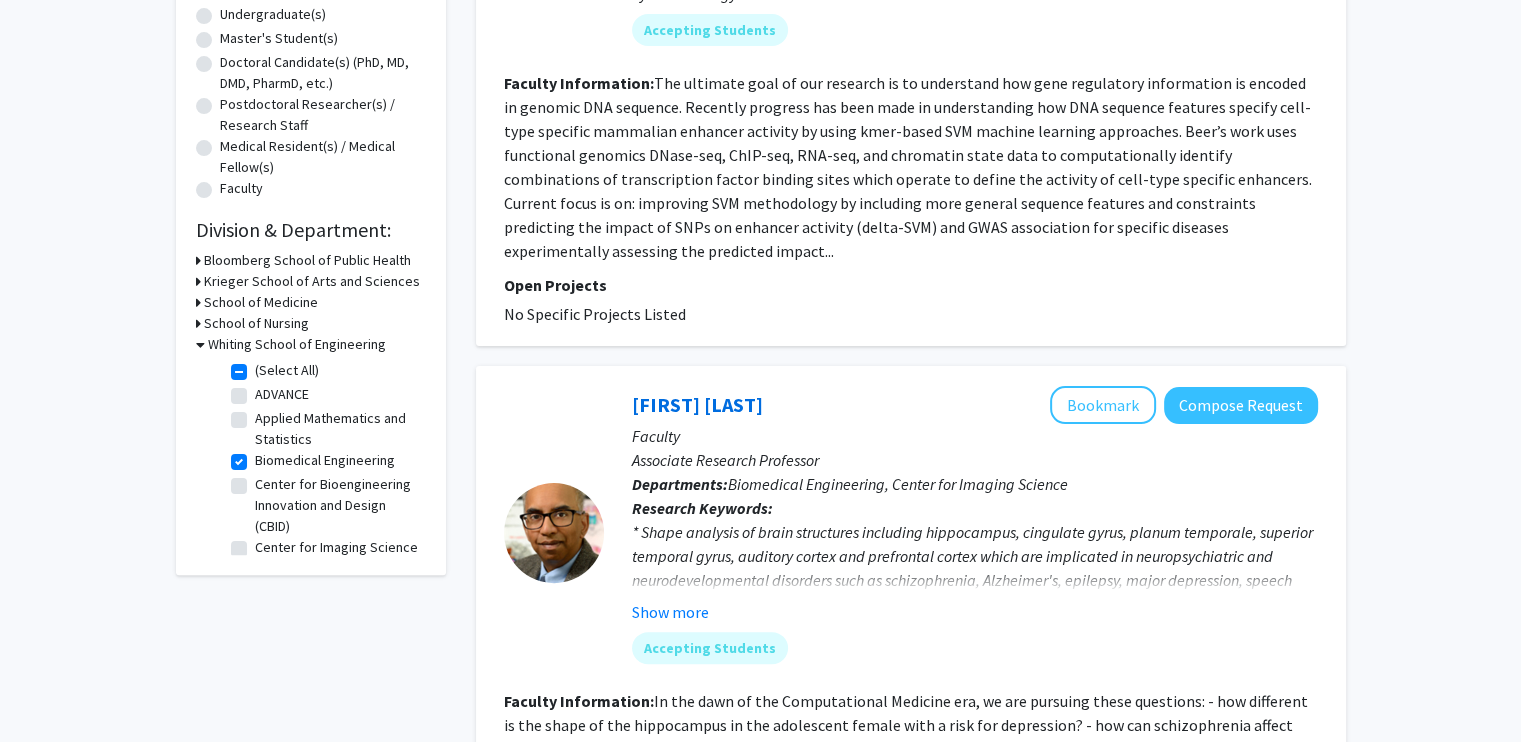 scroll, scrollTop: 411, scrollLeft: 0, axis: vertical 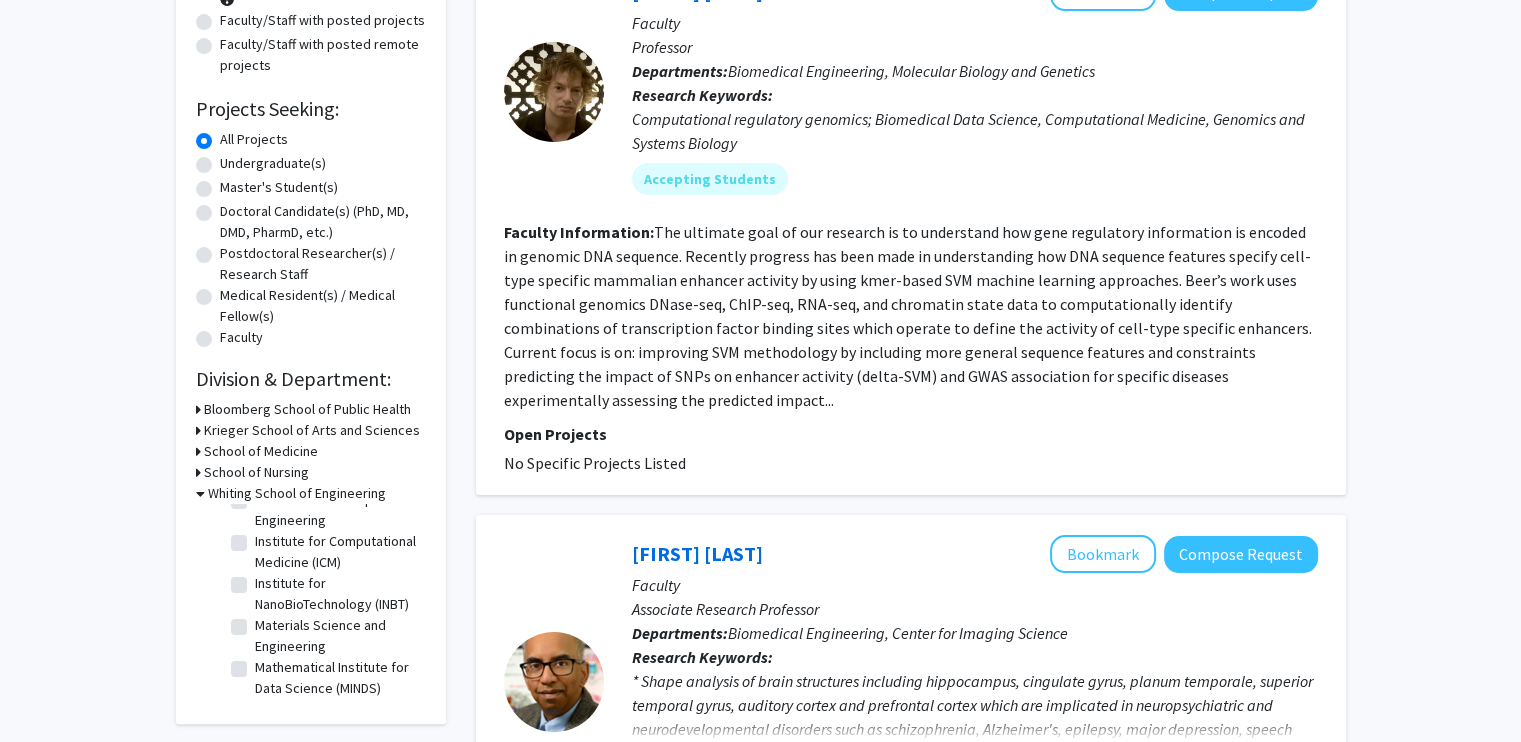 click on "Institute for NanoBioTechnology (INBT)" 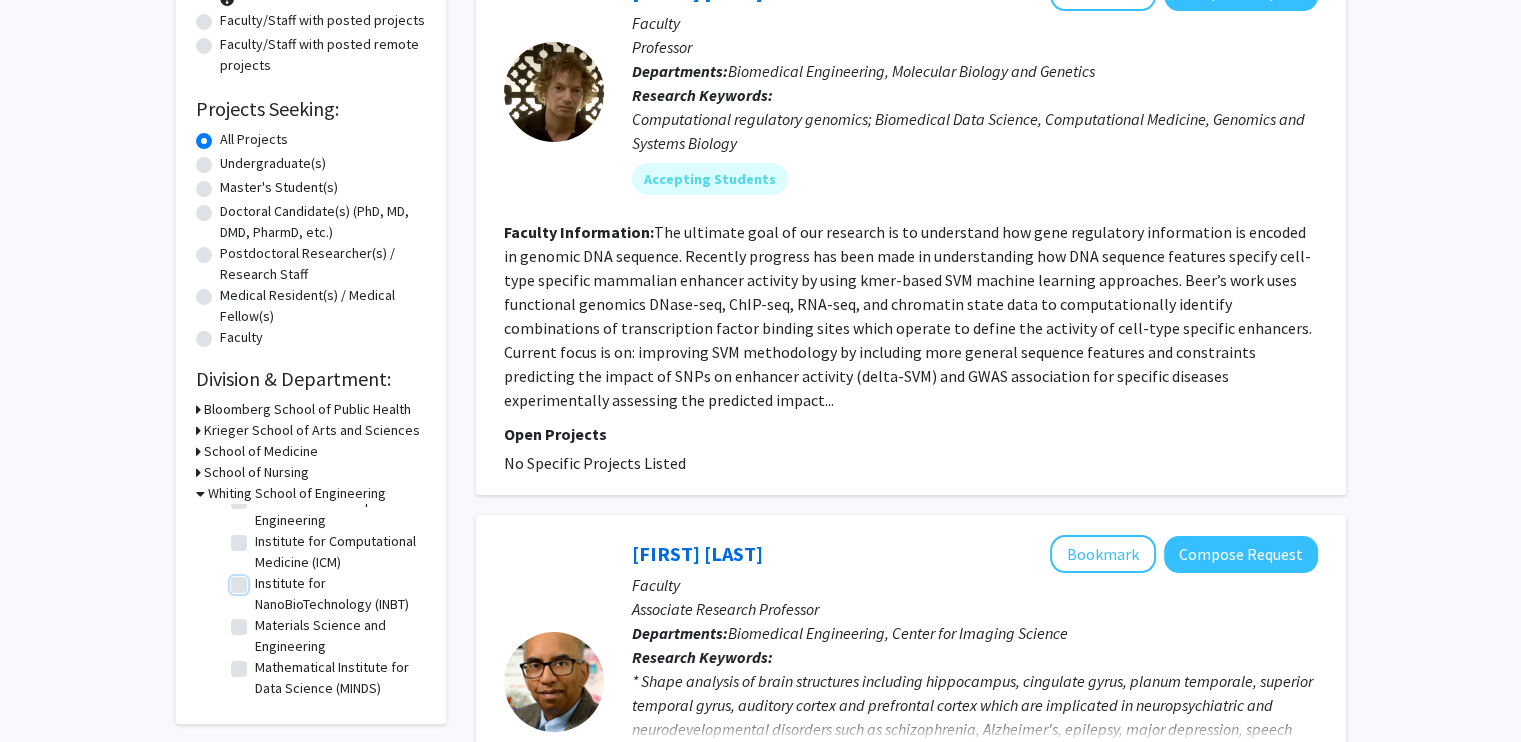 click on "Institute for NanoBioTechnology (INBT)" at bounding box center (261, 579) 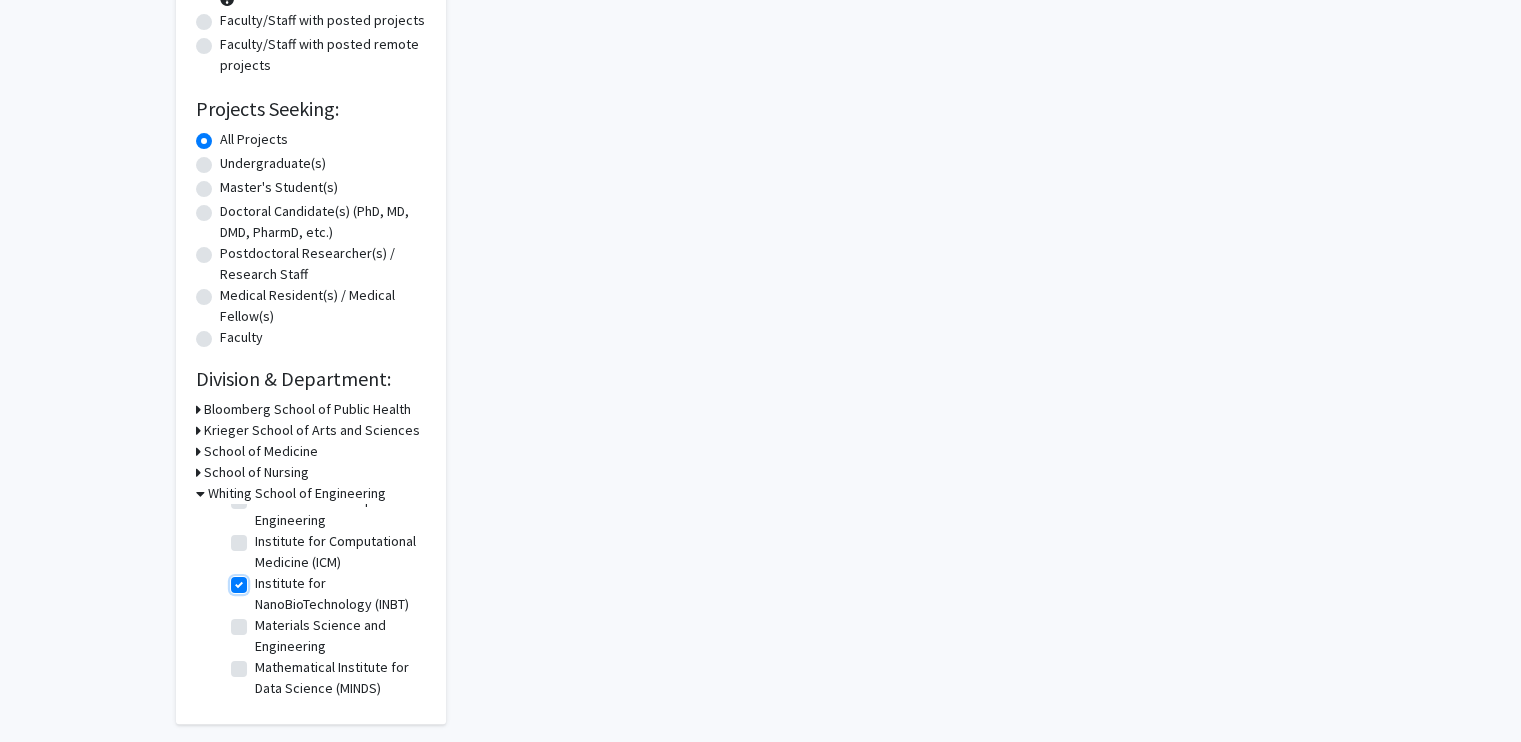 scroll, scrollTop: 0, scrollLeft: 0, axis: both 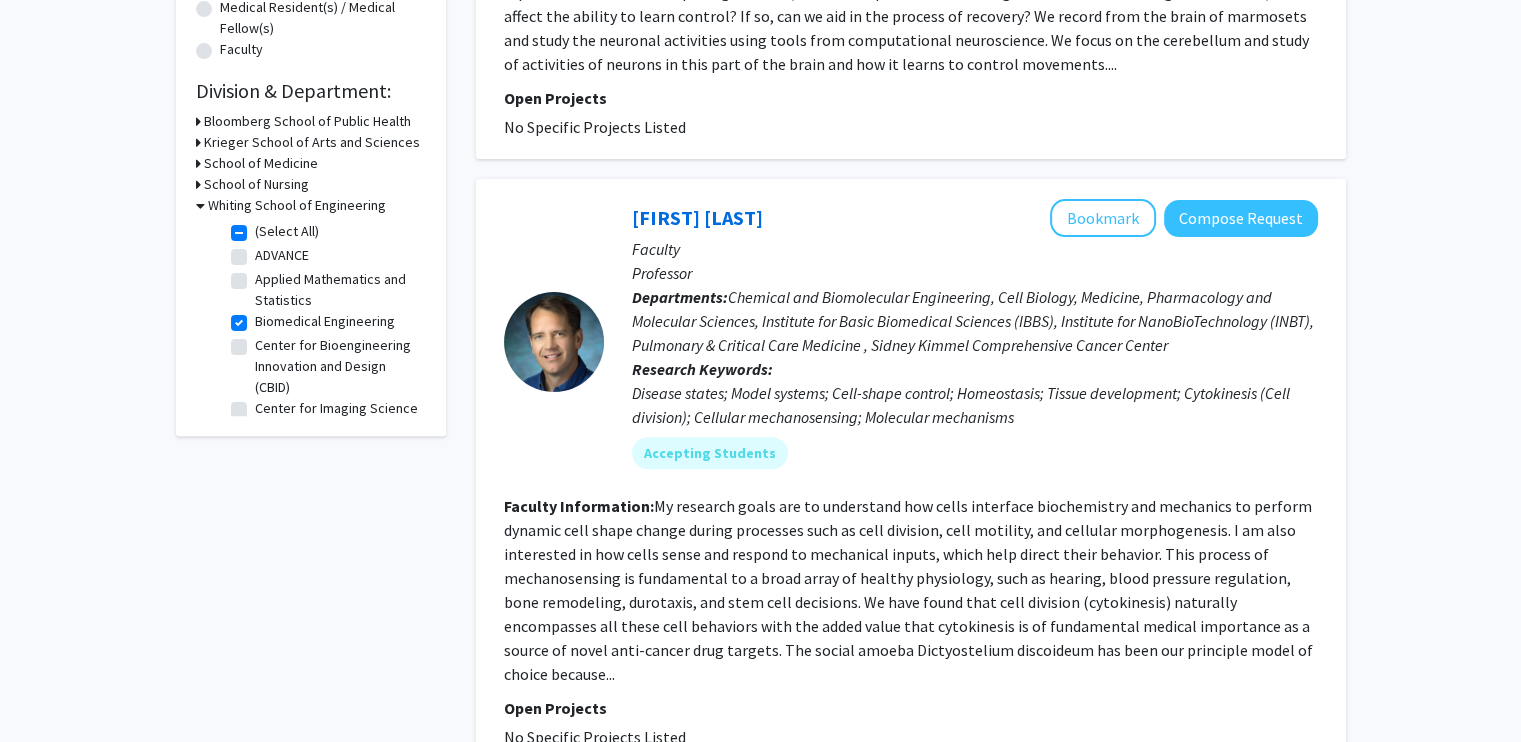 click on "(Select All)  (Select All)  ADVANCE  ADVANCE  Applied Mathematics and Statistics  Applied Mathematics and Statistics  Biomedical Engineering  Biomedical Engineering  Center for Bioengineering Innovation and Design (CBID)  Center for Bioengineering Innovation and Design (CBID)  Center for Imaging Science  Center for Imaging Science  Center for Language and Speech Processing (CLSP)  Center for Language and Speech Processing (CLSP)  Chemical and Biomolecular Engineering  Chemical and Biomolecular Engineering  Computer Science  Computer Science  Electrical and Computer Engineering  Electrical and Computer Engineering  Environmental Health and Engineering  Environmental Health and Engineering  Institute for Computational Medicine (ICM)  Institute for Computational Medicine (ICM)  Institute for NanoBioTechnology (INBT)  Institute for NanoBioTechnology (INBT)  Materials Science and Engineering  Materials Science and Engineering  Mathematical Institute for Data Science (MINDS) Mechanical Engineering" 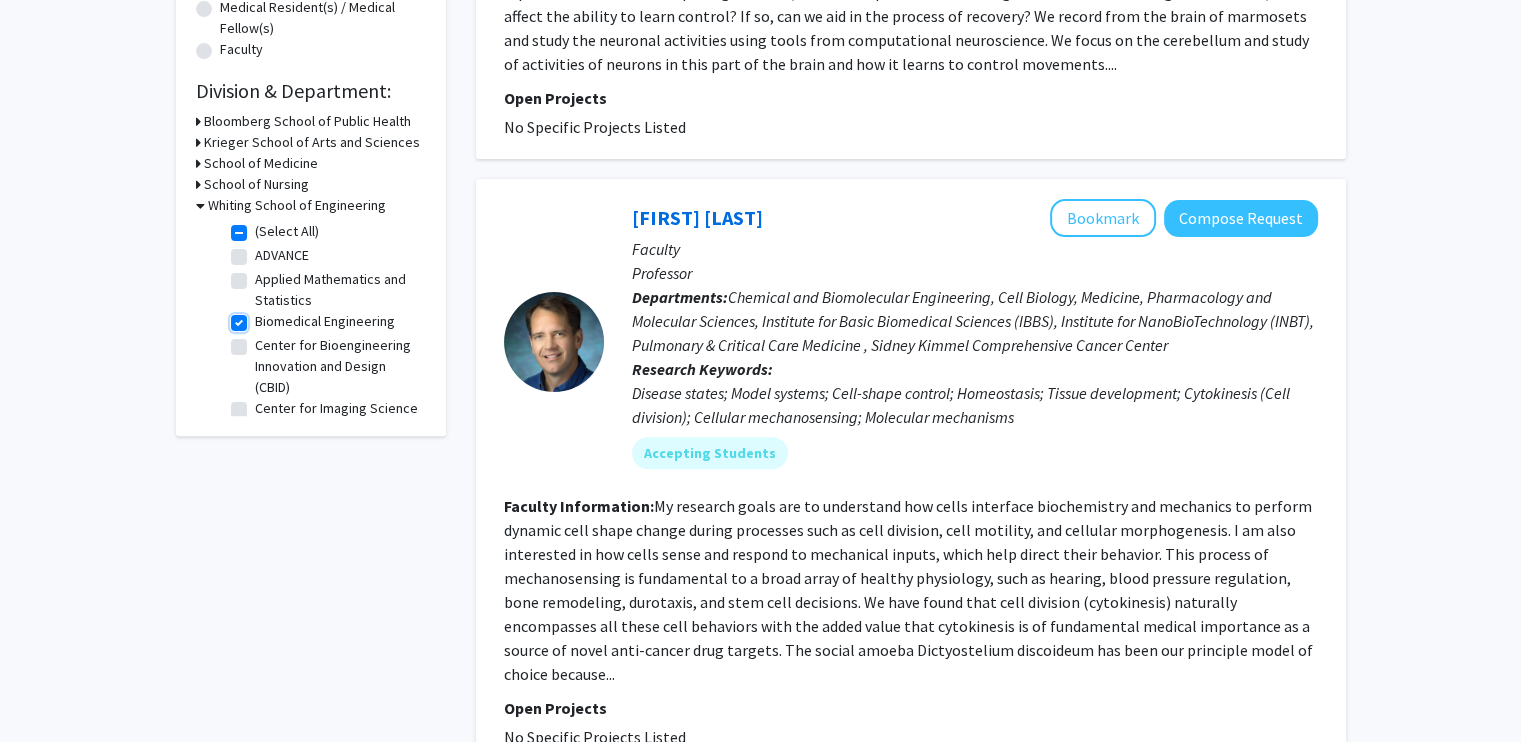 click on "Biomedical Engineering" at bounding box center [261, 317] 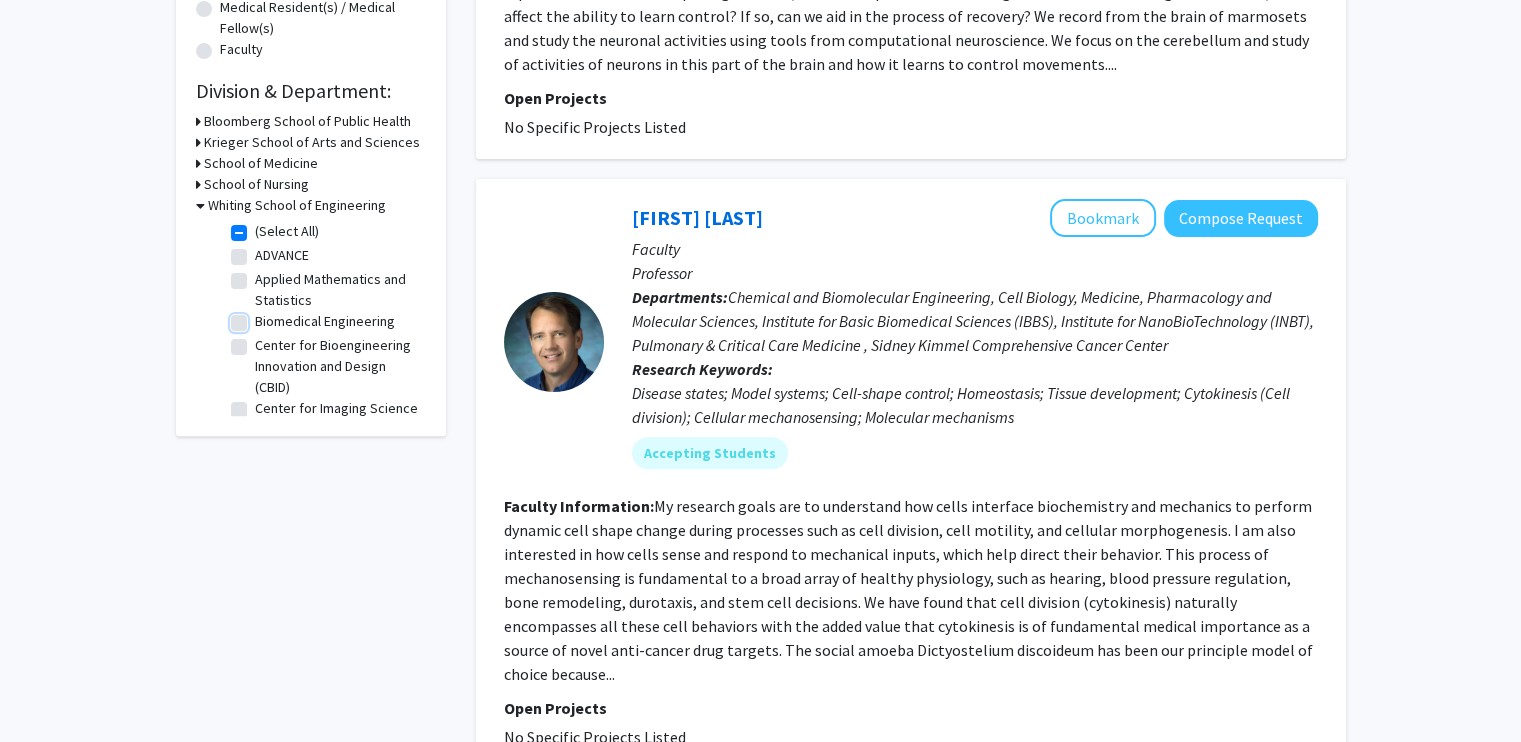 scroll, scrollTop: 0, scrollLeft: 0, axis: both 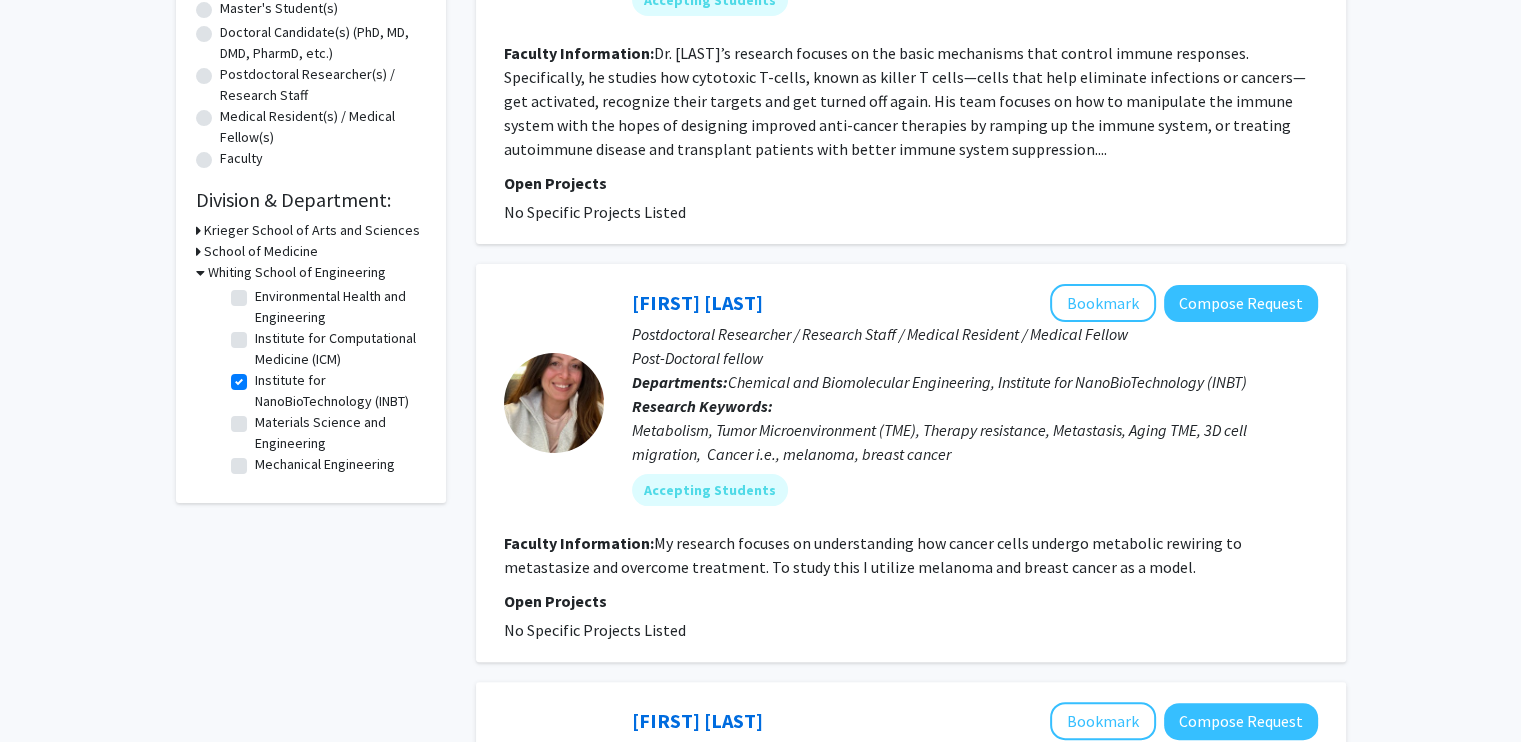 click on "(Select All)  (Select All)  Biomedical Engineering  Biomedical Engineering  Chemical and Biomolecular Engineering  Chemical and Biomolecular Engineering  Environmental Health and Engineering  Environmental Health and Engineering  Institute for Computational Medicine (ICM)  Institute for Computational Medicine (ICM)  Institute for NanoBioTechnology (INBT)  Institute for NanoBioTechnology (INBT)  Materials Science and Engineering  Materials Science and Engineering  Mechanical Engineering  Mechanical Engineering" 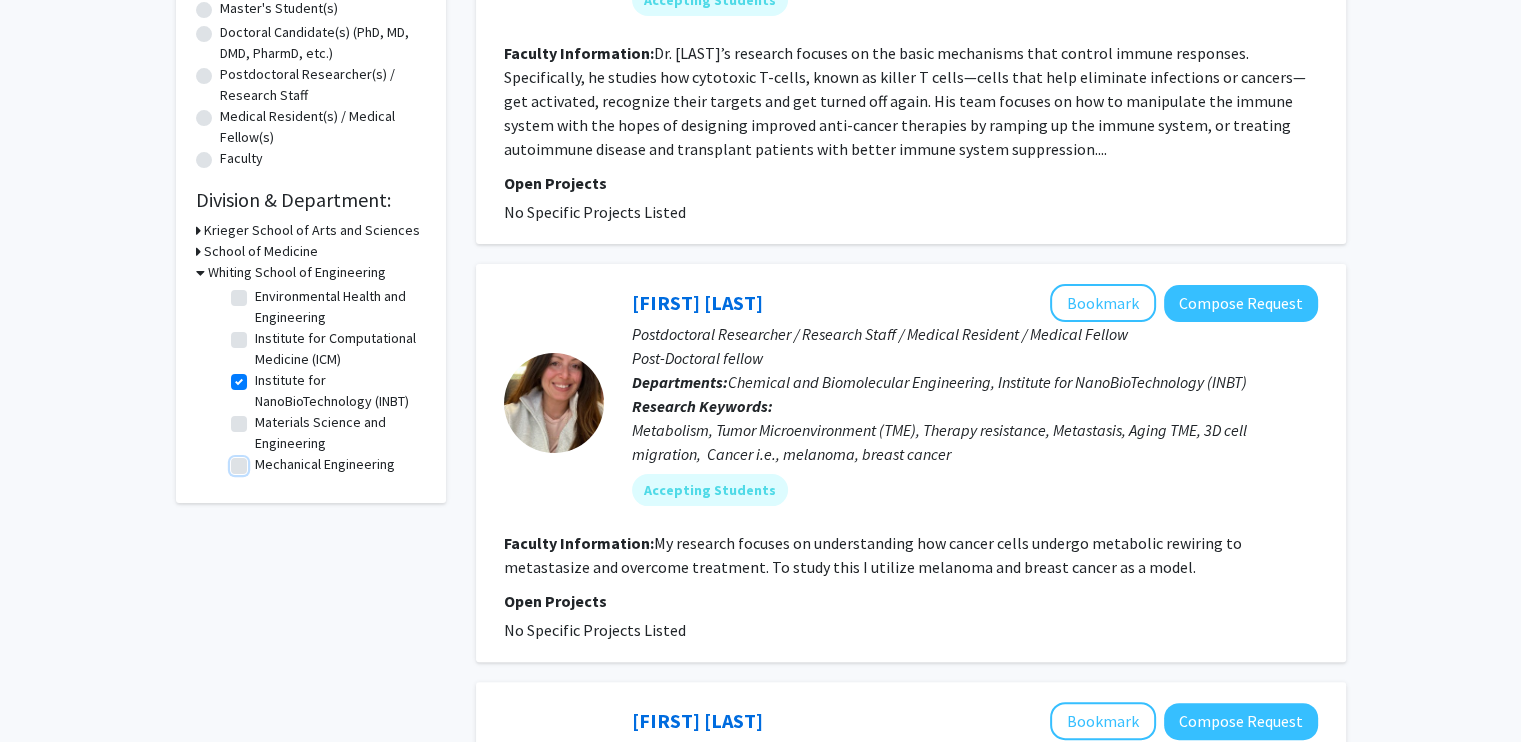 click on "Mechanical Engineering" at bounding box center (261, 460) 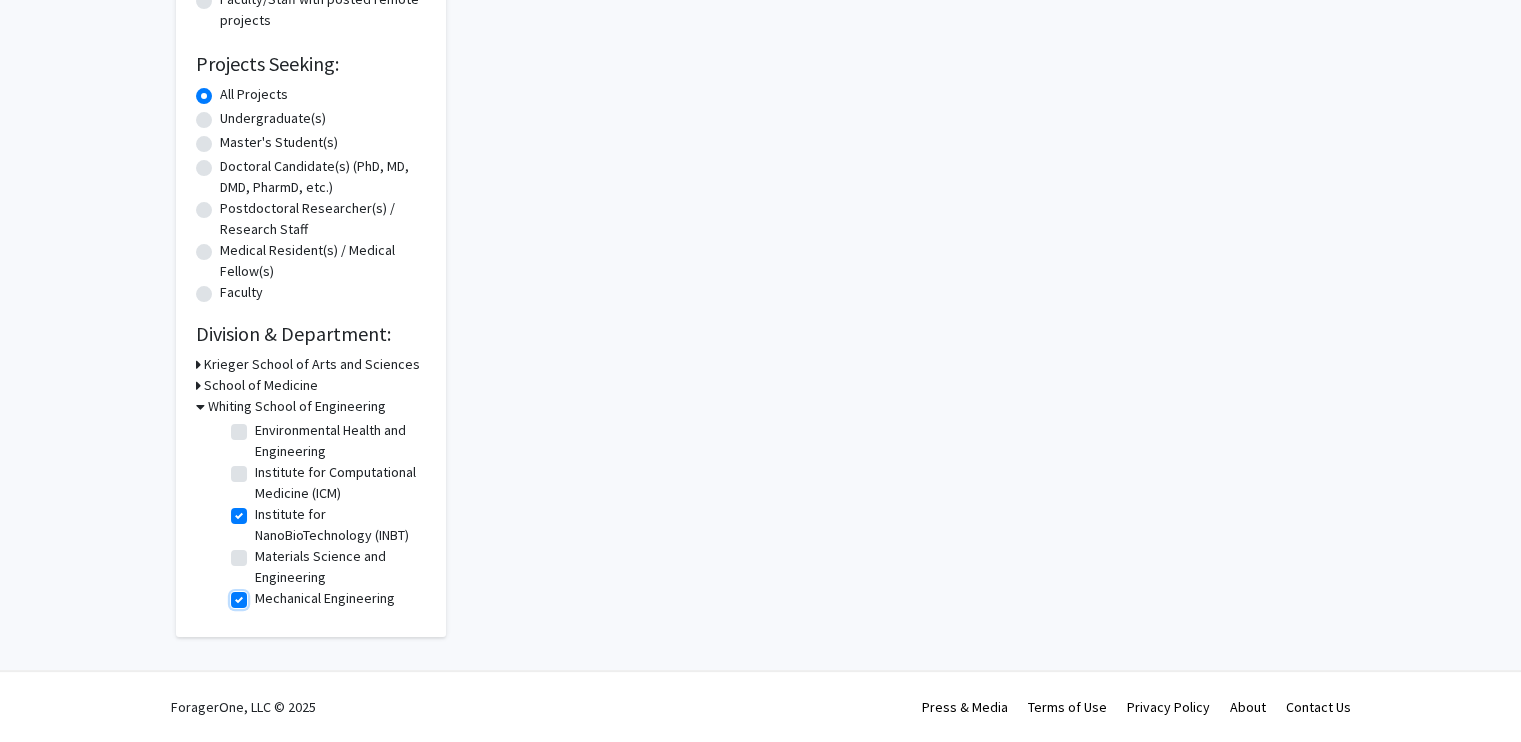 scroll, scrollTop: 0, scrollLeft: 0, axis: both 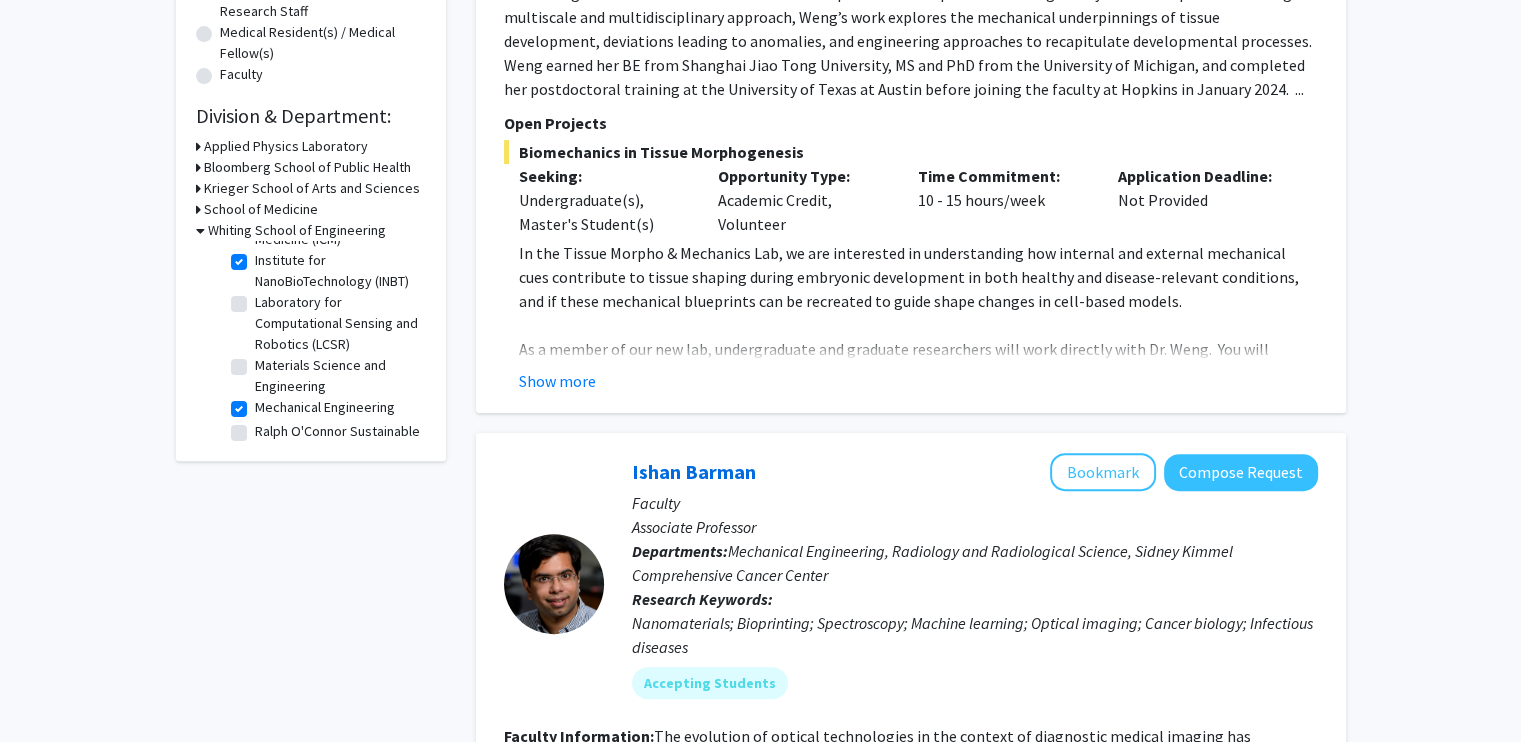 click on "Institute for NanoBioTechnology (INBT)" 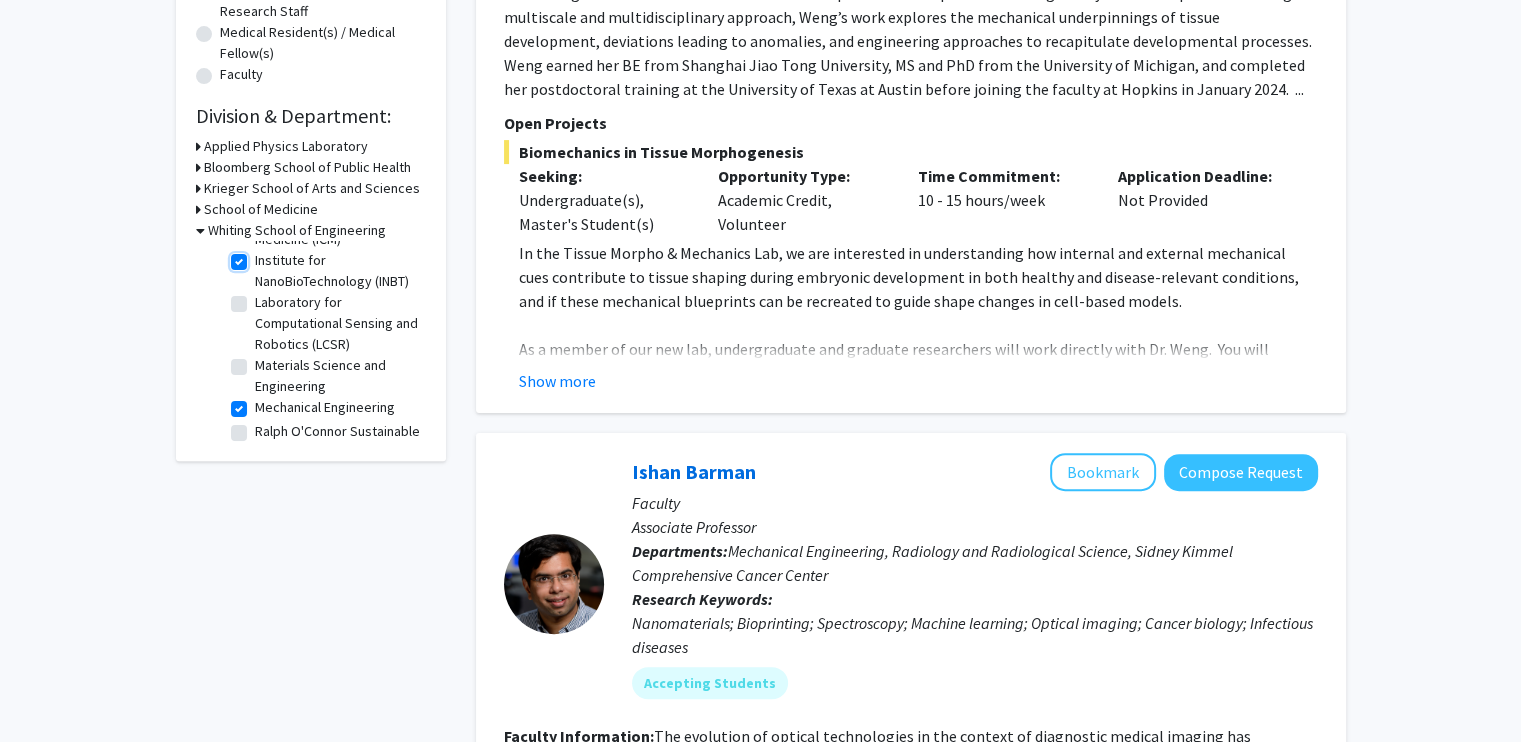 click on "Institute for NanoBioTechnology (INBT)" at bounding box center [261, 256] 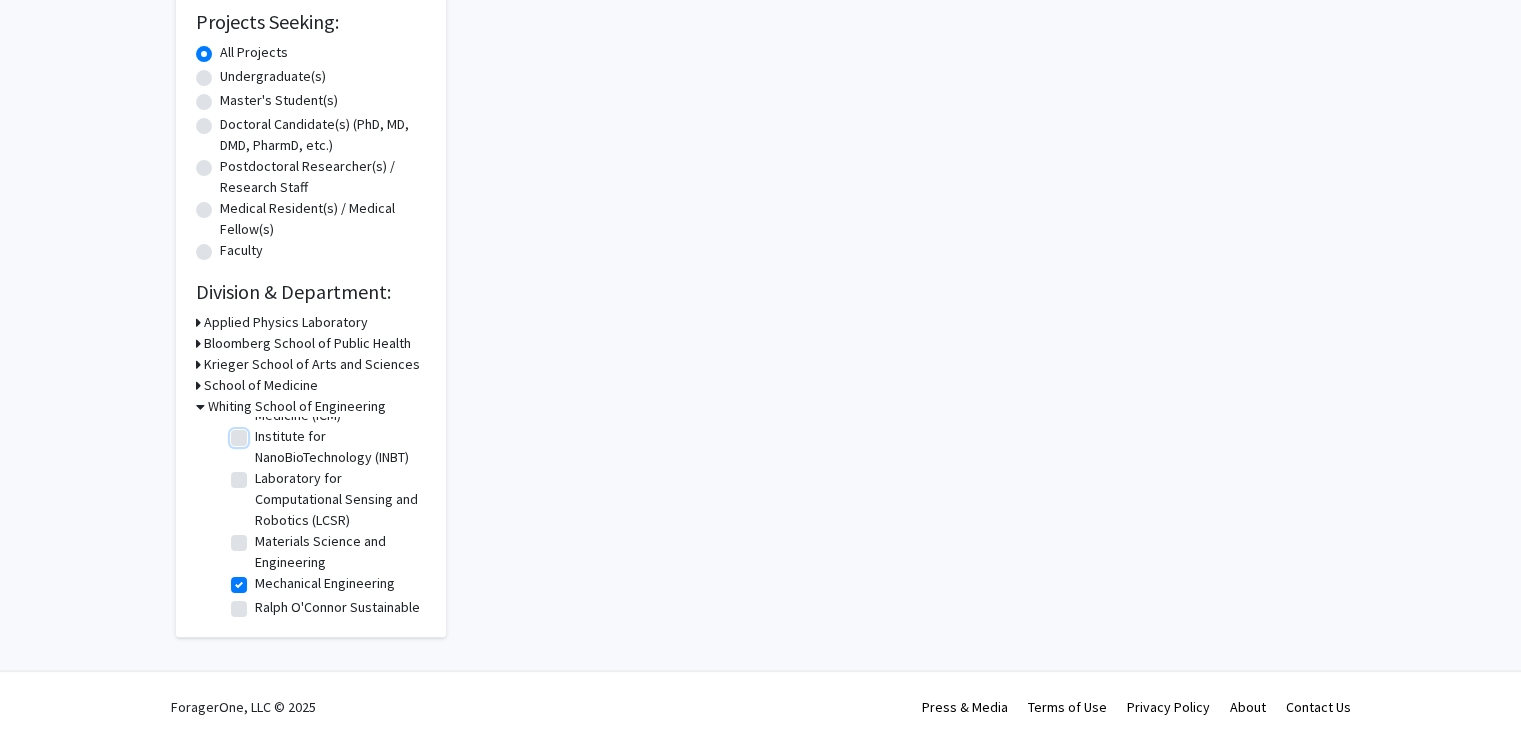 scroll, scrollTop: 0, scrollLeft: 0, axis: both 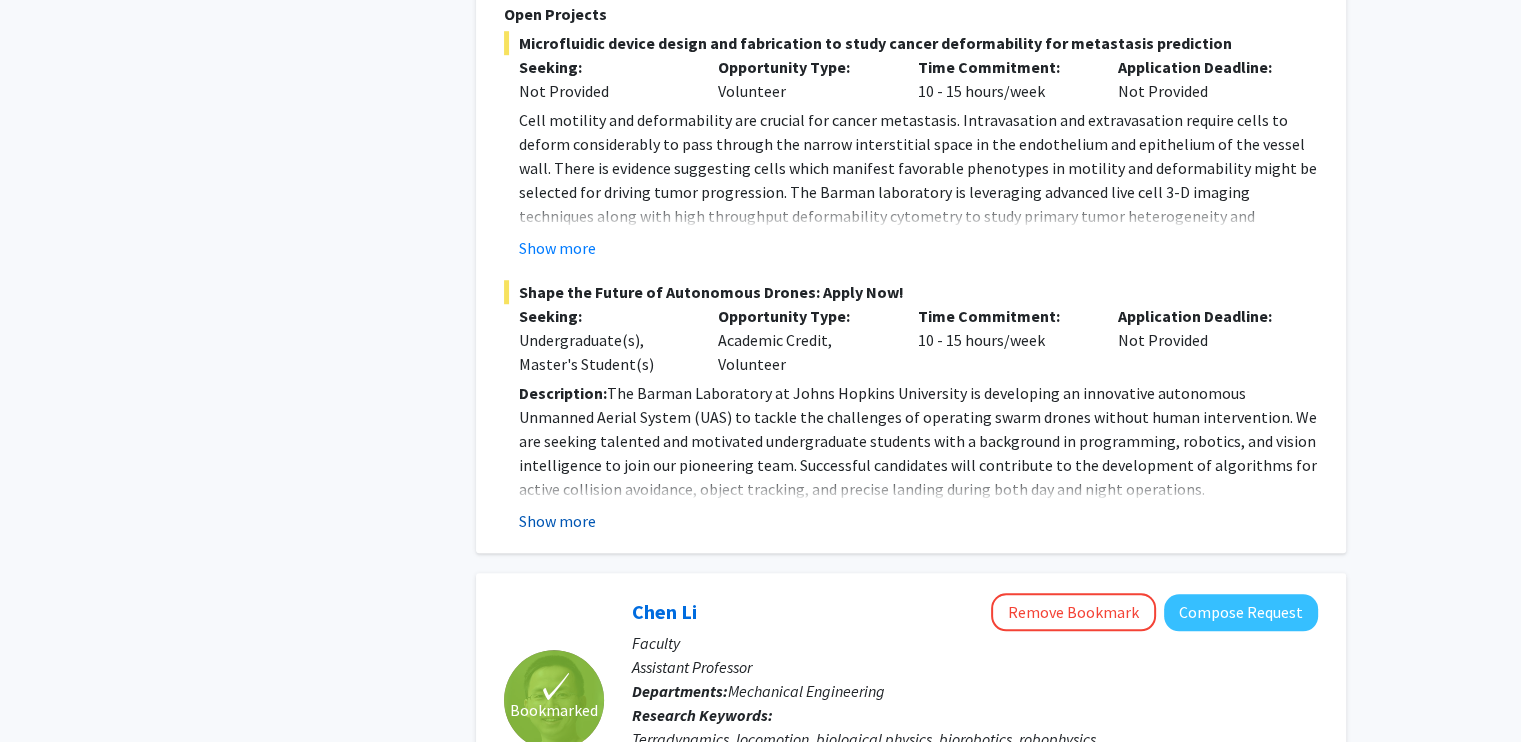 click on "Show more" 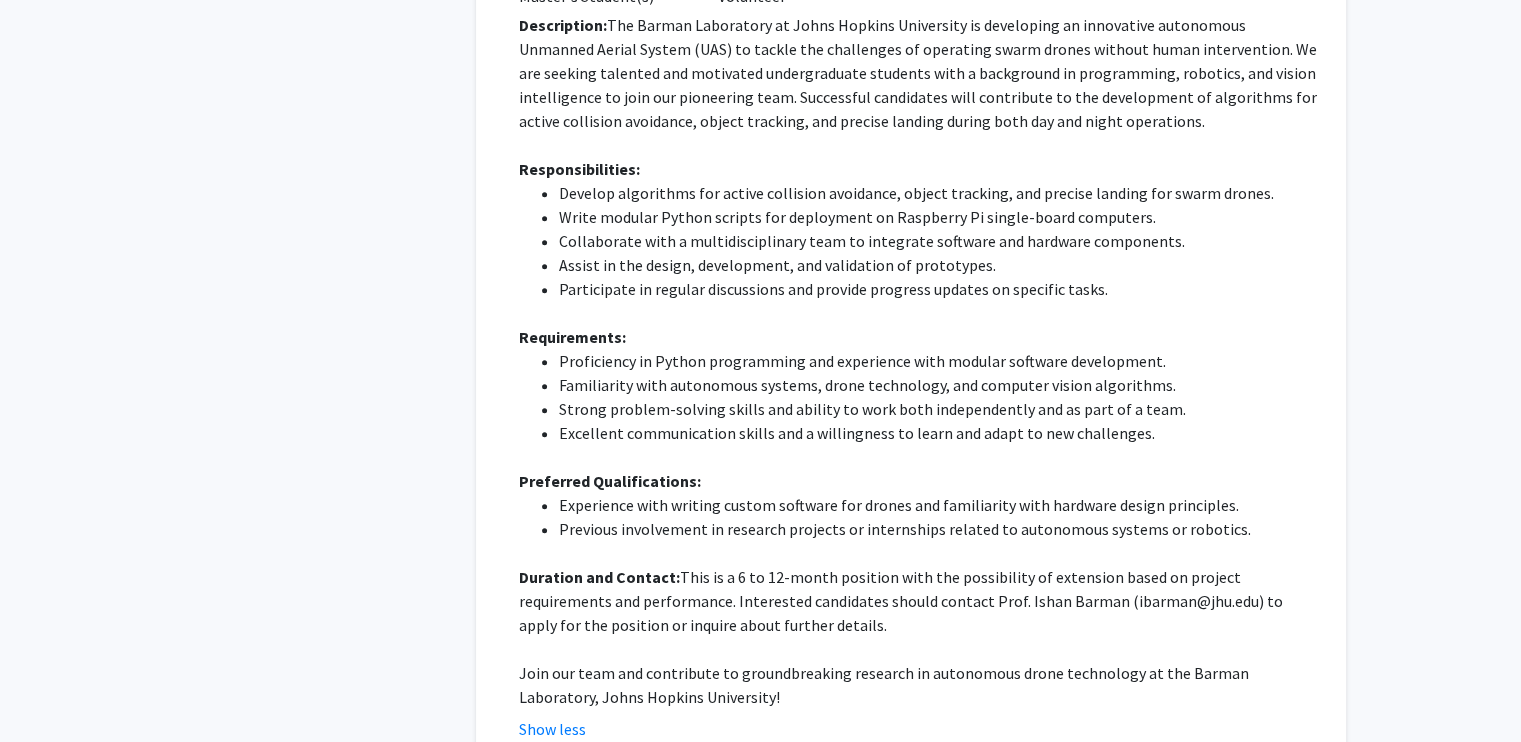 scroll, scrollTop: 1831, scrollLeft: 0, axis: vertical 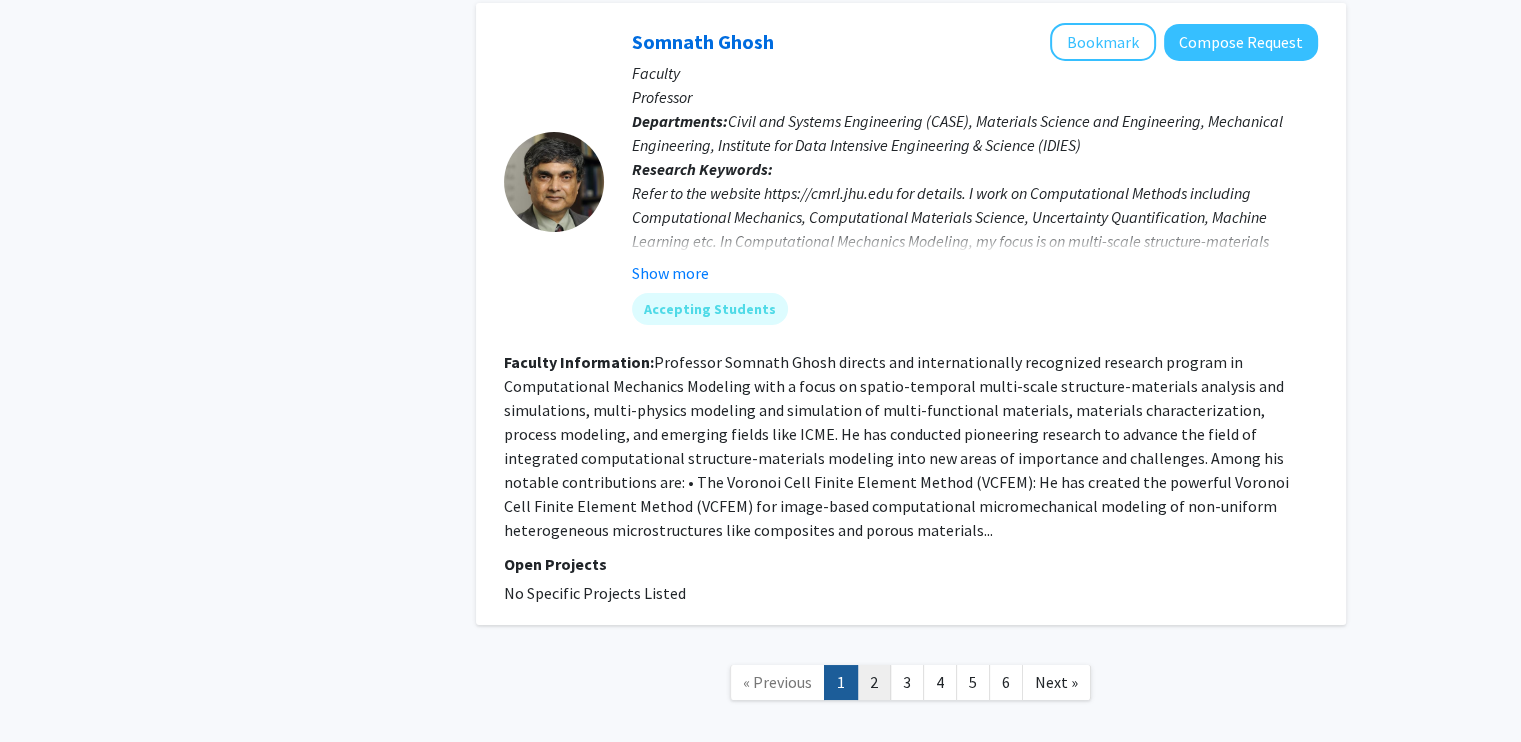 click on "2" 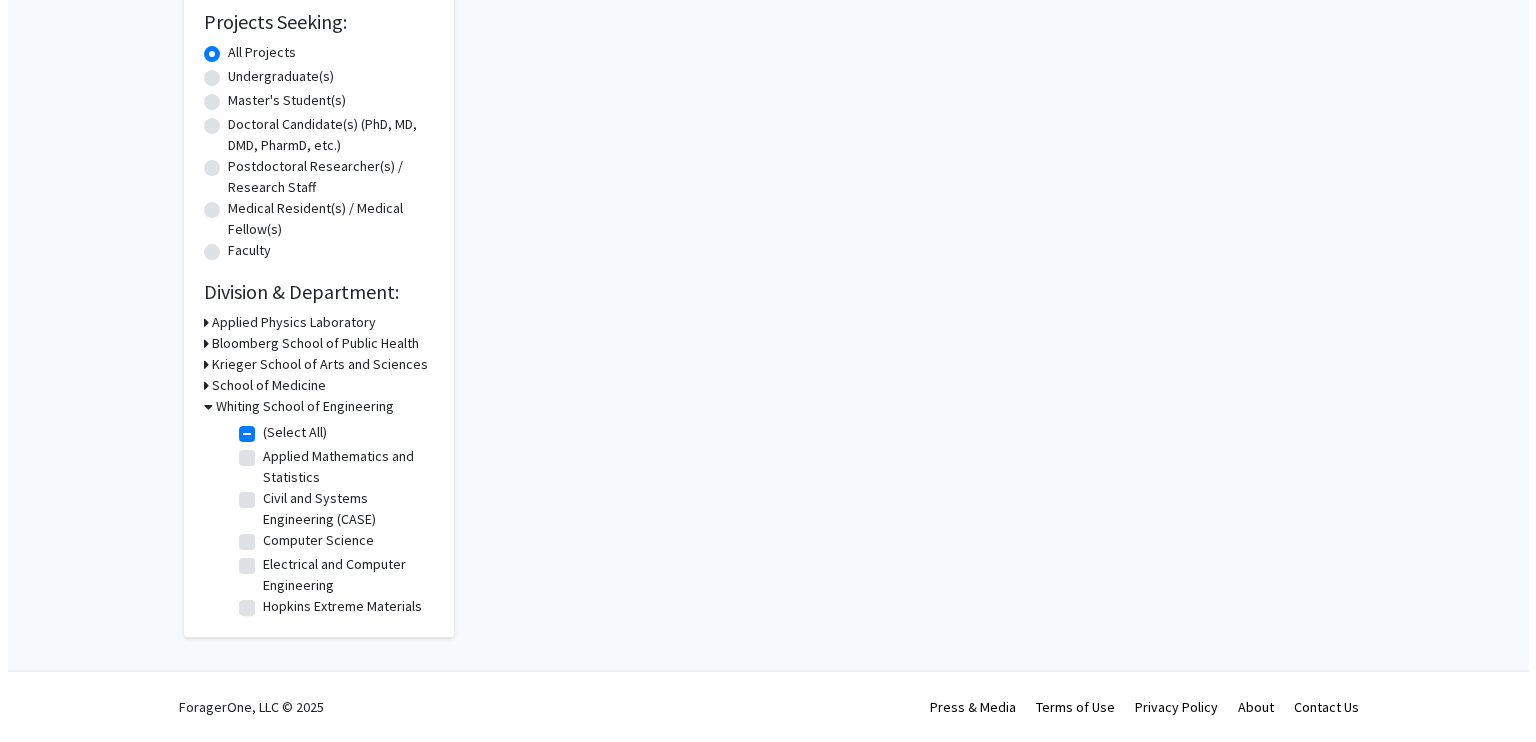 scroll, scrollTop: 0, scrollLeft: 0, axis: both 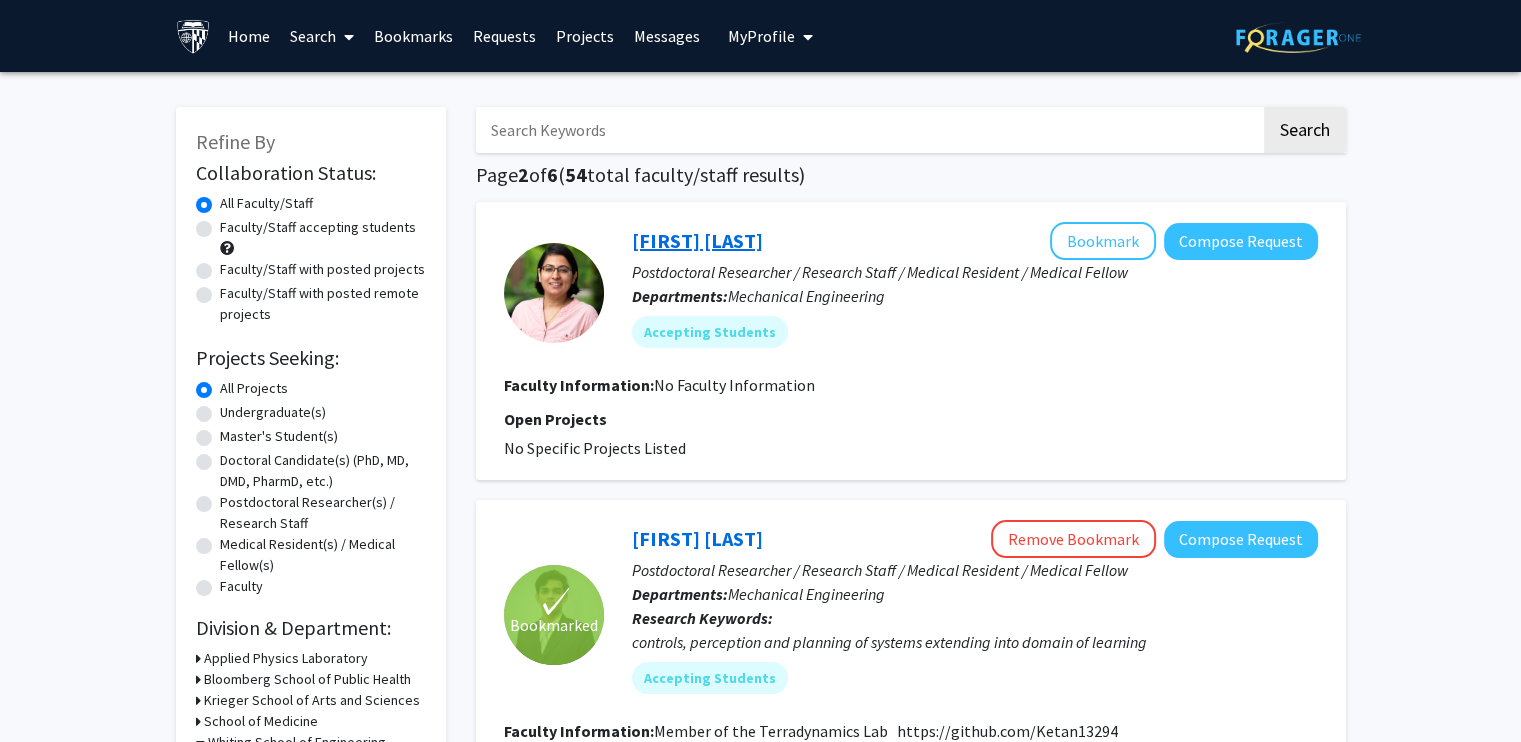 click on "[FIRST] [LAST]" 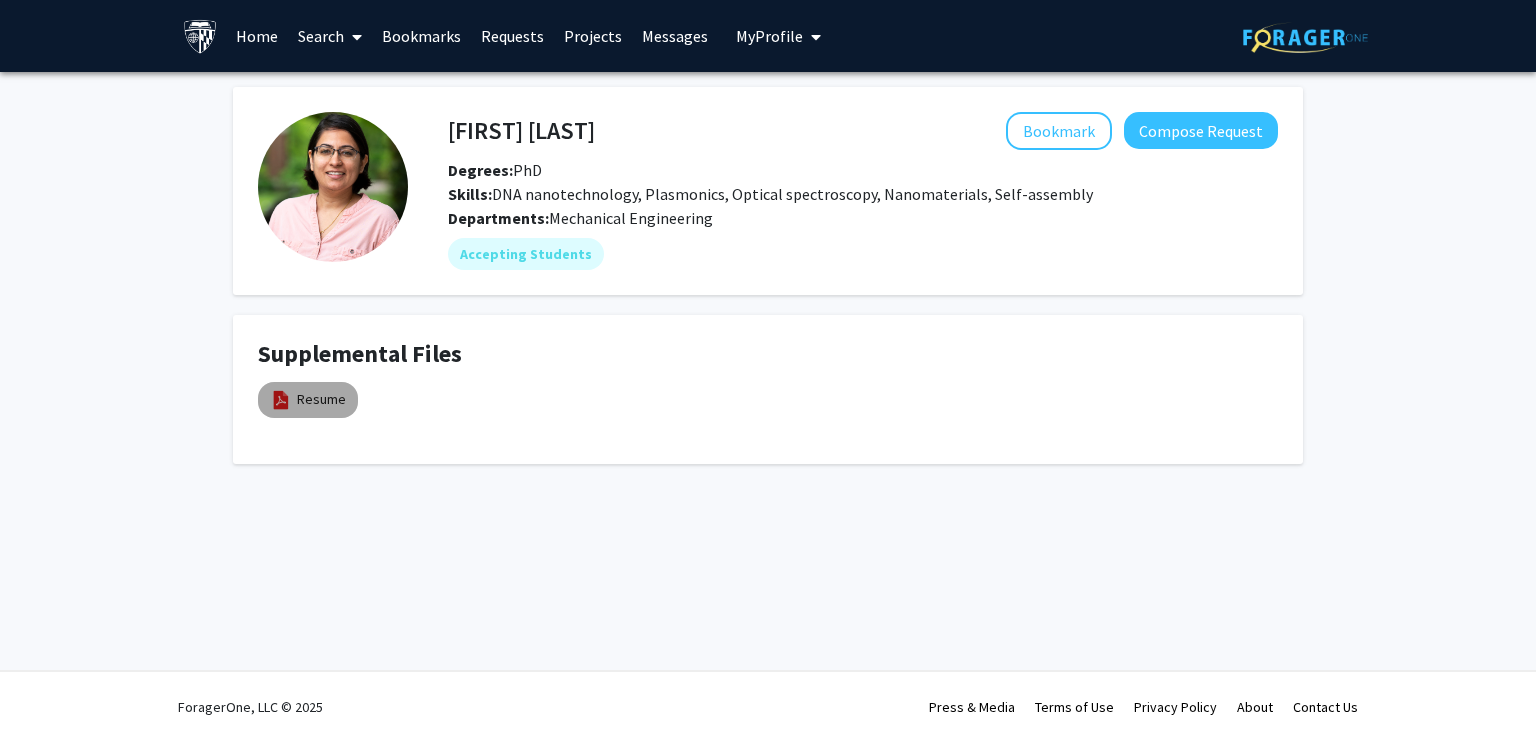 click at bounding box center (281, 400) 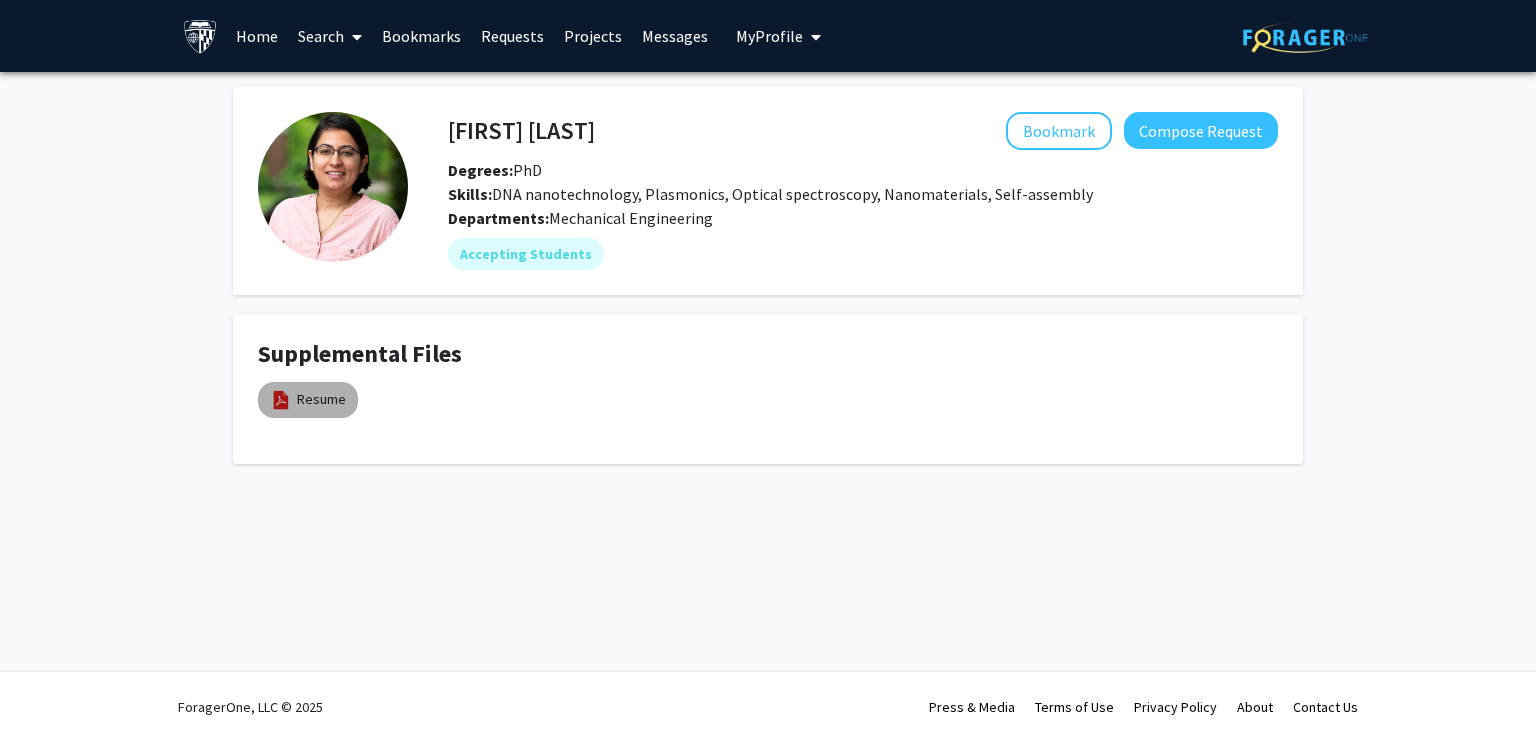 select on "custom" 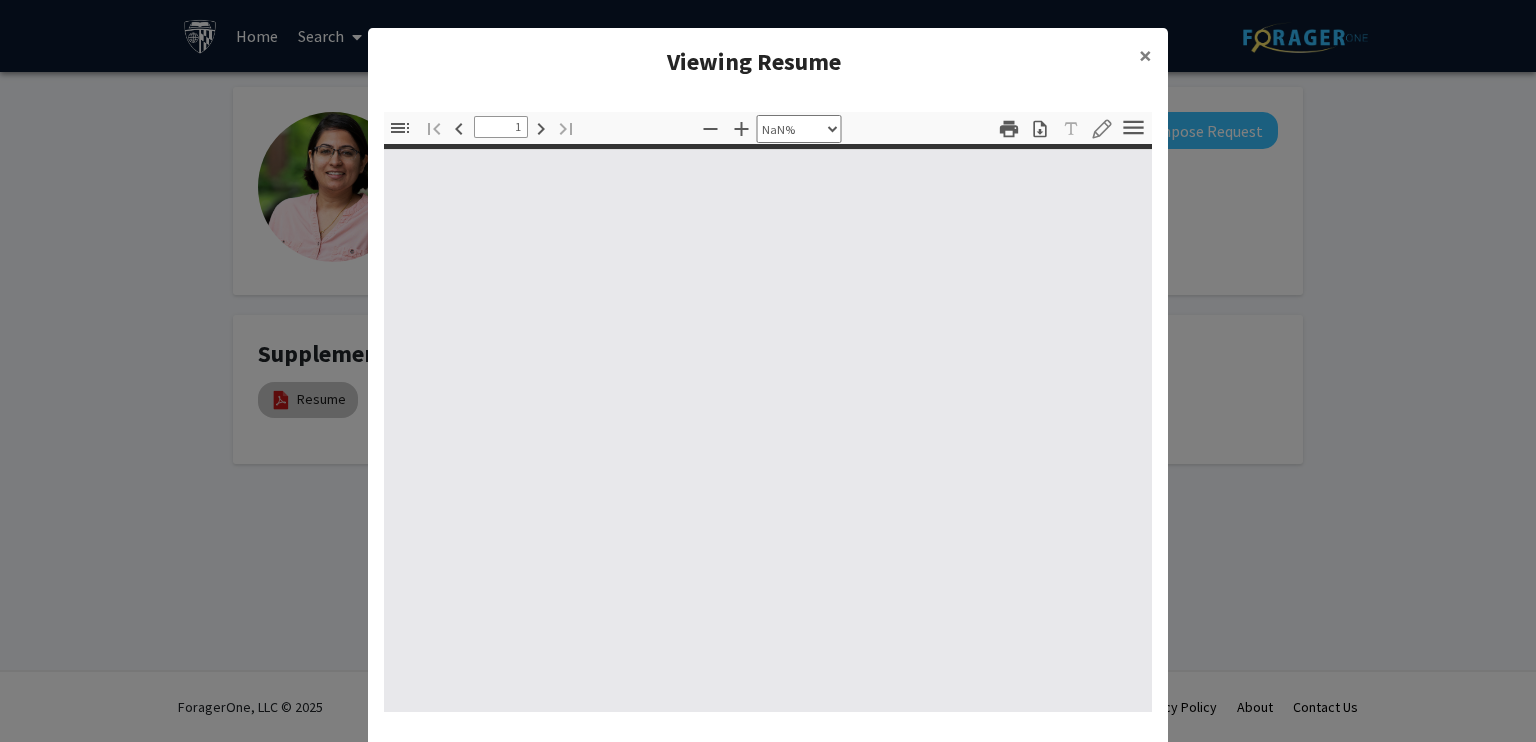 type on "0" 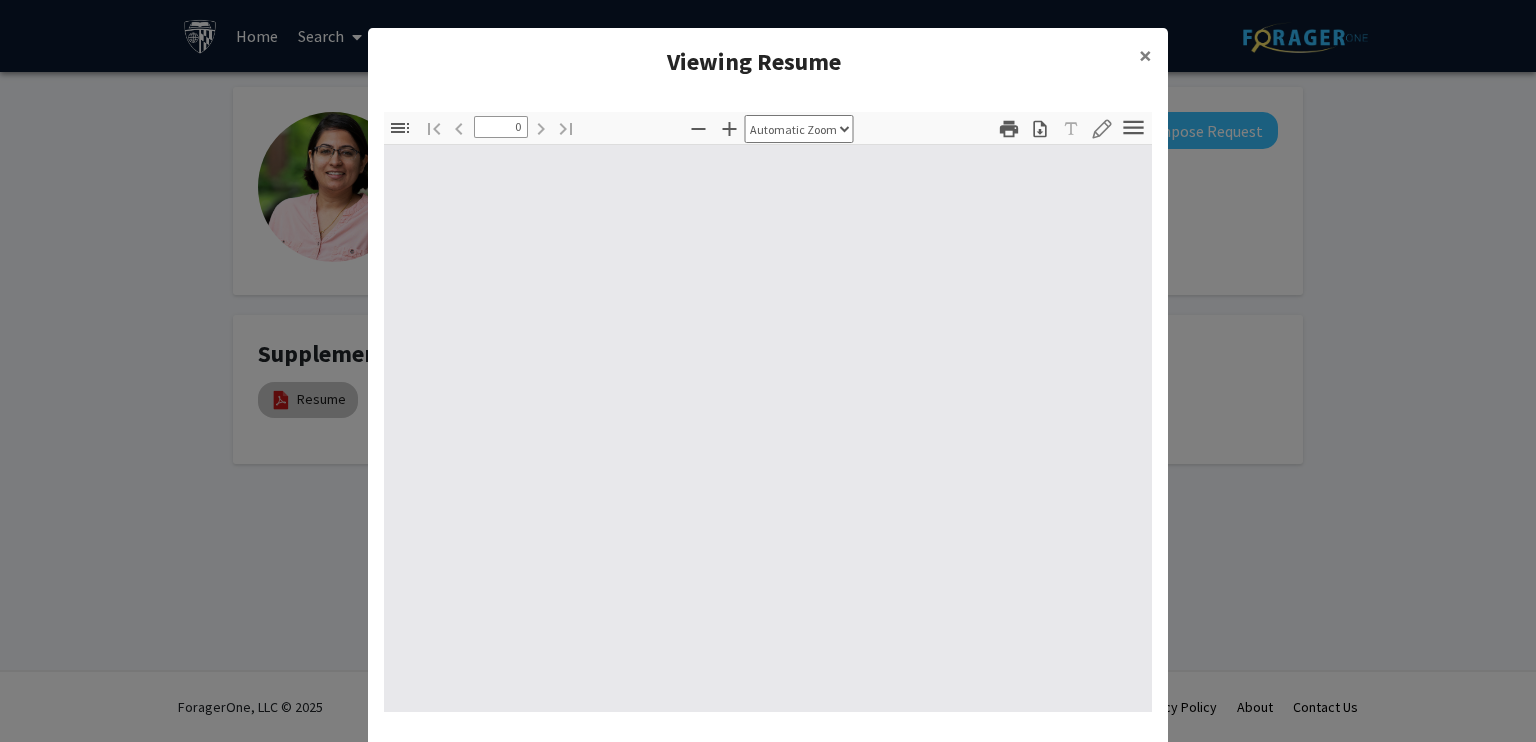 select on "custom" 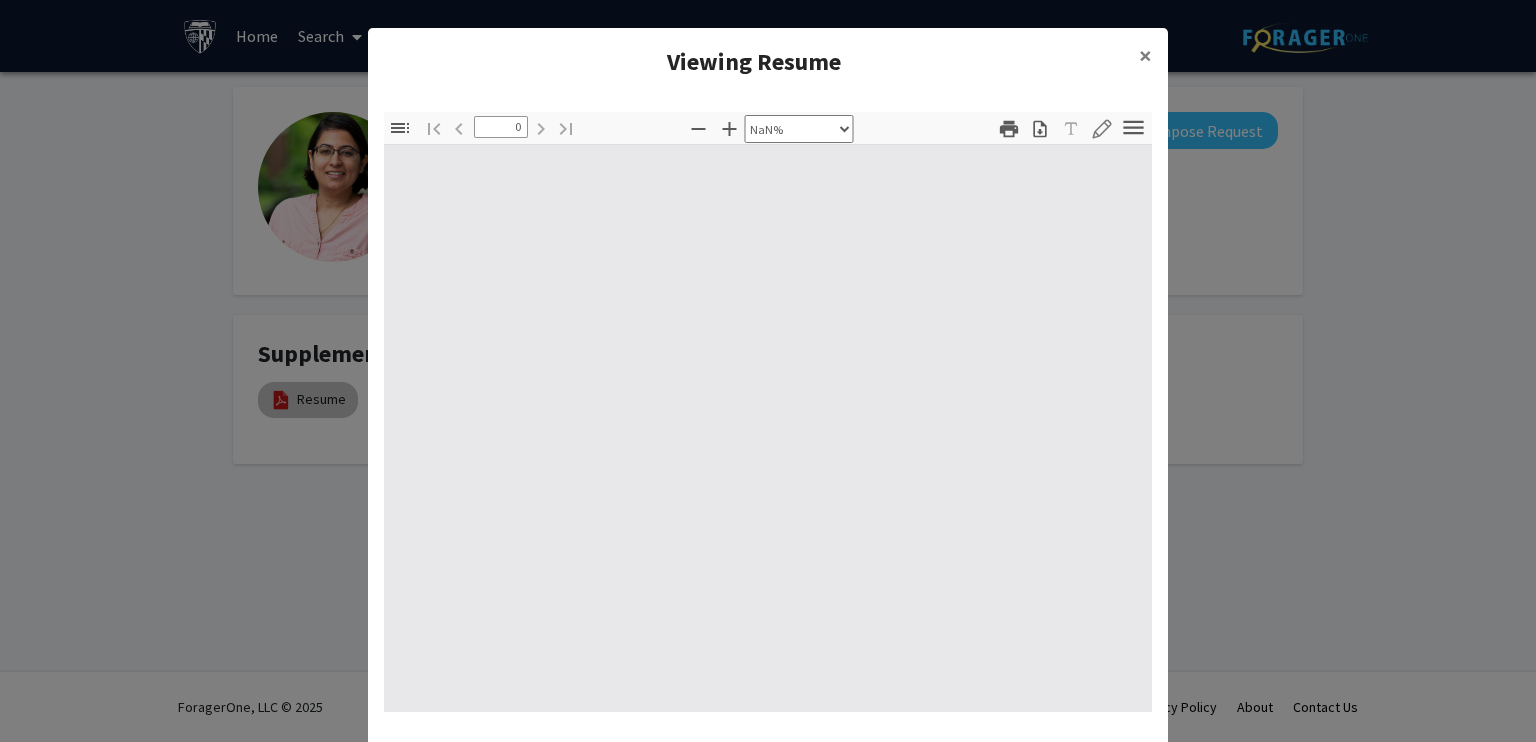 type on "1" 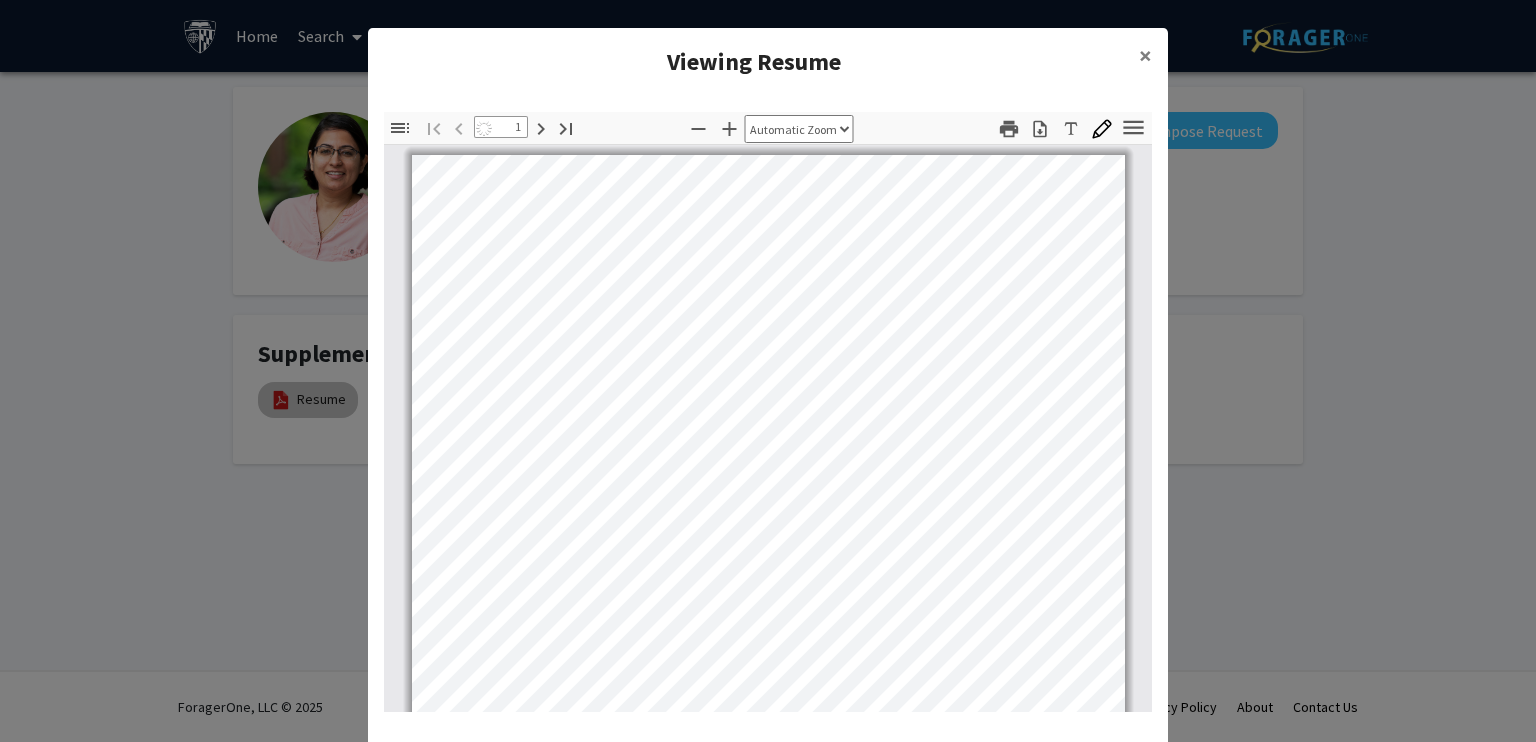 select on "auto" 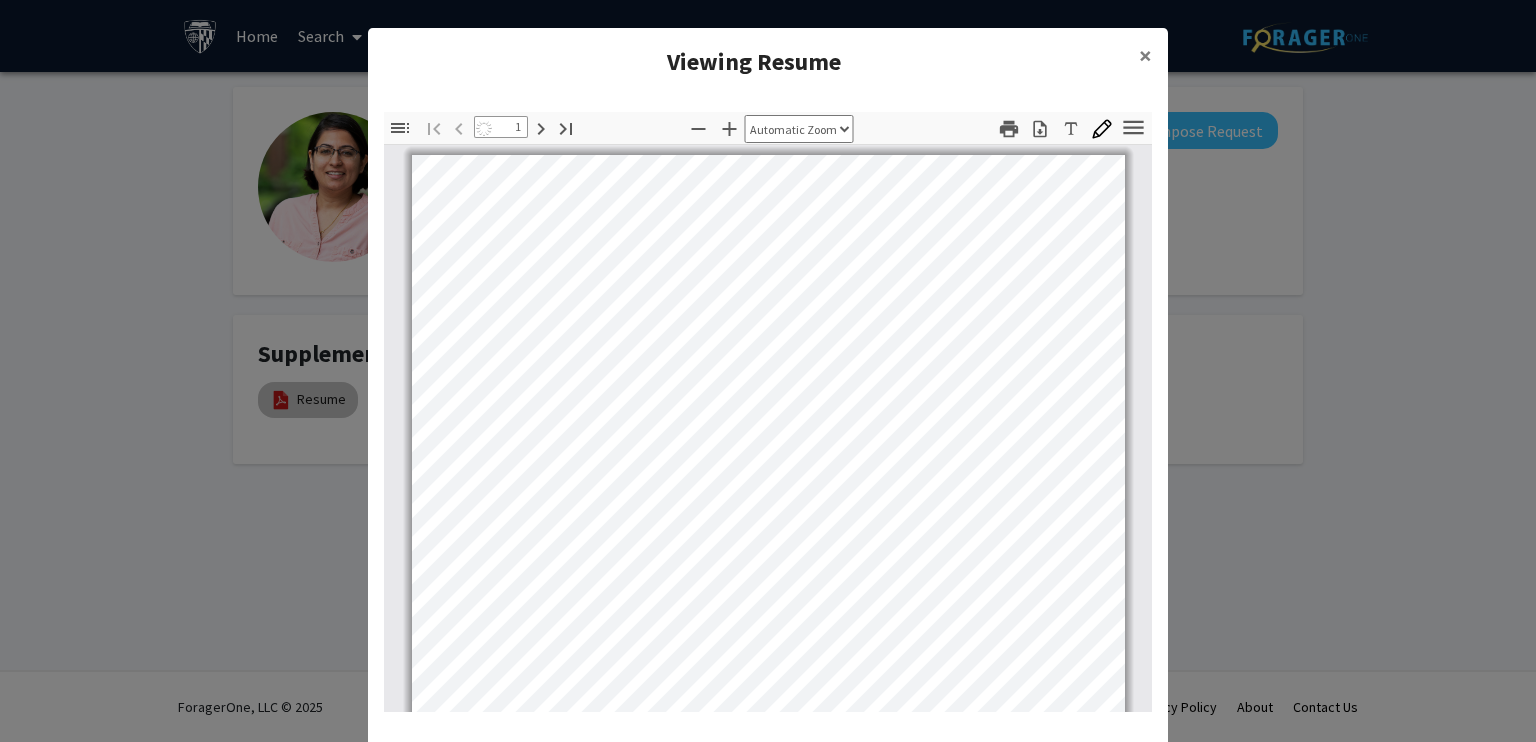 scroll, scrollTop: 1, scrollLeft: 0, axis: vertical 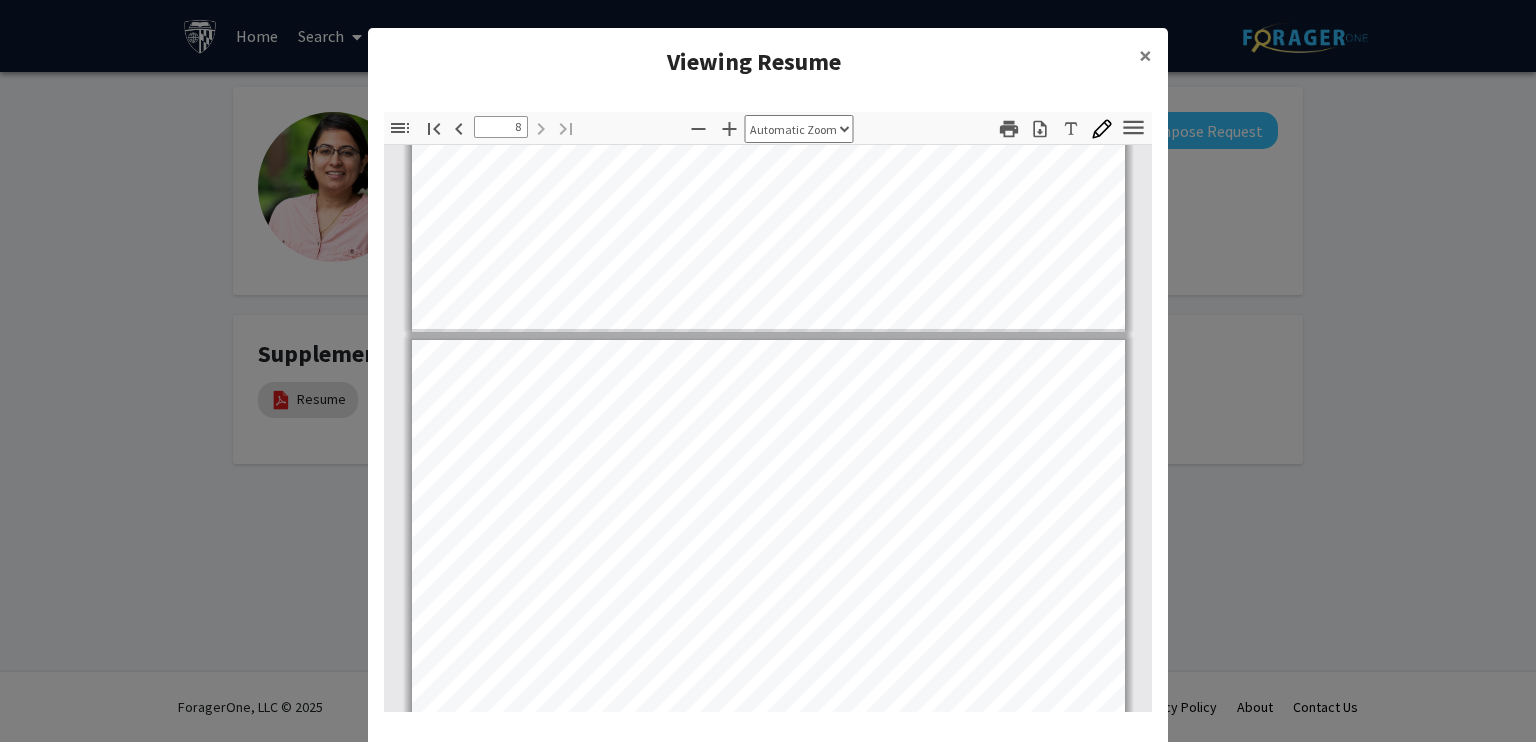 type on "7" 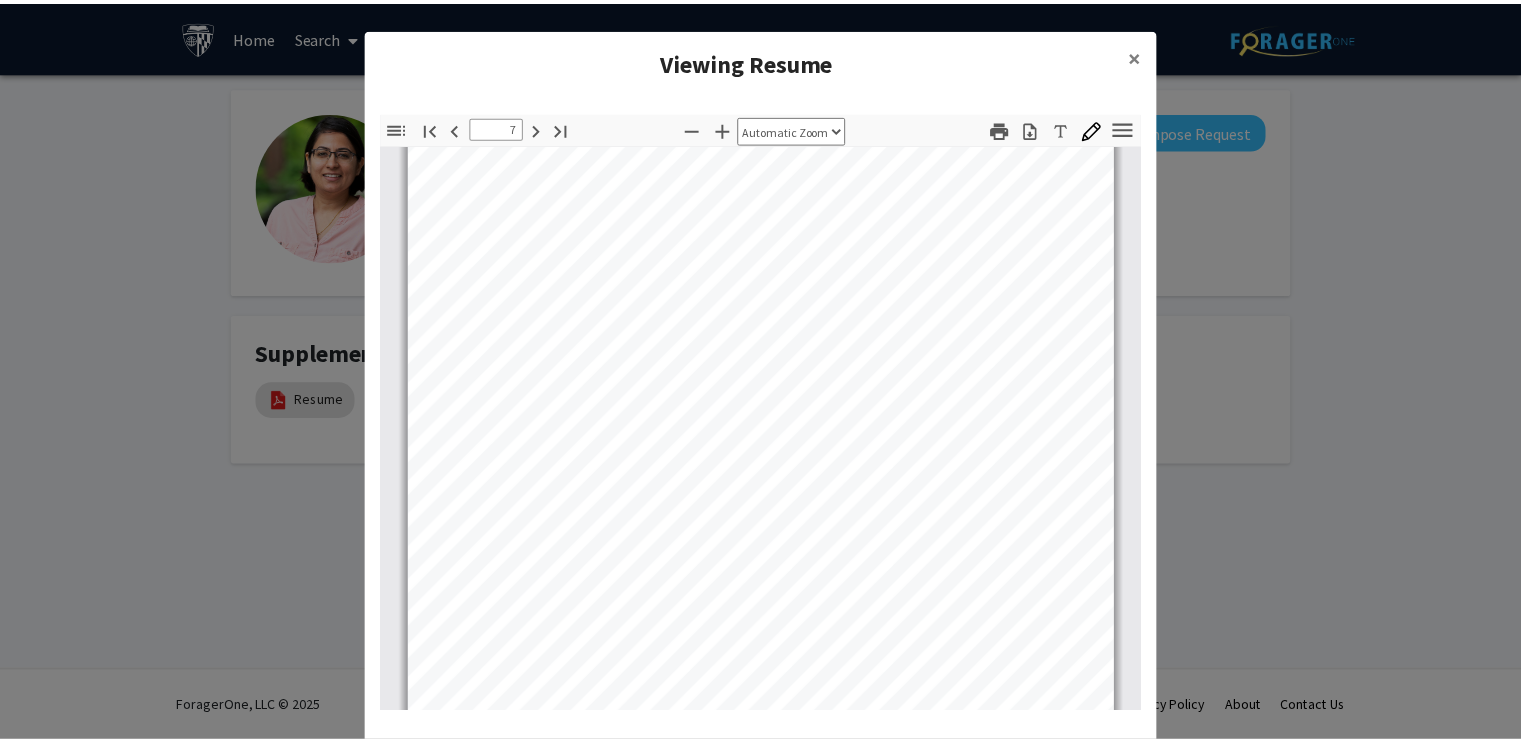scroll, scrollTop: 6226, scrollLeft: 0, axis: vertical 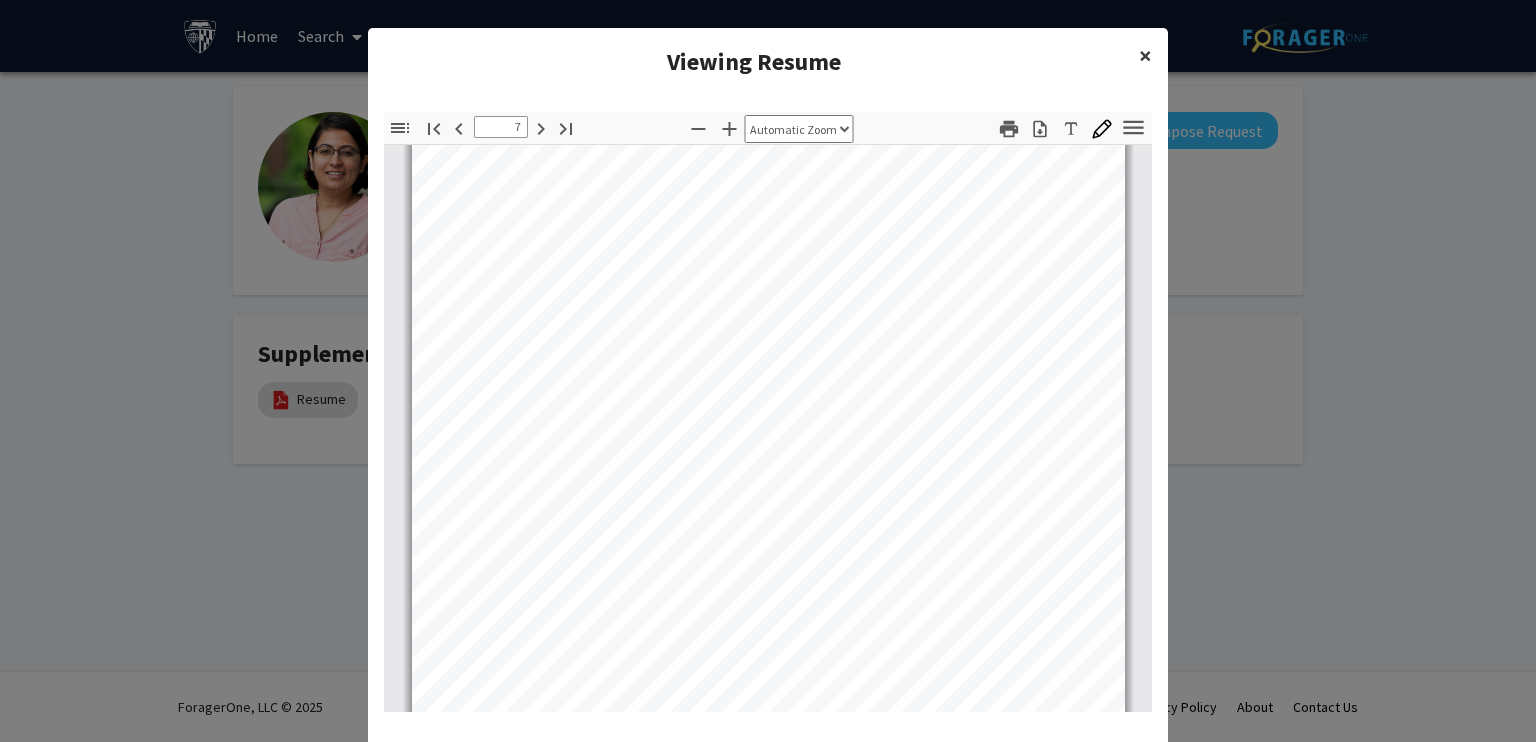 click on "×" 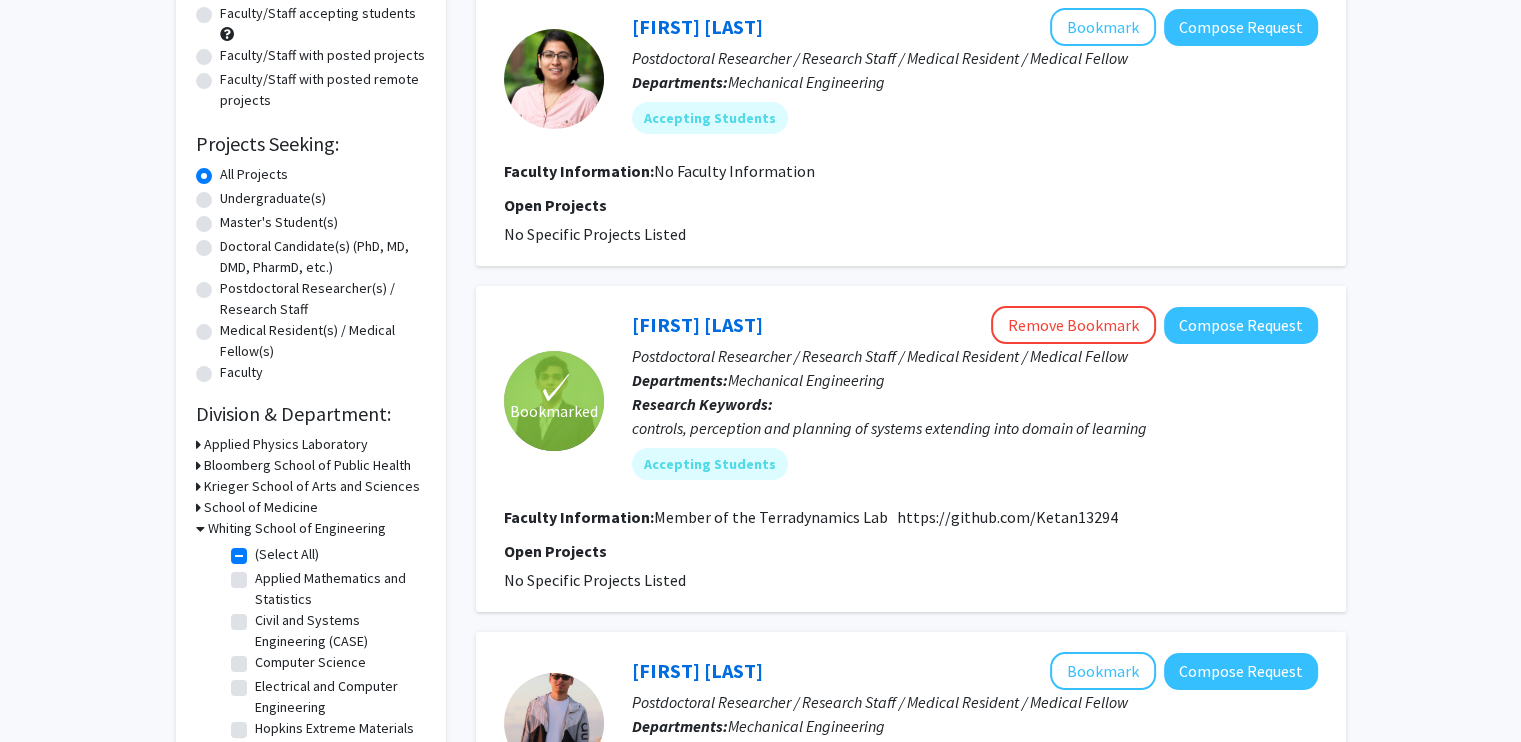 scroll, scrollTop: 253, scrollLeft: 0, axis: vertical 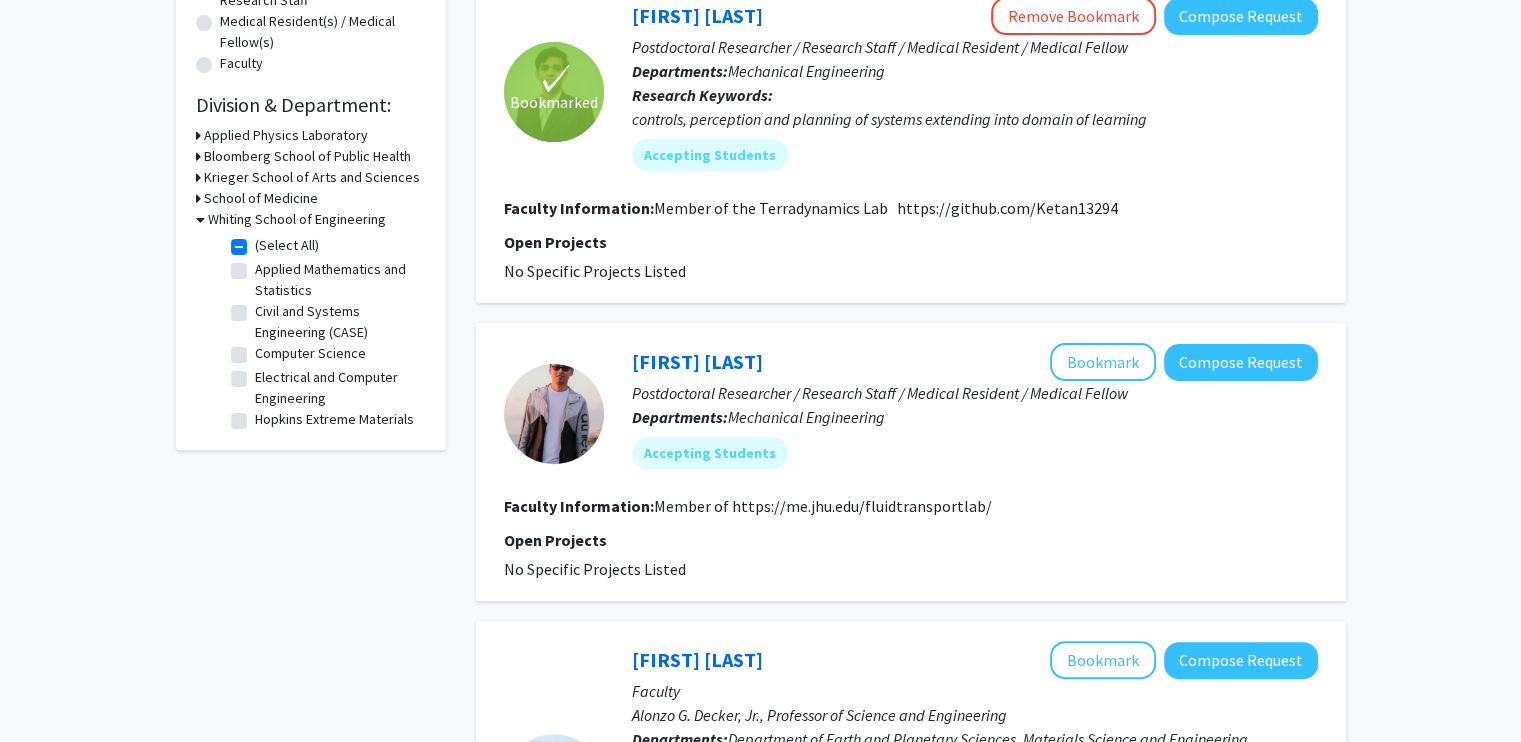 click 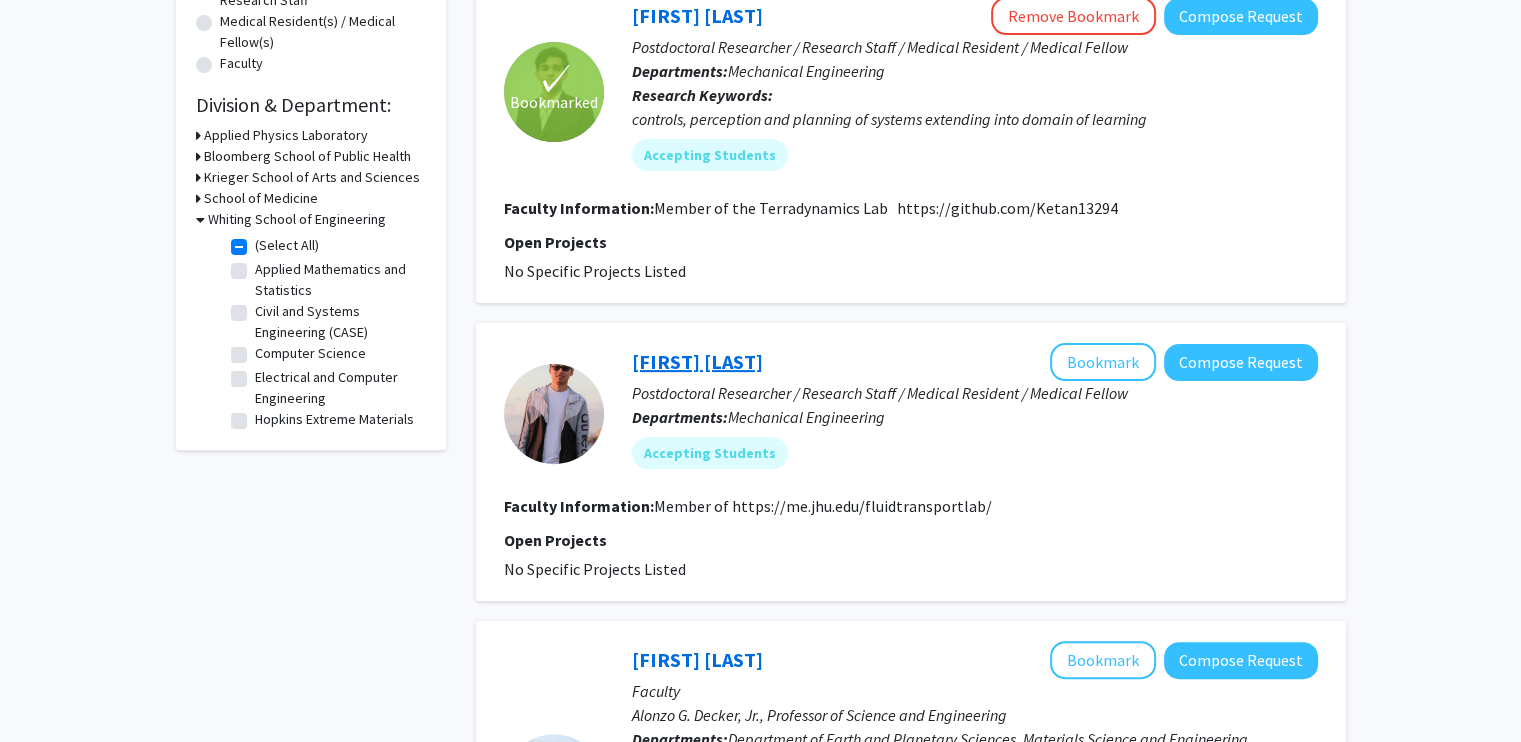 click on "[FIRST] [LAST]" 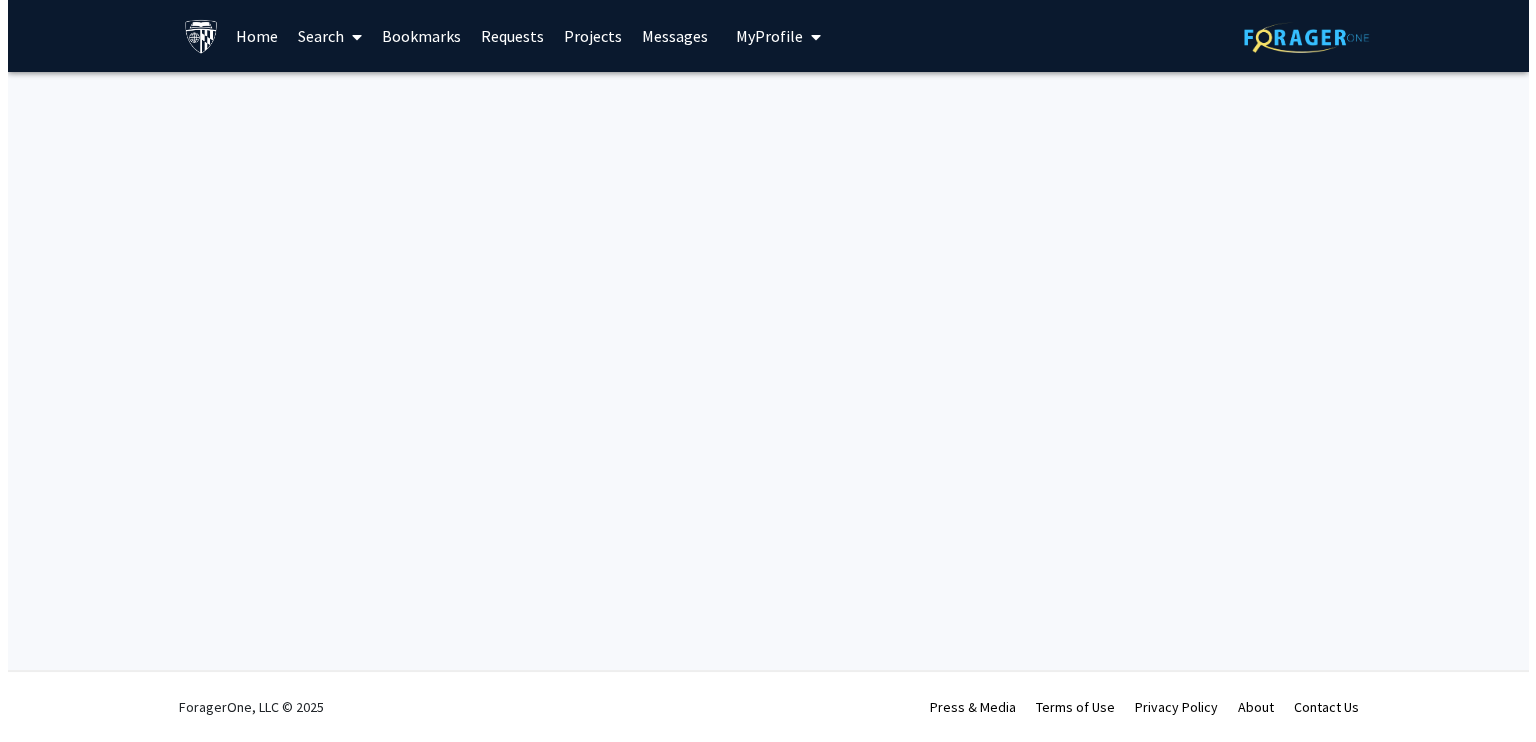 scroll, scrollTop: 0, scrollLeft: 0, axis: both 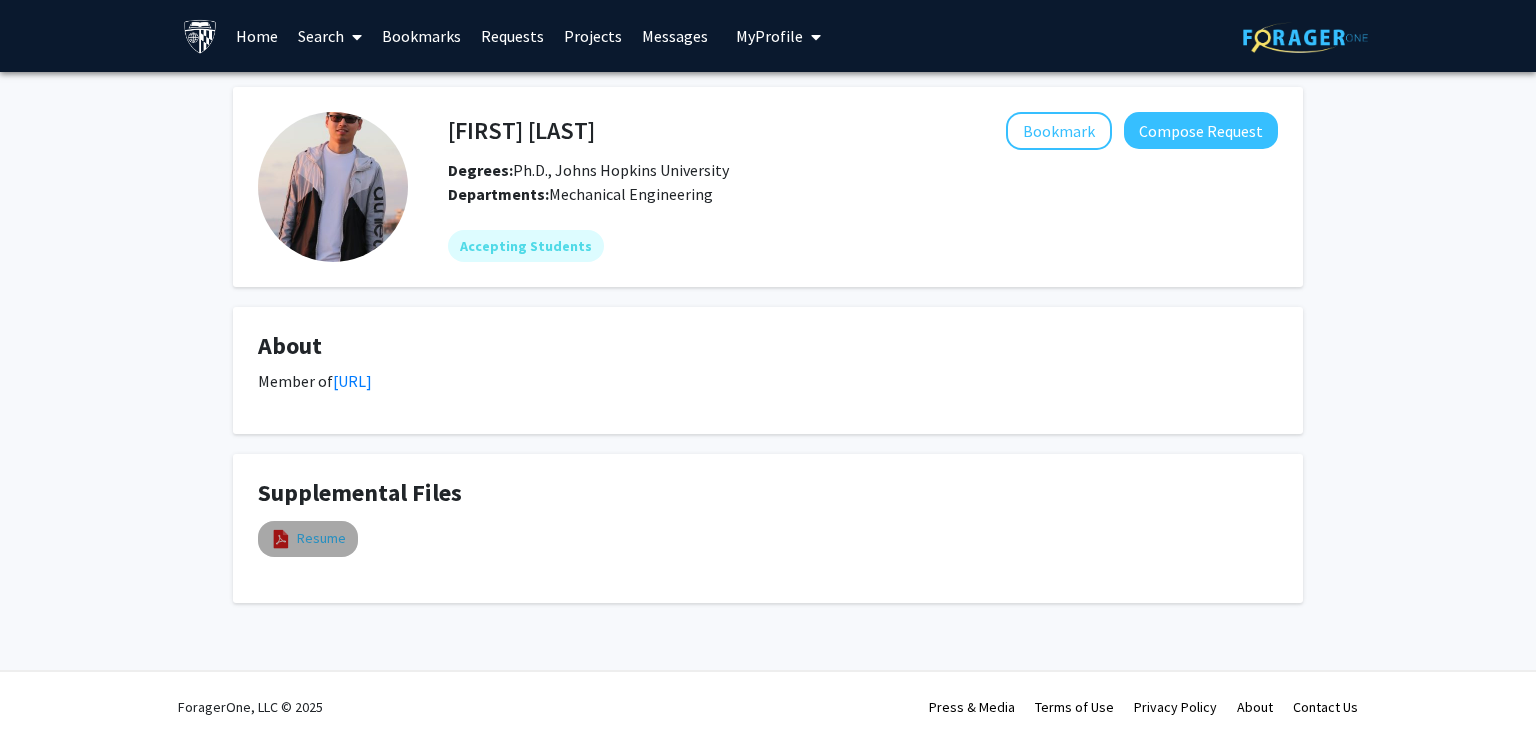 click on "Resume" at bounding box center (321, 538) 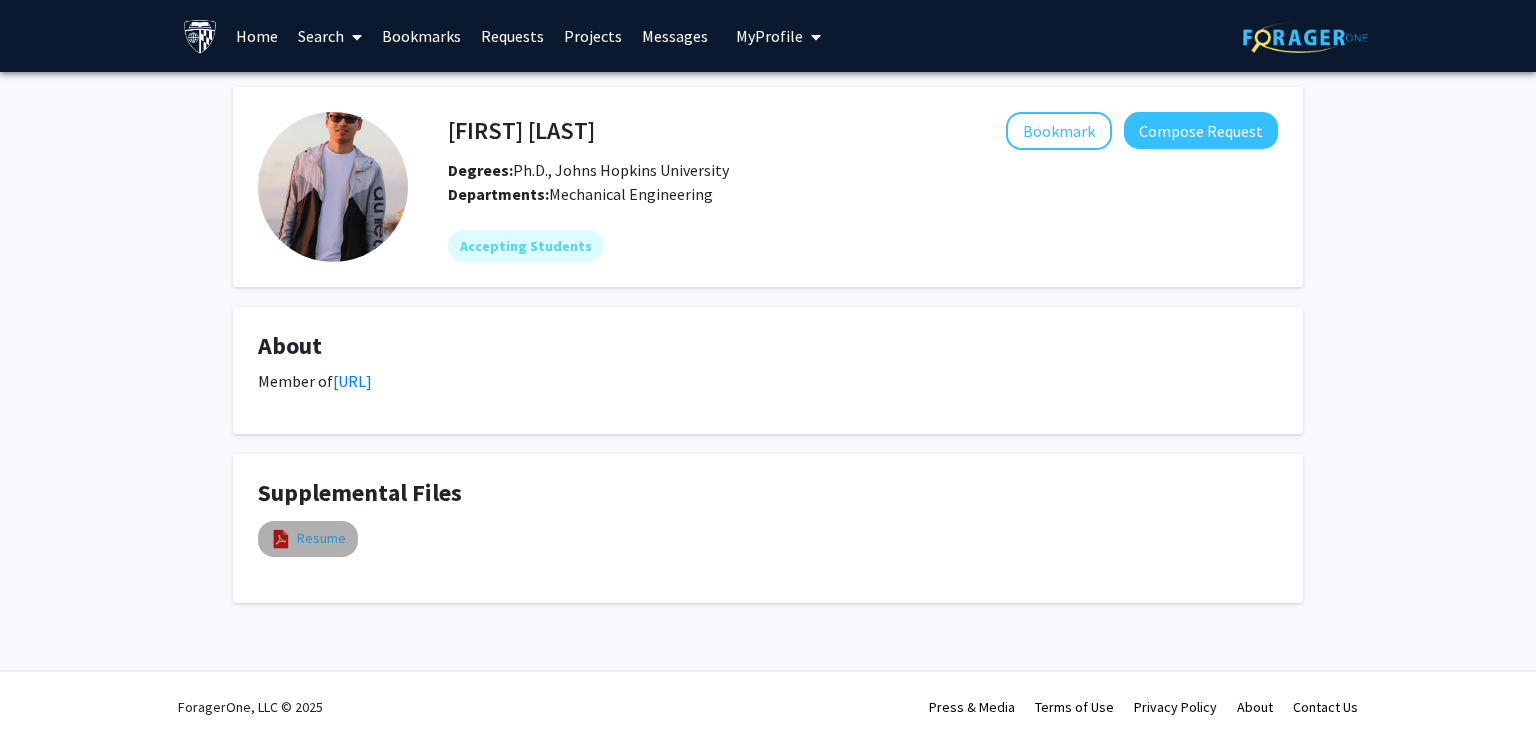 select on "custom" 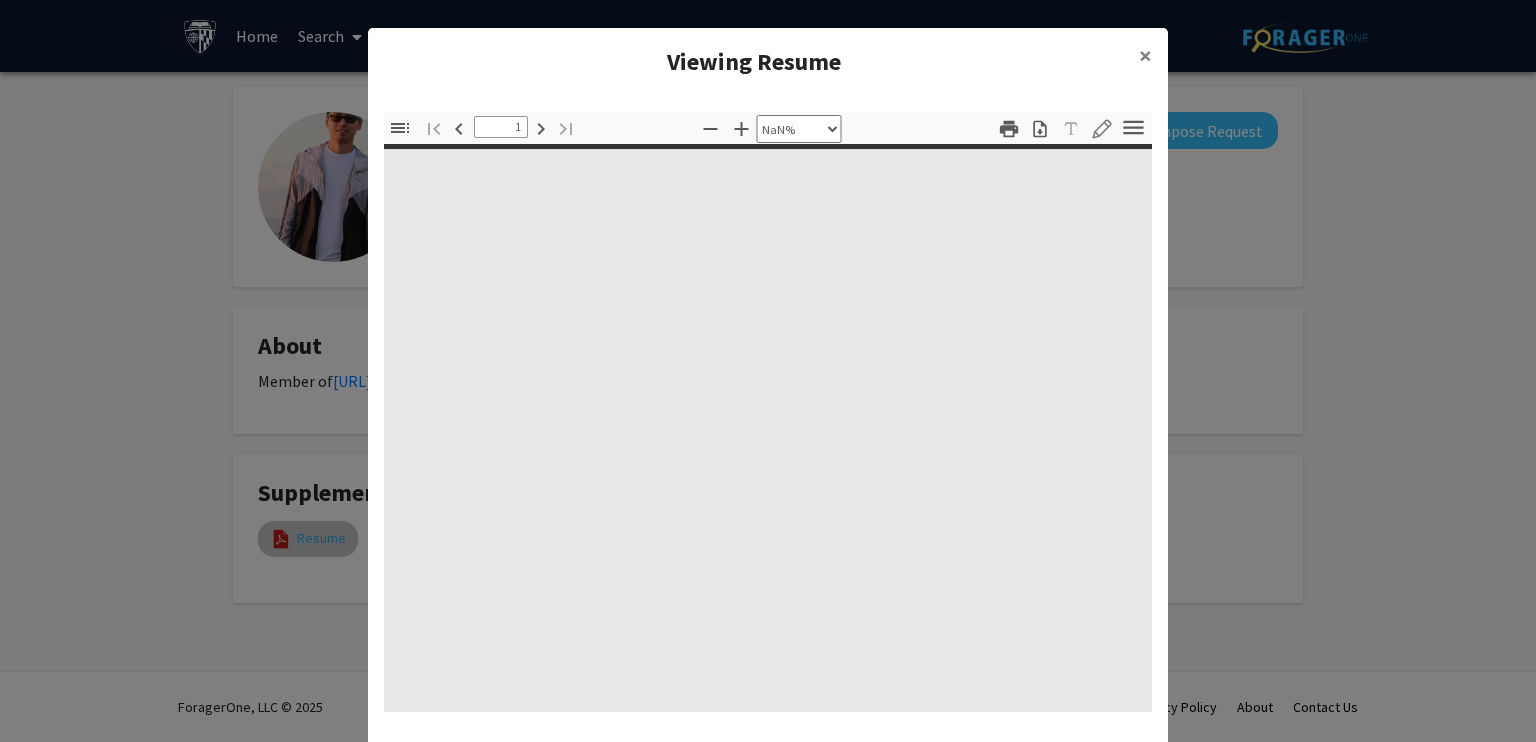 type on "0" 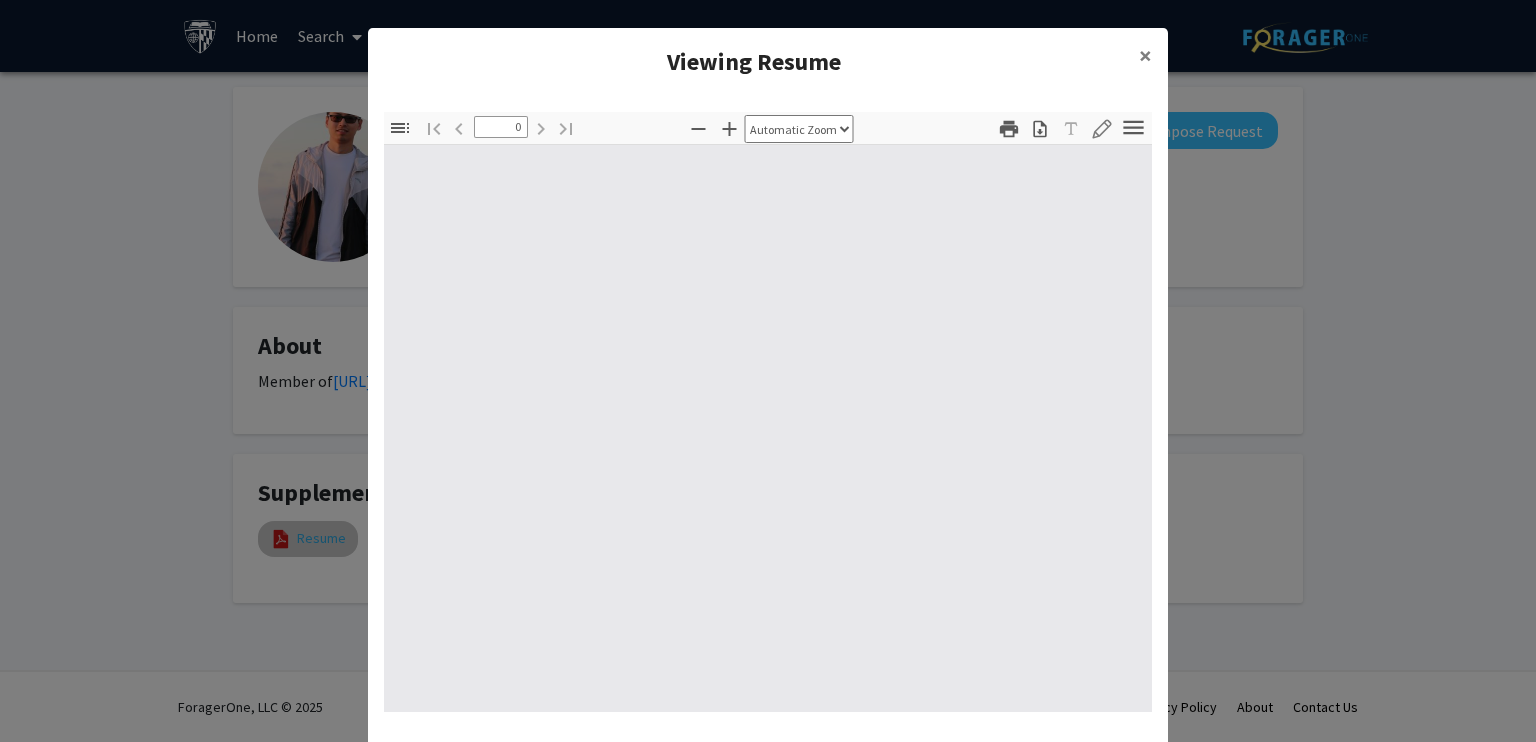 select on "custom" 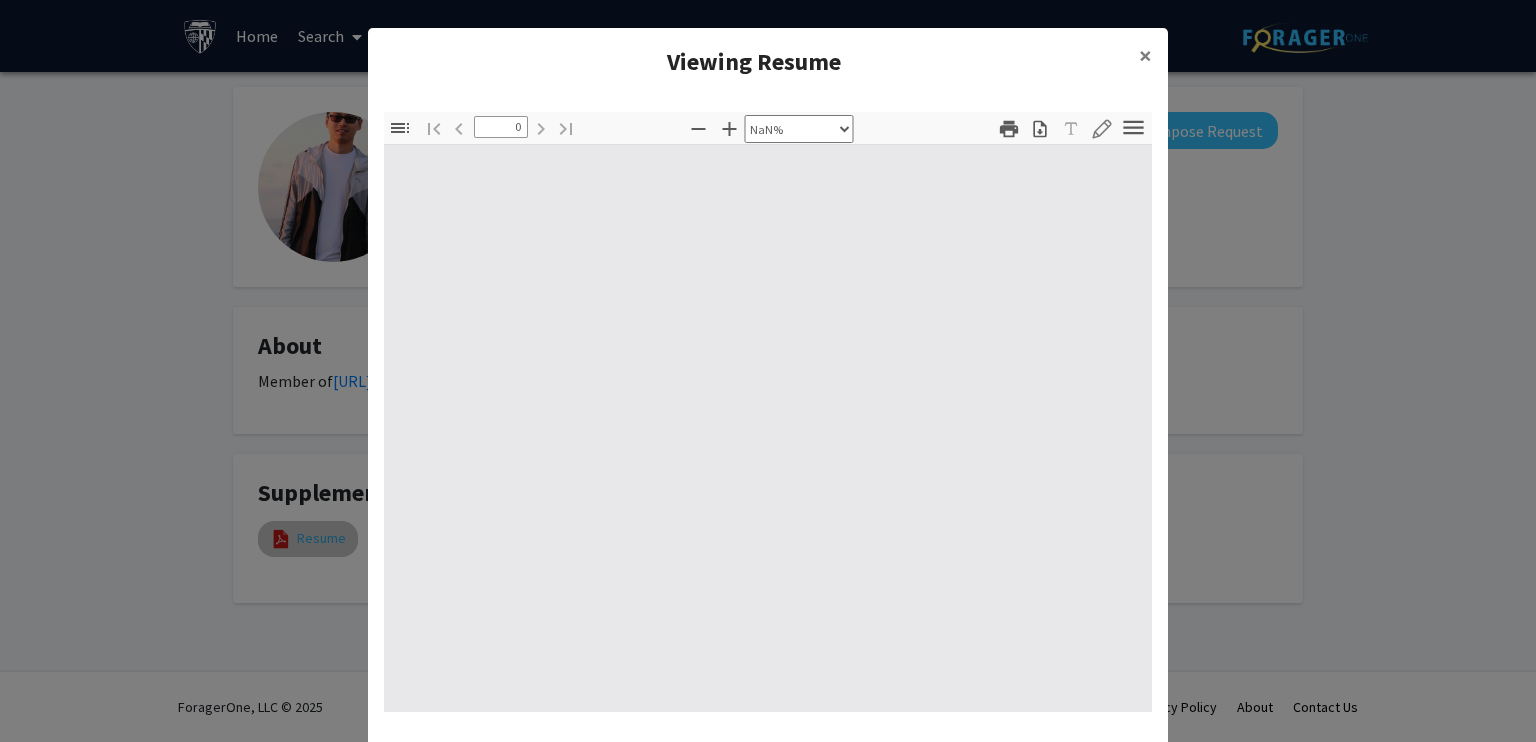 type on "1" 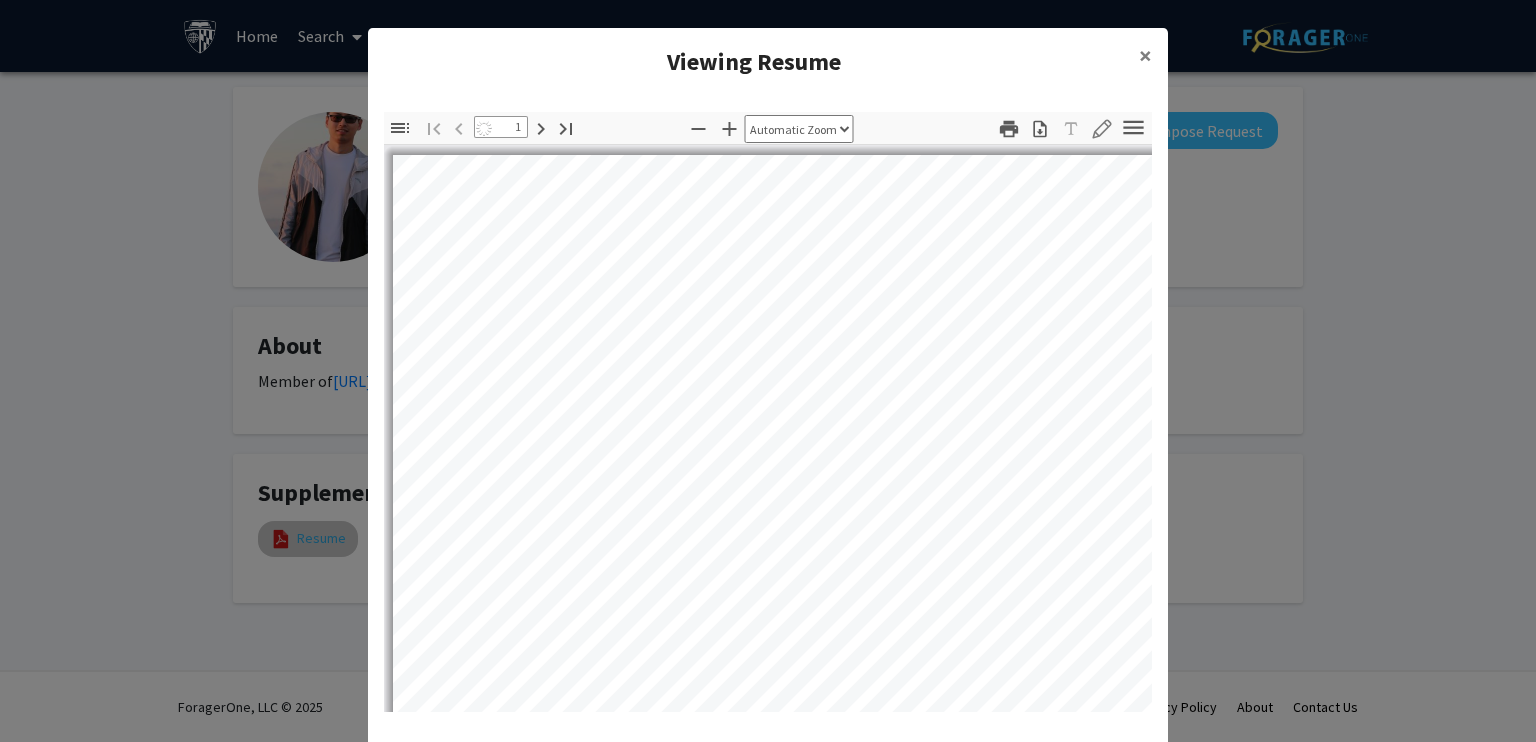 select on "auto" 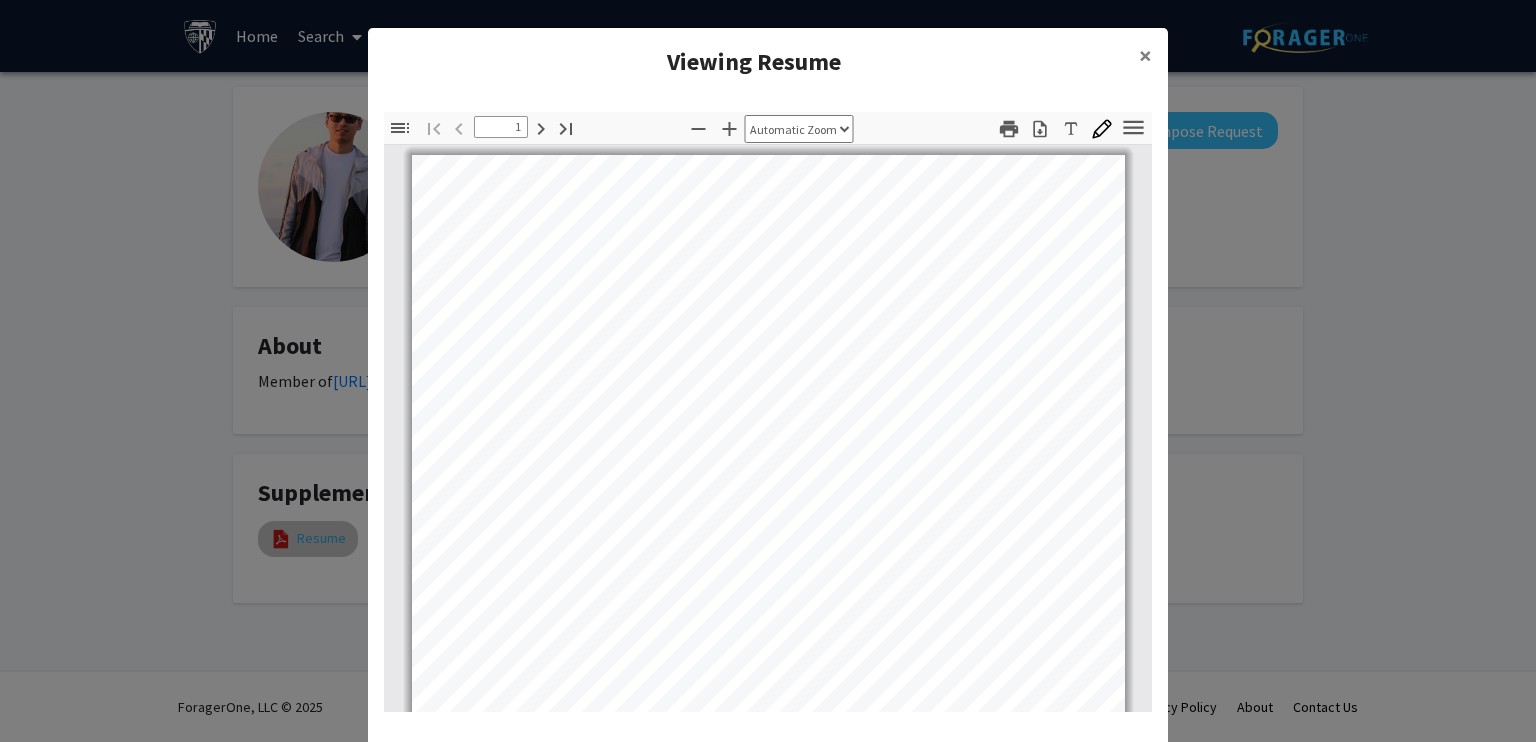 scroll, scrollTop: 0, scrollLeft: 0, axis: both 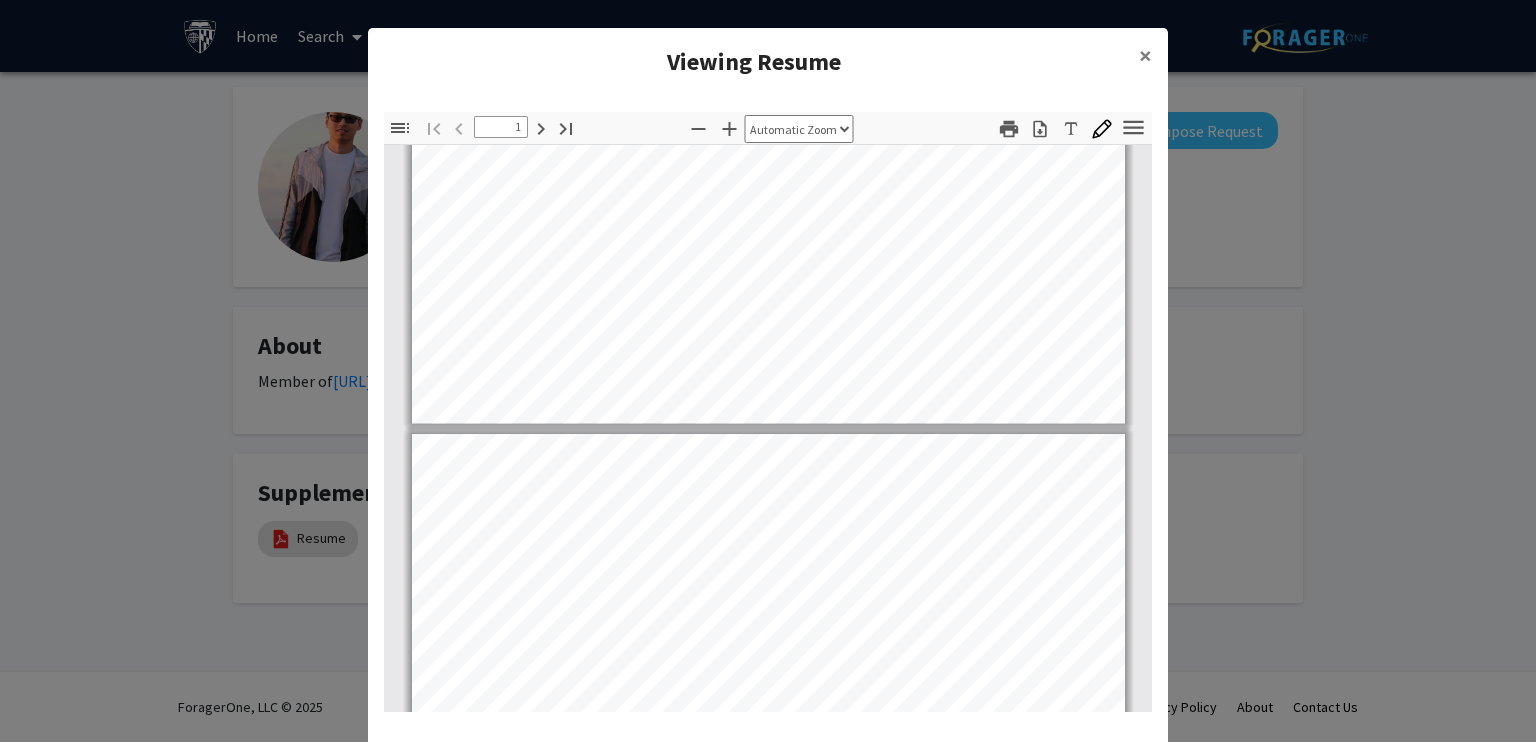 type on "2" 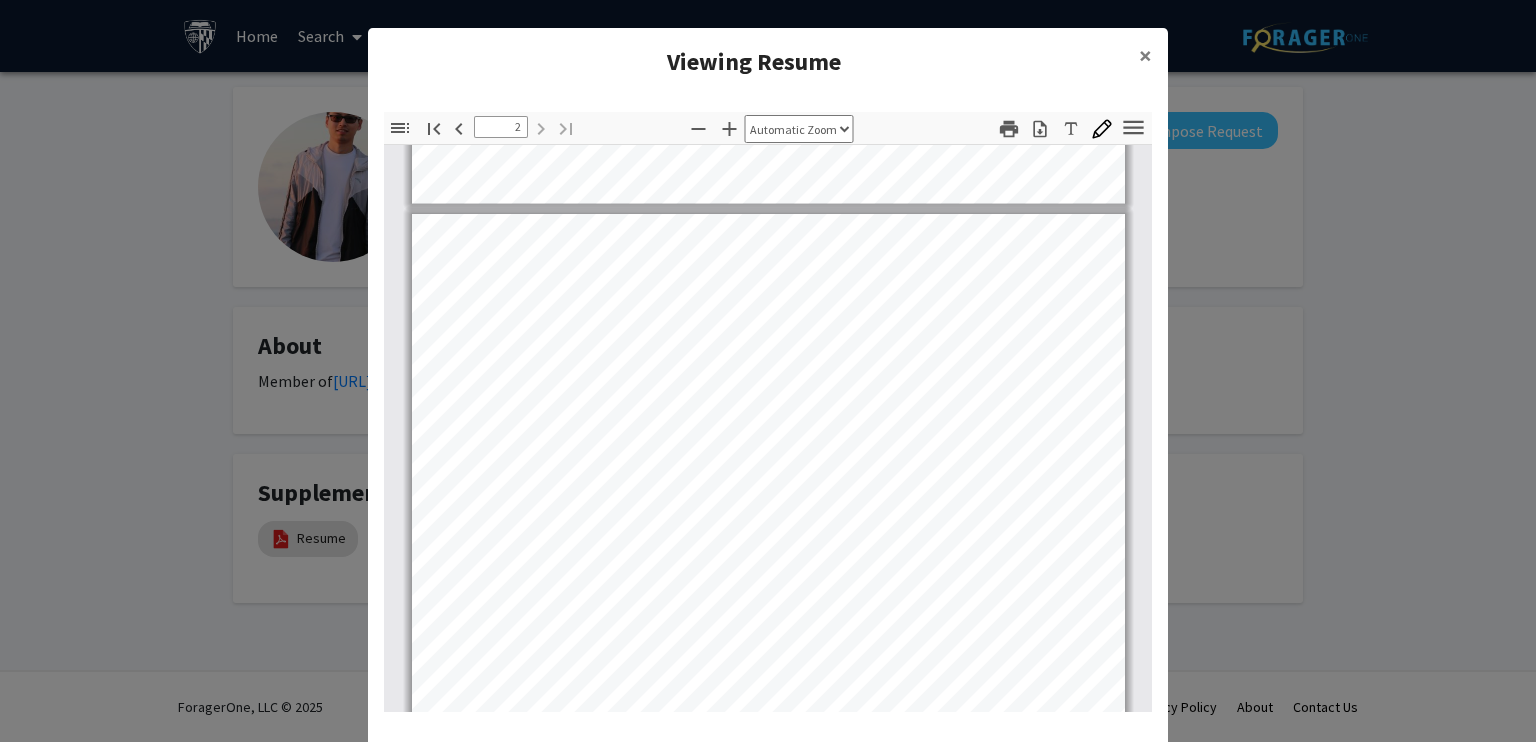scroll, scrollTop: 880, scrollLeft: 0, axis: vertical 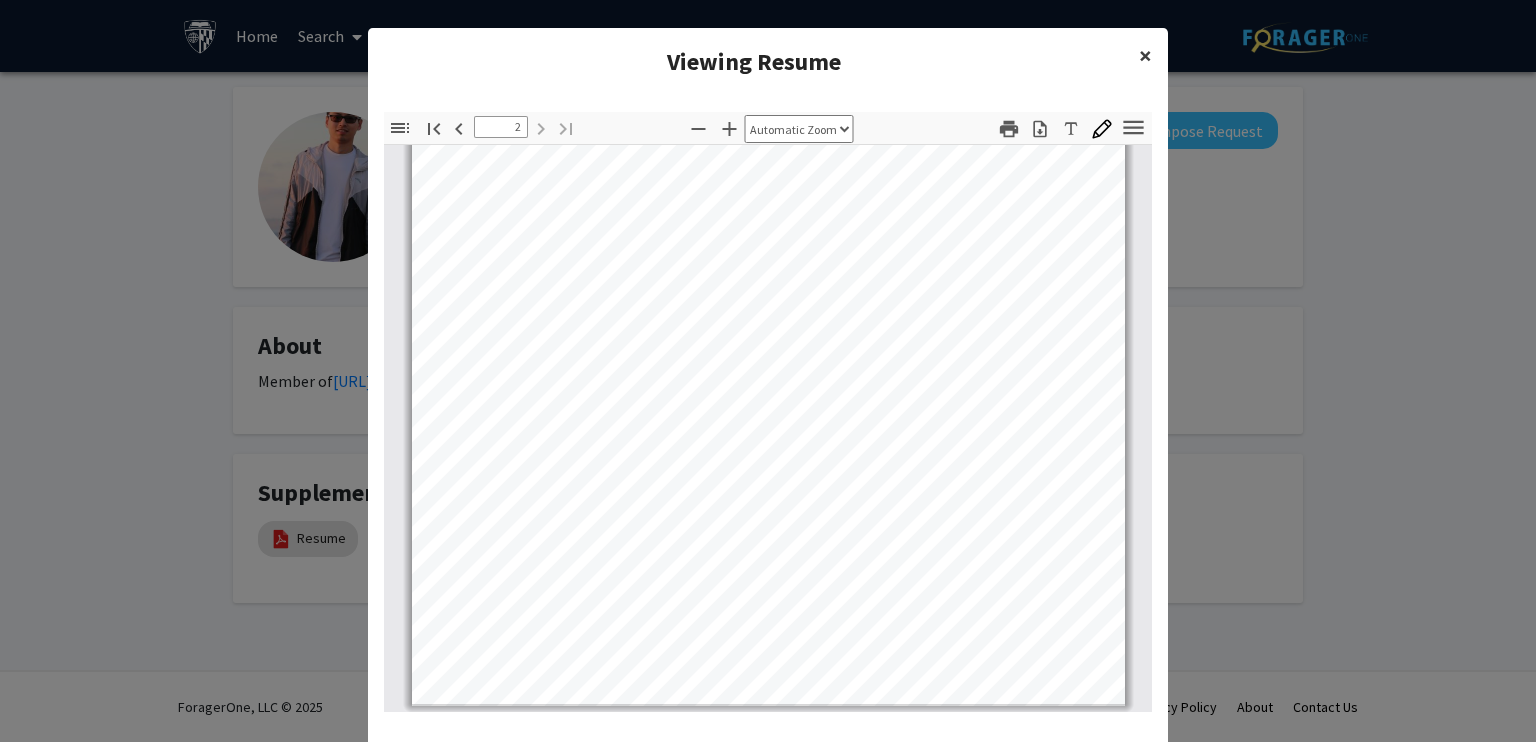 click on "×" 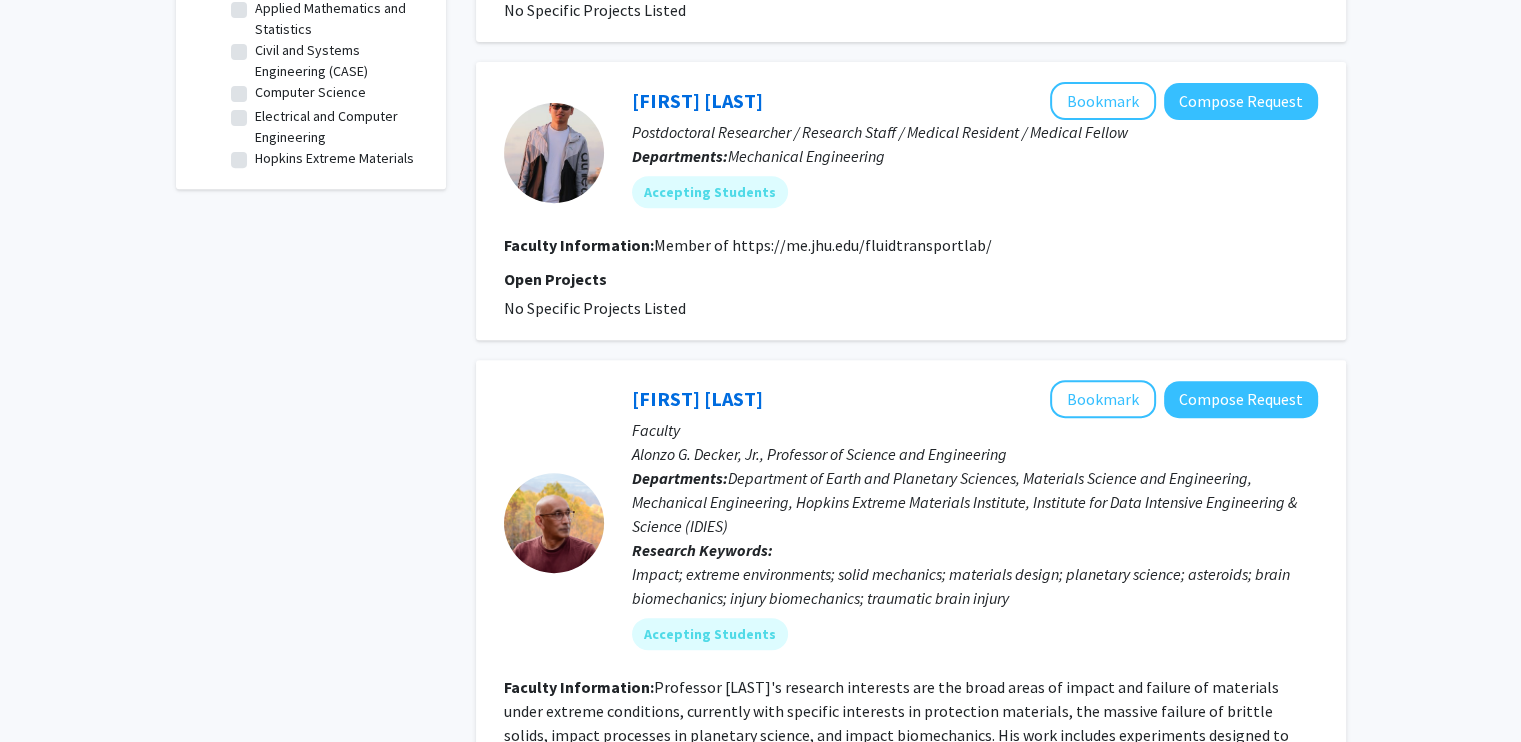 scroll, scrollTop: 852, scrollLeft: 0, axis: vertical 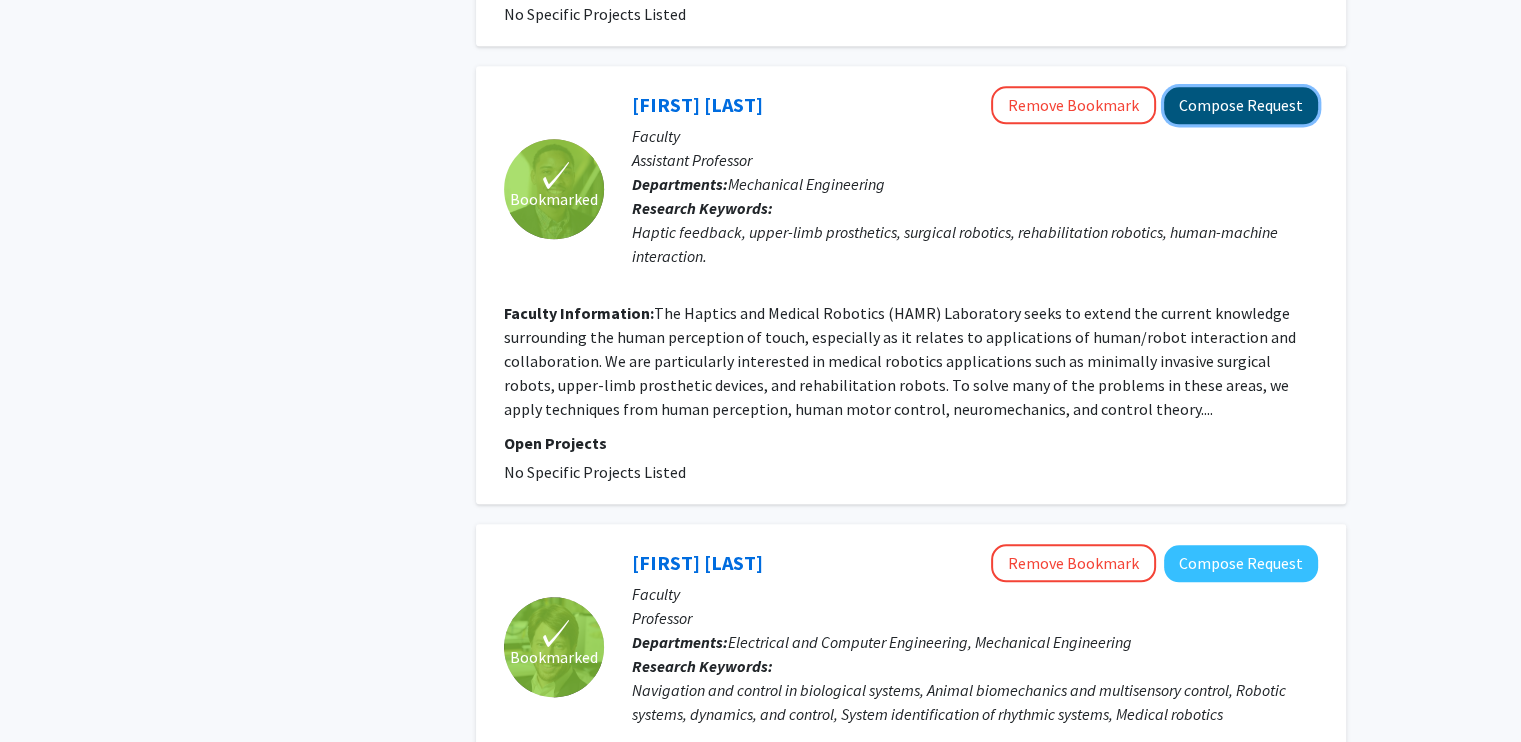 click on "Compose Request" 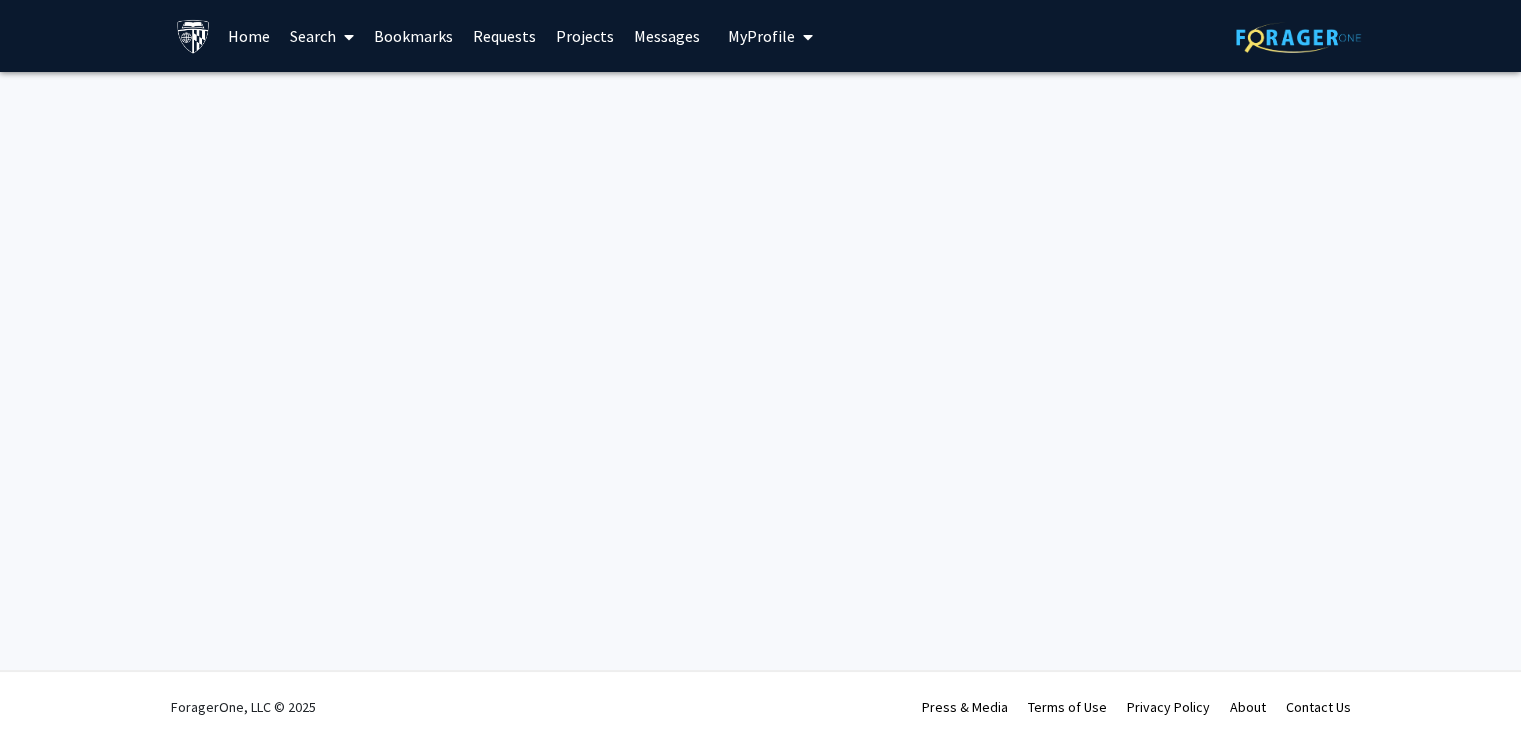scroll, scrollTop: 0, scrollLeft: 0, axis: both 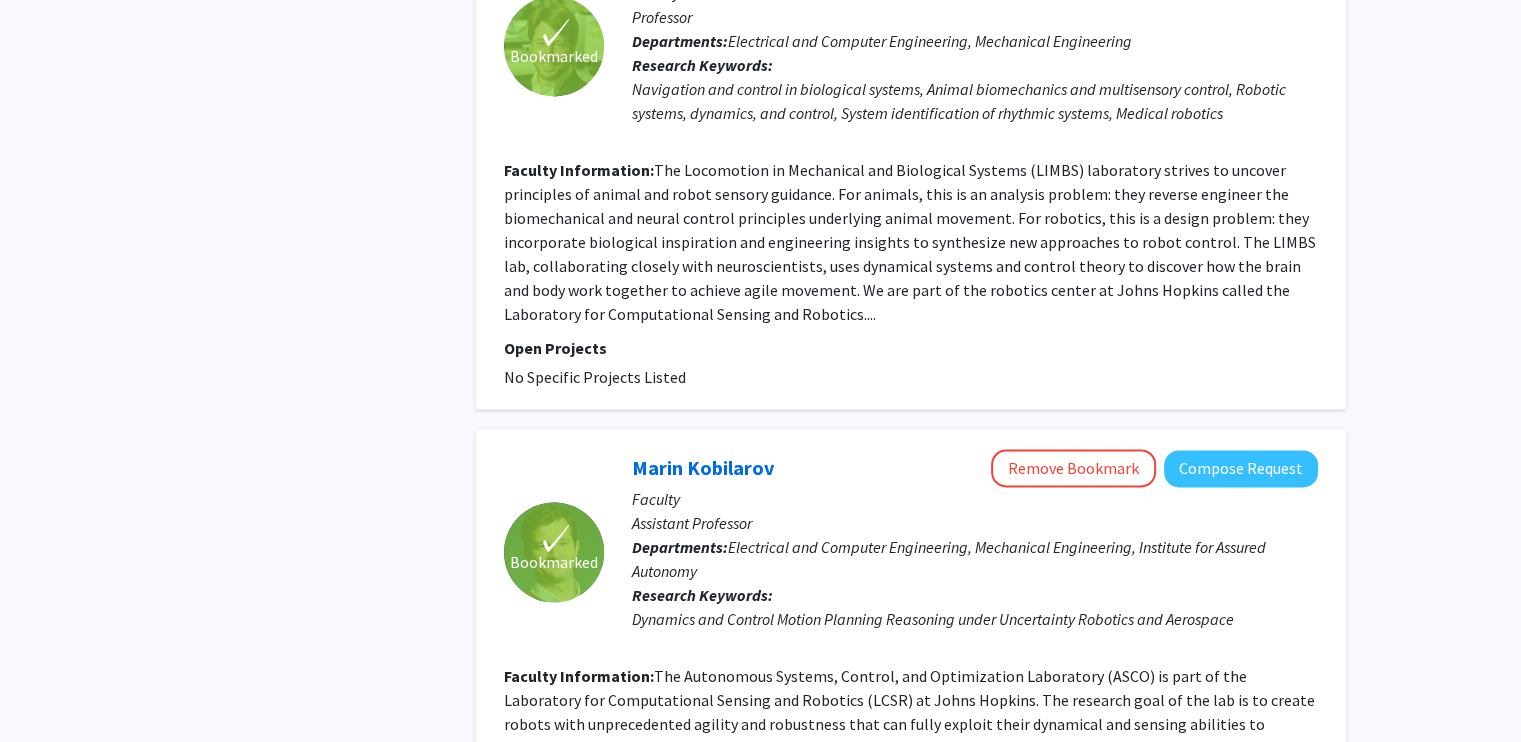 drag, startPoint x: 1520, startPoint y: 460, endPoint x: 1535, endPoint y: 474, distance: 20.518284 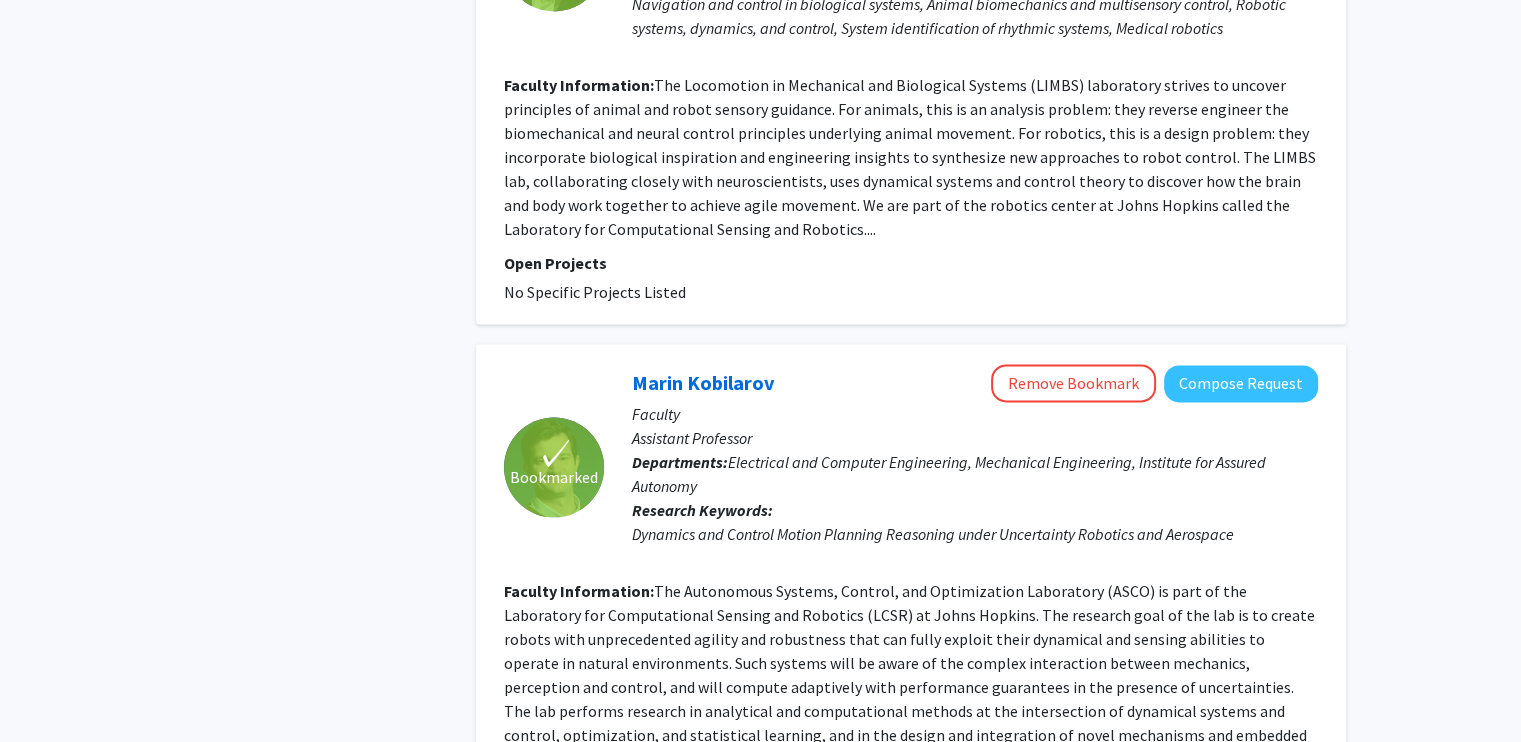 scroll, scrollTop: 2867, scrollLeft: 0, axis: vertical 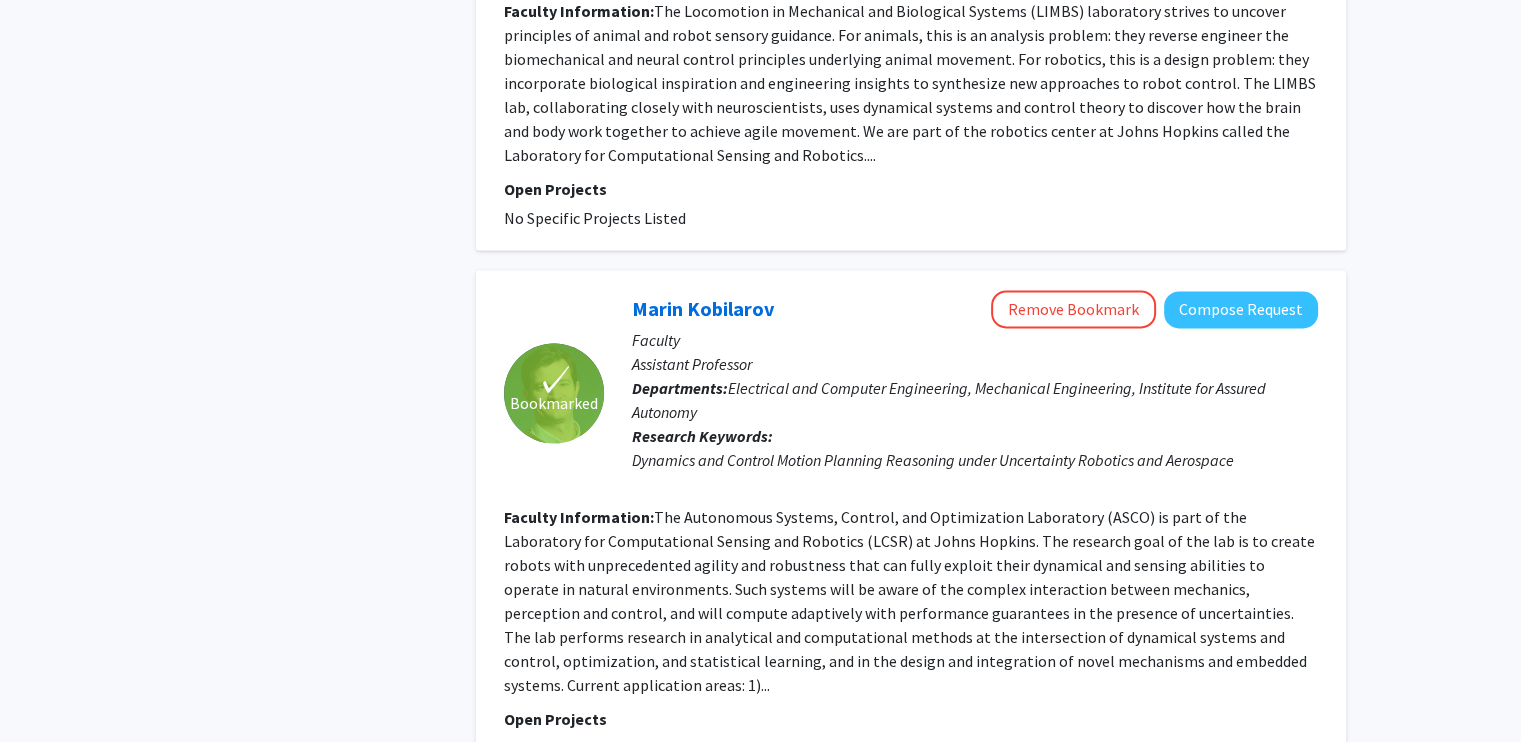 click on "The Autonomous Systems, Control, and Optimization Laboratory (ASCO) is part of the Laboratory for Computational Sensing and Robotics (LCSR) at Johns Hopkins.
The research goal of the lab is to create robots with unprecedented agility and robustness that can fully exploit their dynamical and sensing abilities to operate in natural environments. Such systems will be aware of the complex interaction between mechanics, perception and control, and will compute adaptively with performance guarantees in the presence of uncertainties.
The lab performs research in analytical and computational methods at the intersection of dynamical systems and control, optimization, and statistical learning, and in the design and integration of novel mechanisms and embedded systems. Current application areas: 1)..." 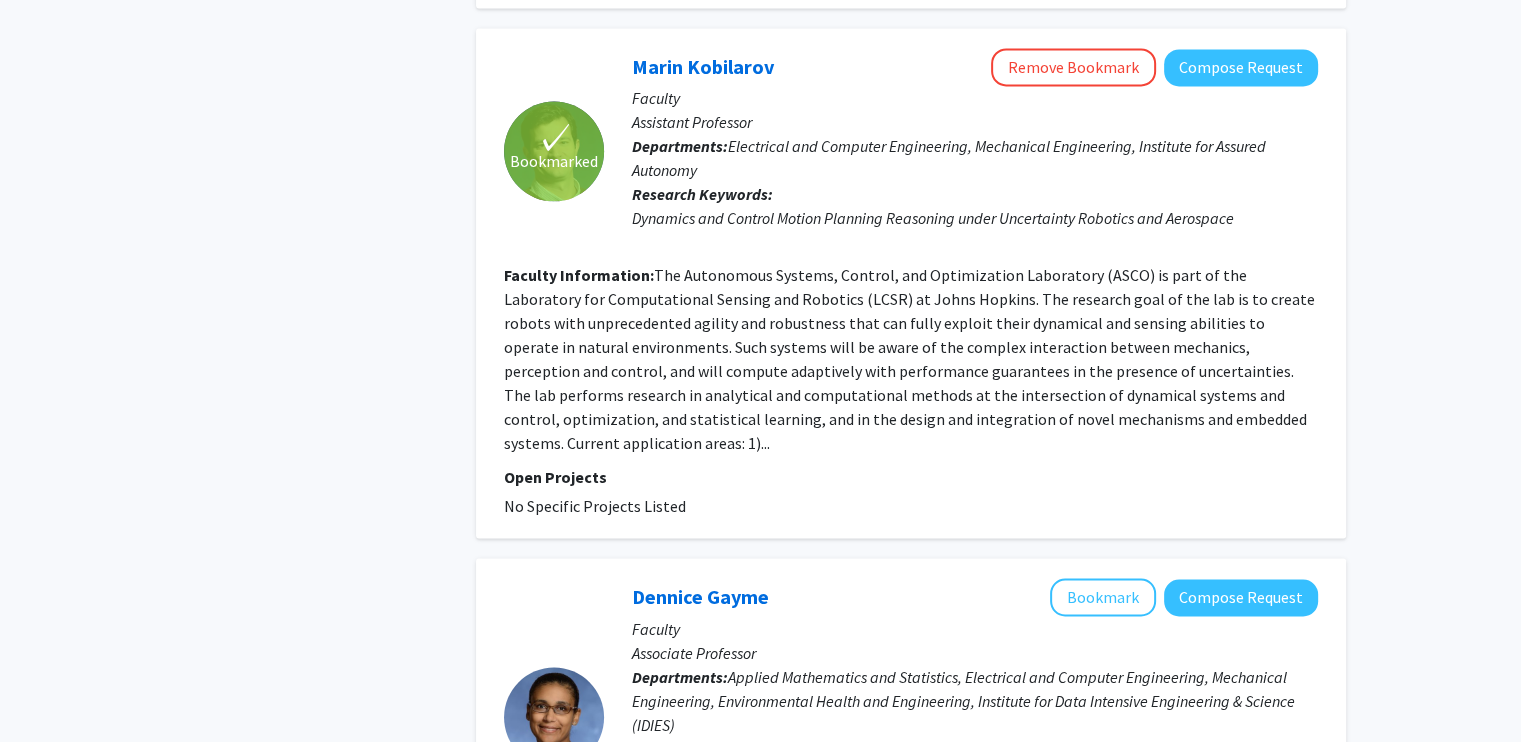scroll, scrollTop: 3178, scrollLeft: 0, axis: vertical 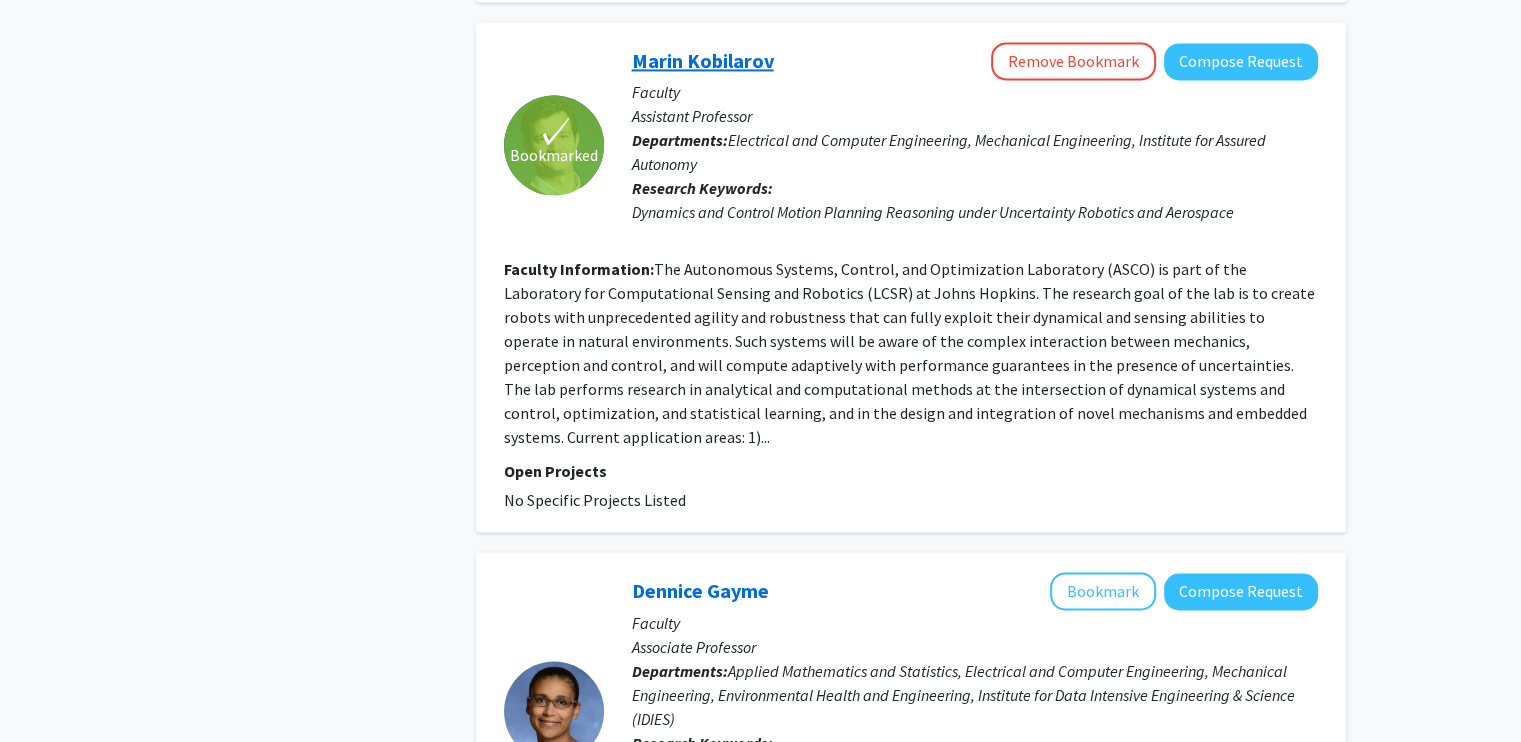 click on "Marin Kobilarov" 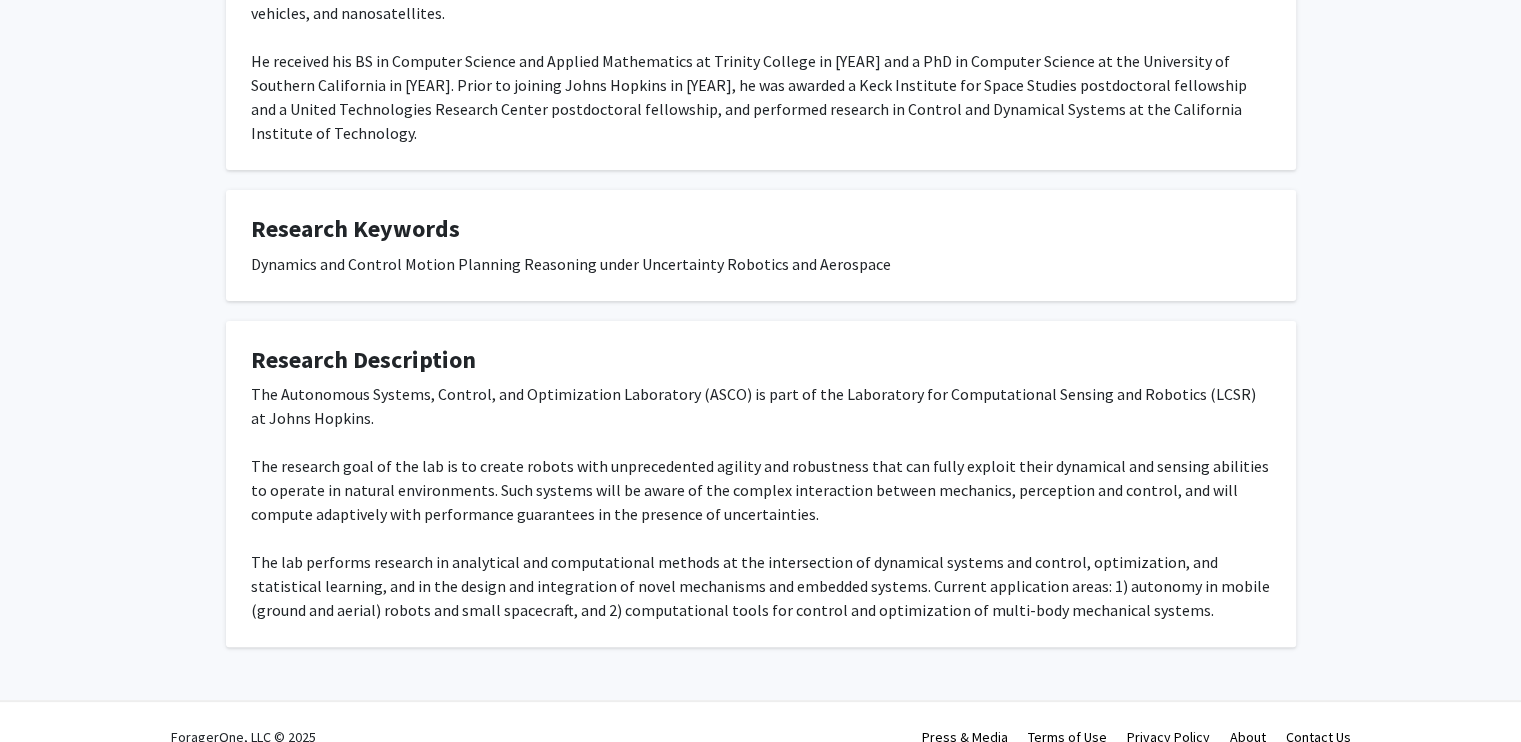 scroll, scrollTop: 484, scrollLeft: 0, axis: vertical 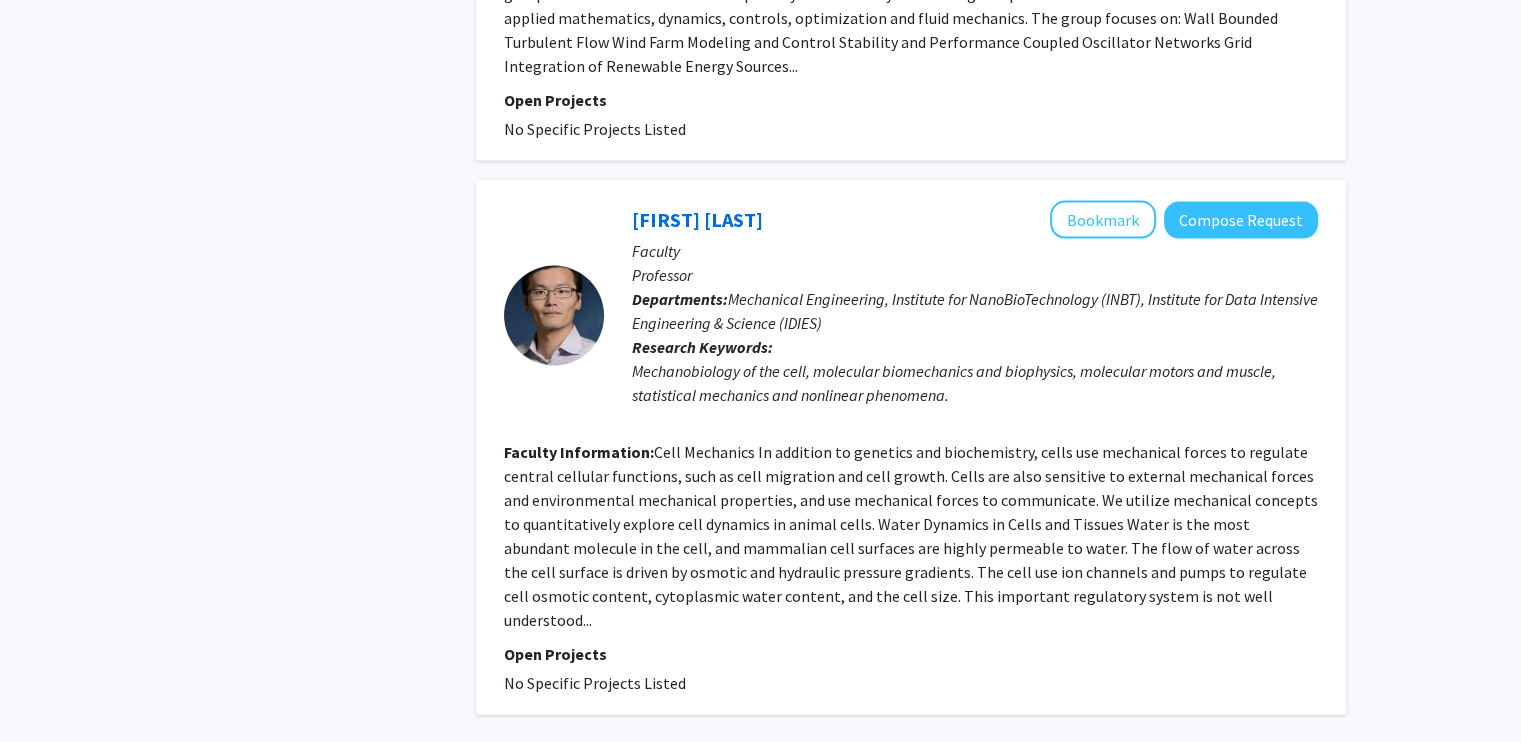 click on "3" 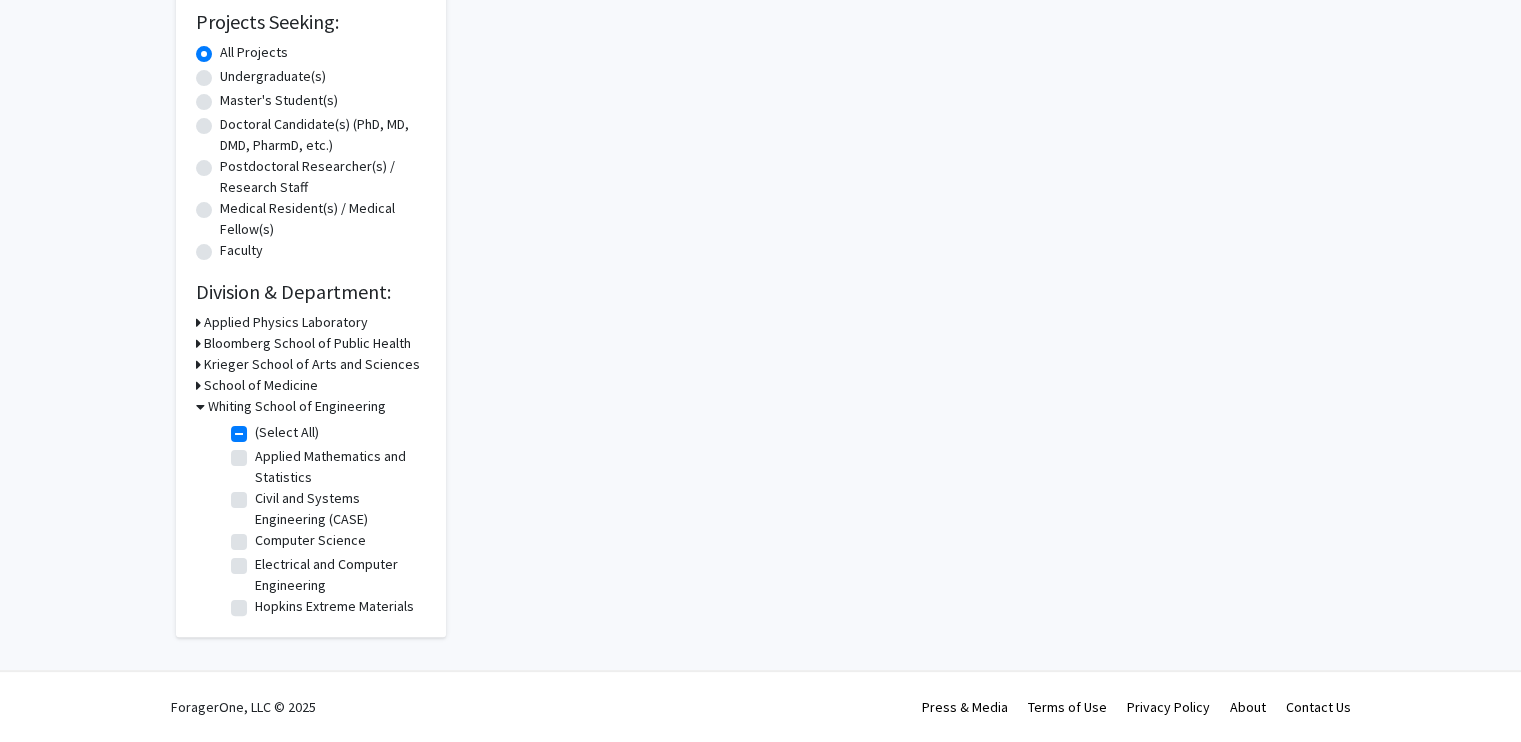 scroll, scrollTop: 0, scrollLeft: 0, axis: both 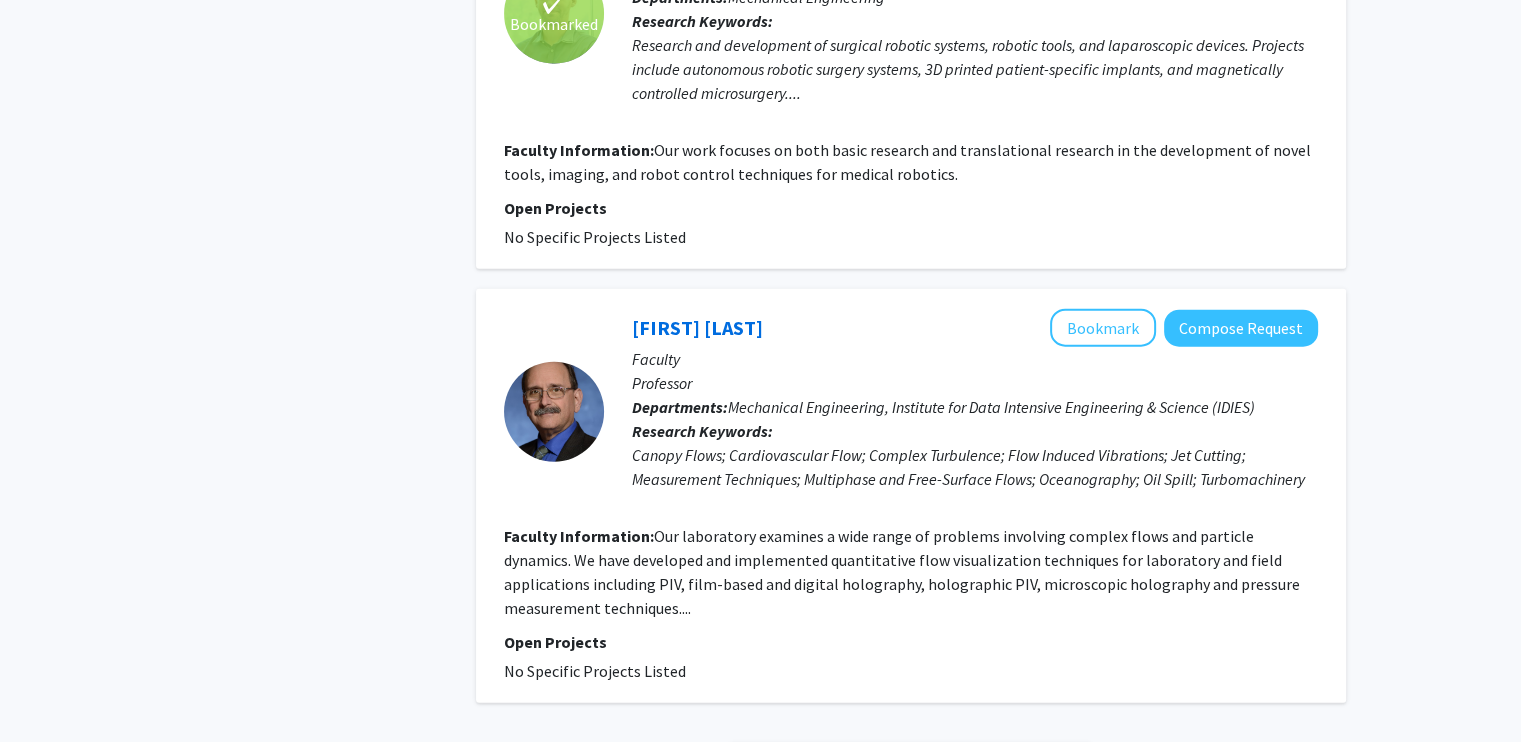 click on "4" 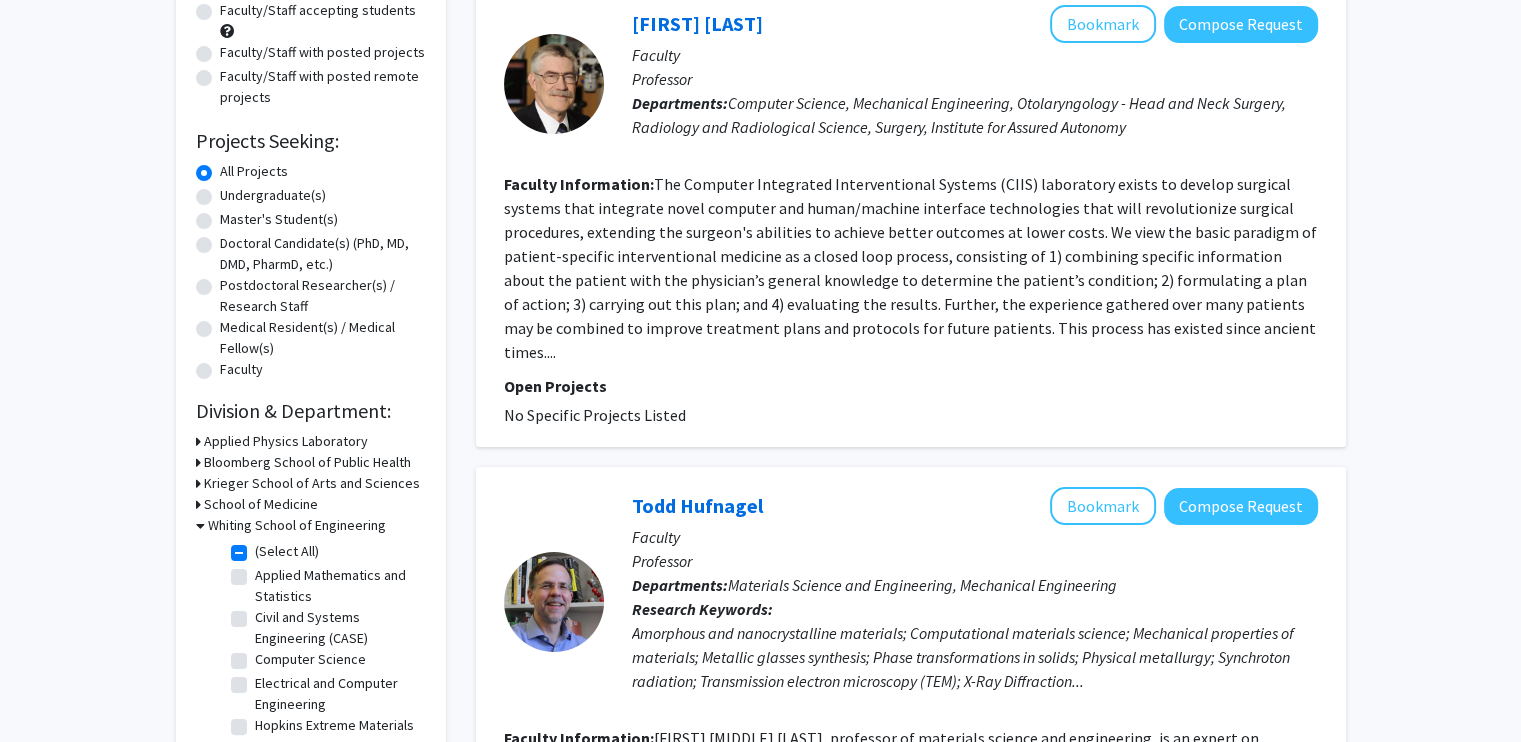 scroll, scrollTop: 223, scrollLeft: 0, axis: vertical 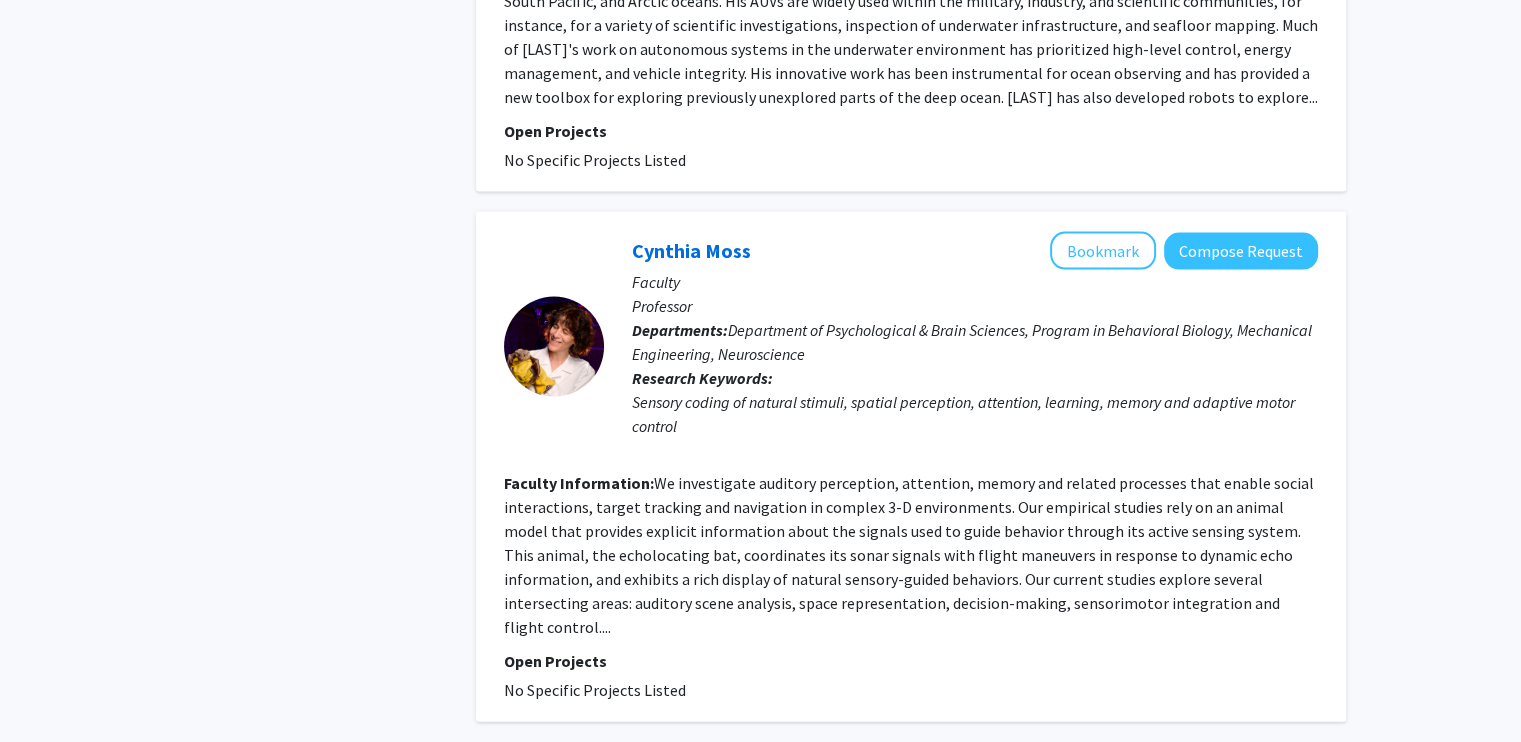 click on "5" 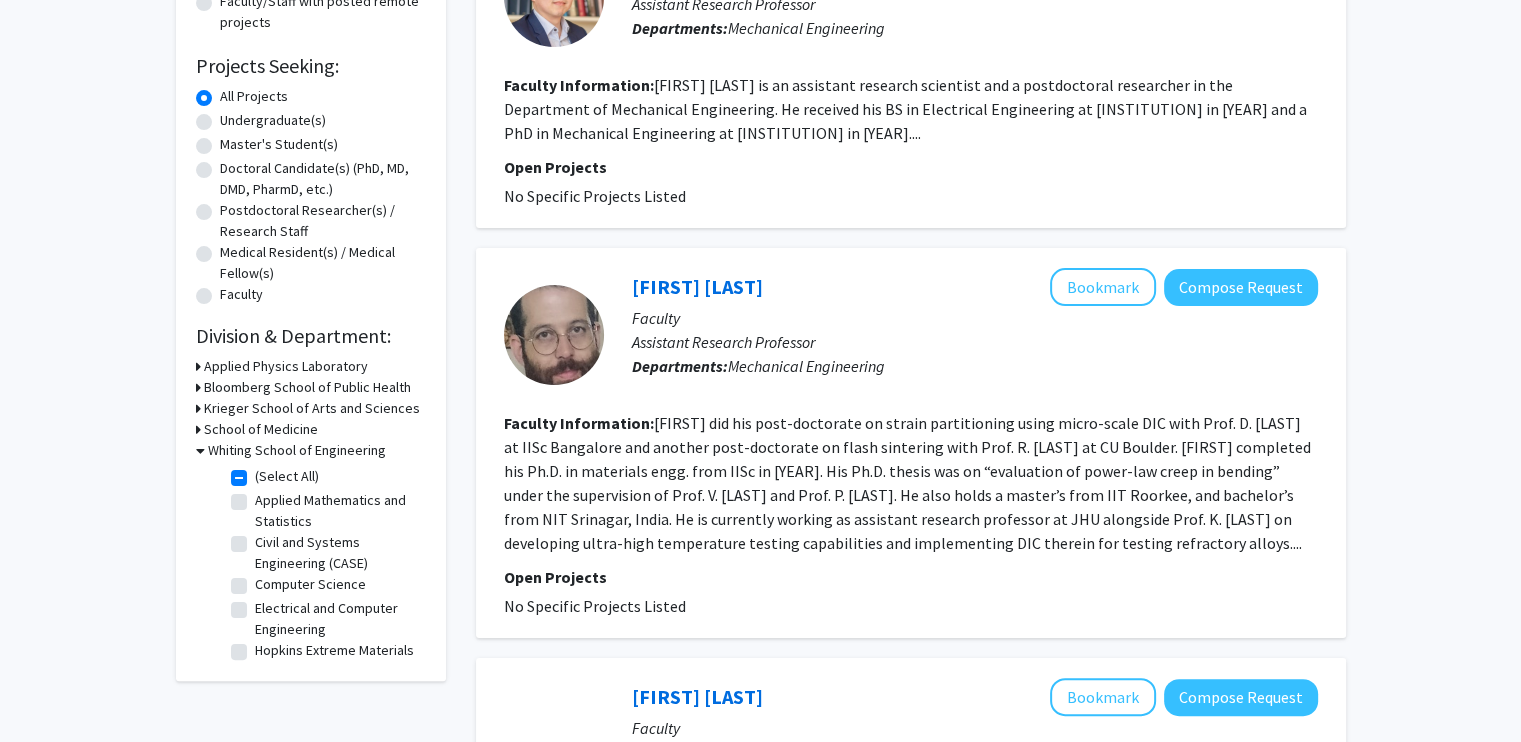 scroll, scrollTop: 297, scrollLeft: 0, axis: vertical 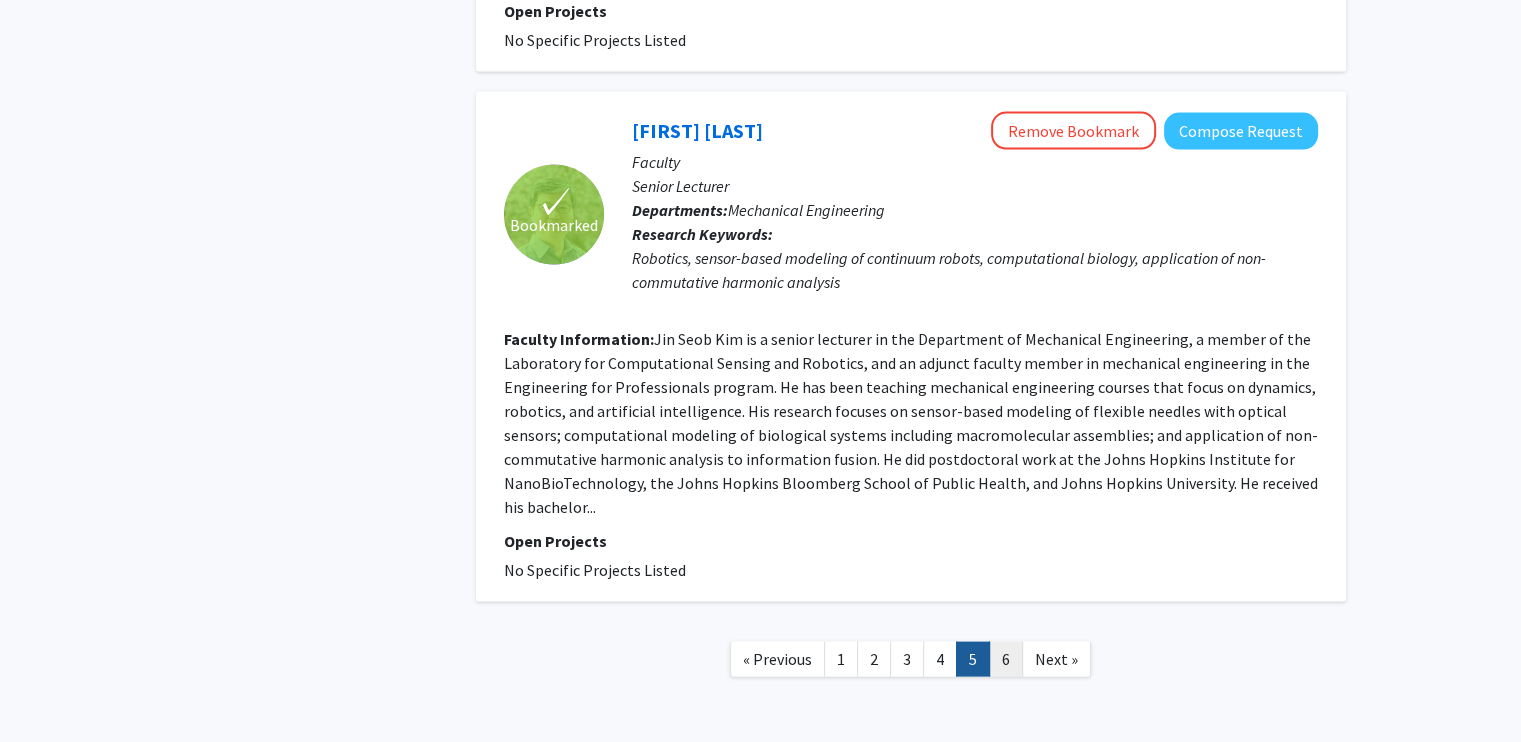 click on "6" 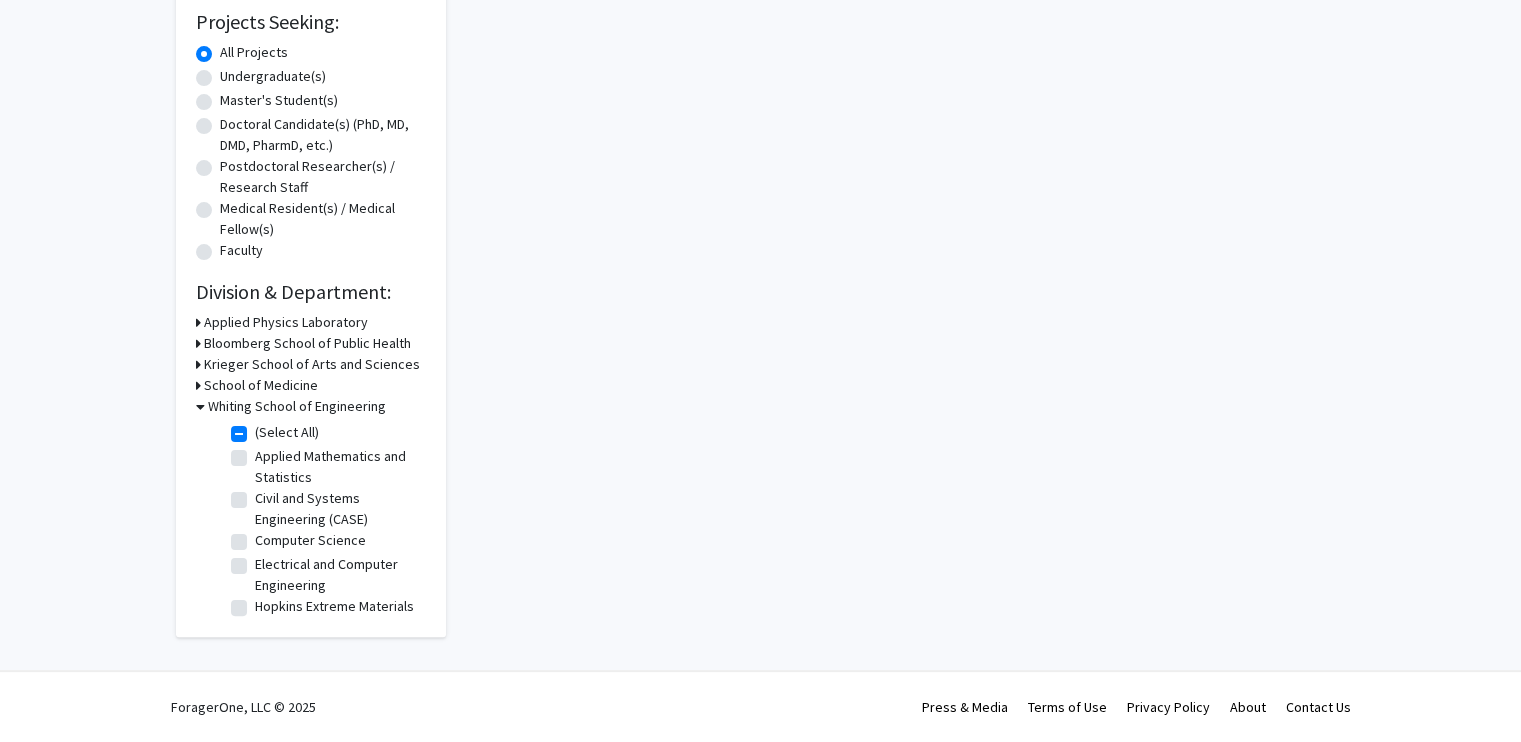 scroll, scrollTop: 0, scrollLeft: 0, axis: both 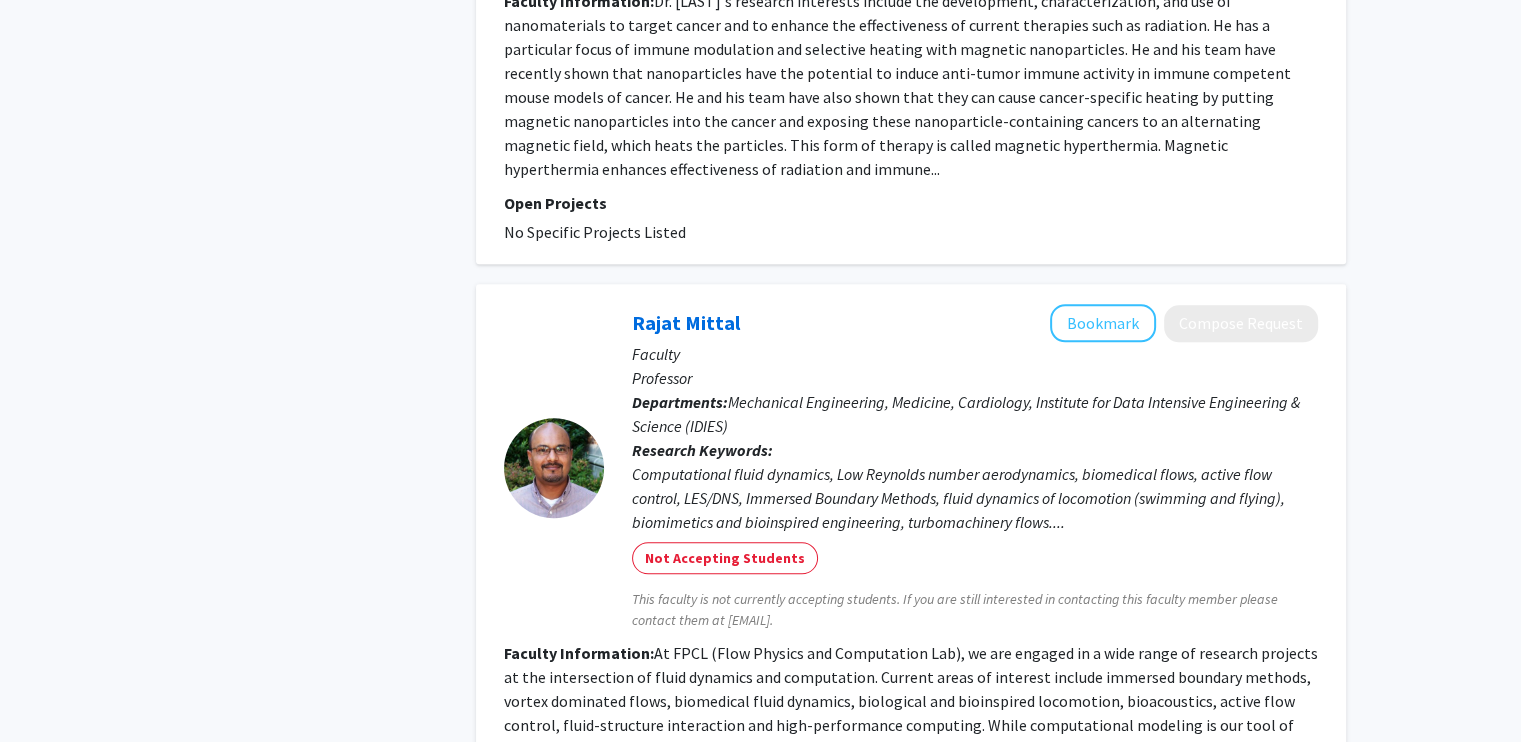 drag, startPoint x: 1514, startPoint y: 575, endPoint x: 1532, endPoint y: 588, distance: 22.203604 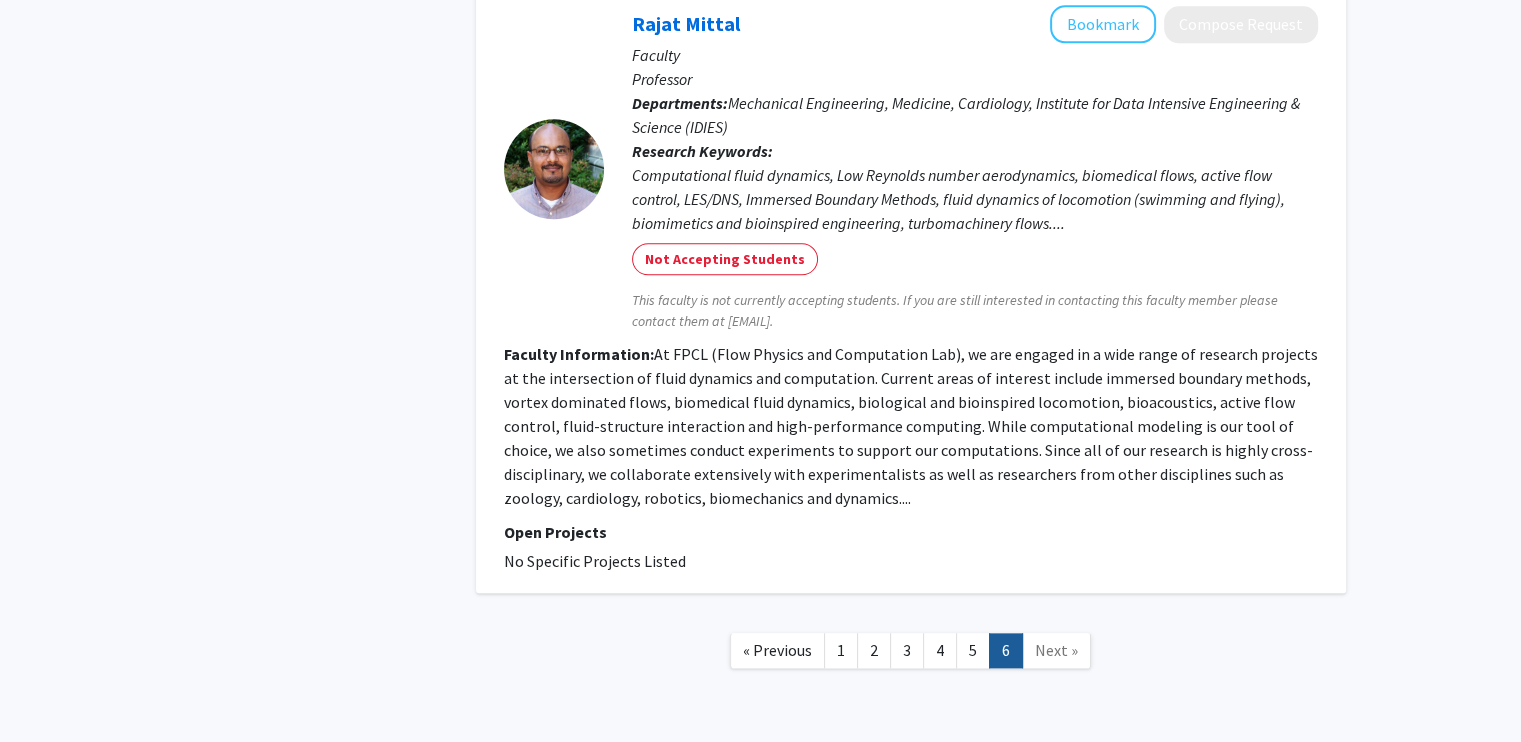 scroll, scrollTop: 2121, scrollLeft: 0, axis: vertical 